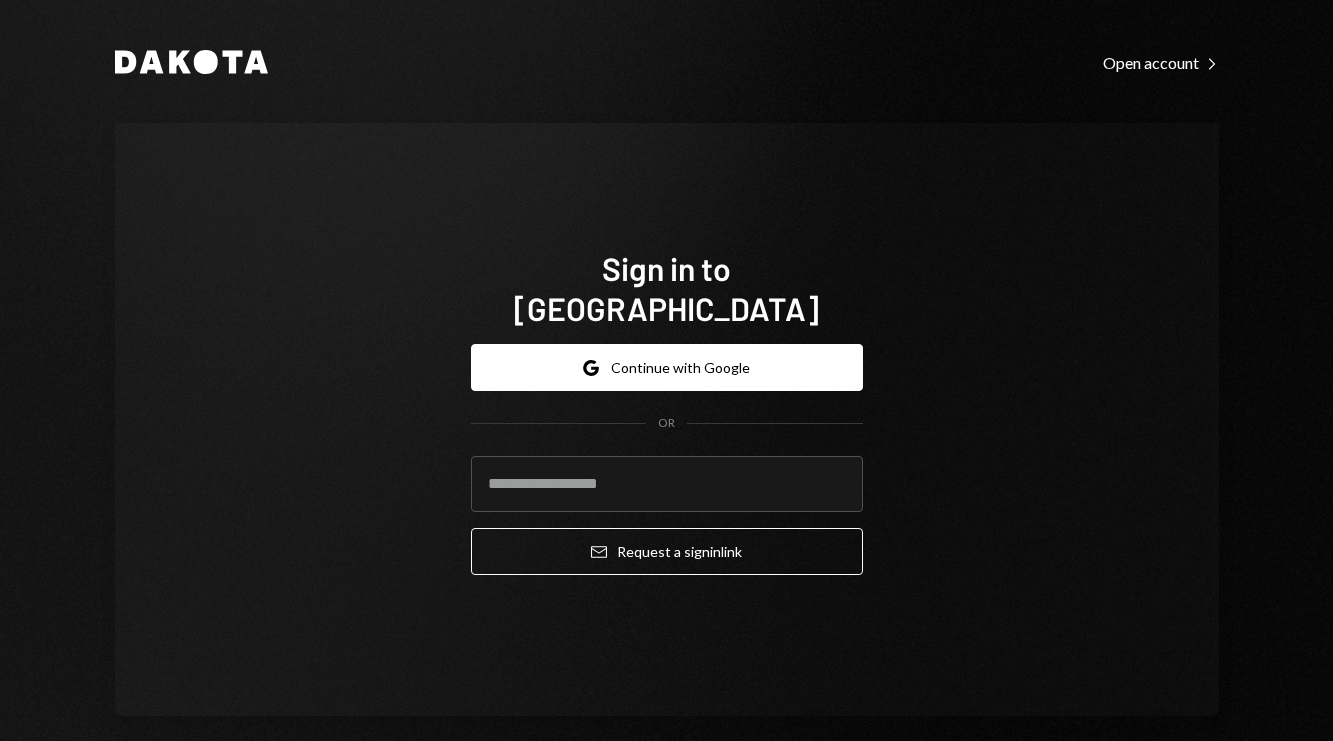 scroll, scrollTop: 0, scrollLeft: 0, axis: both 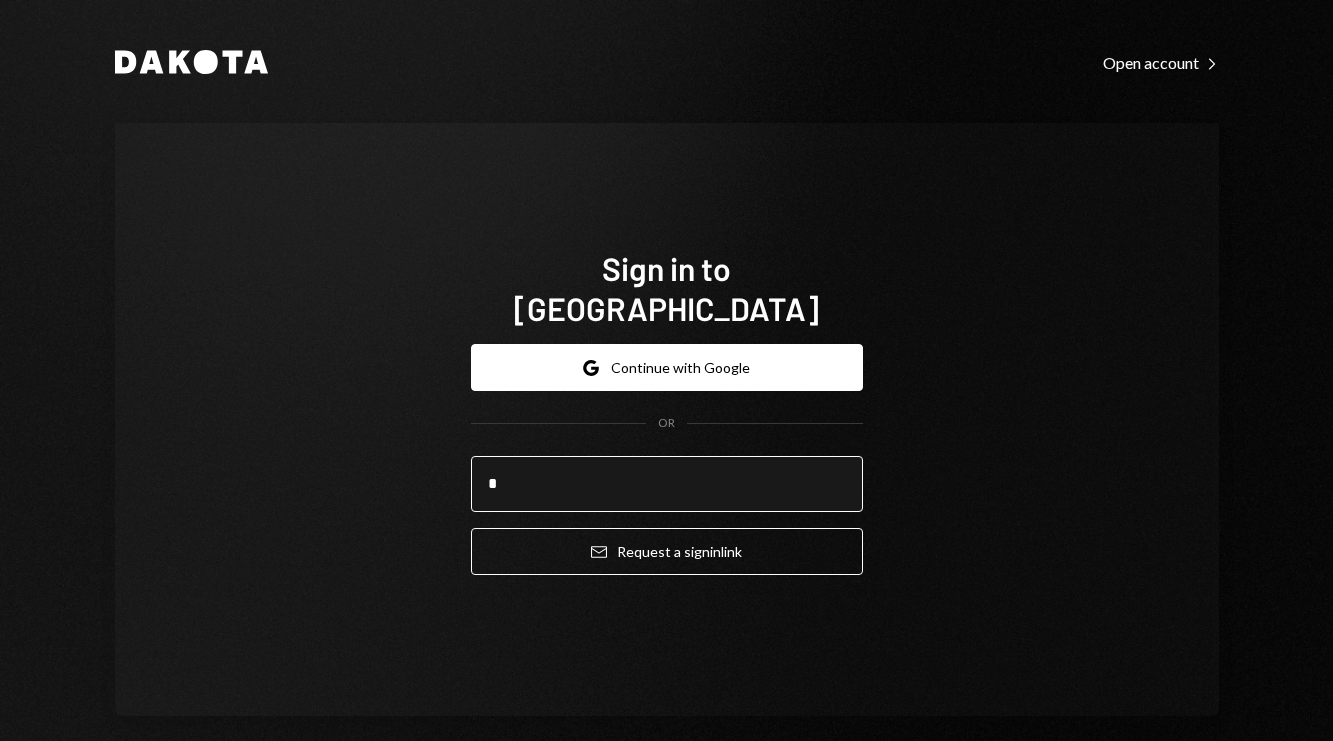 type on "**********" 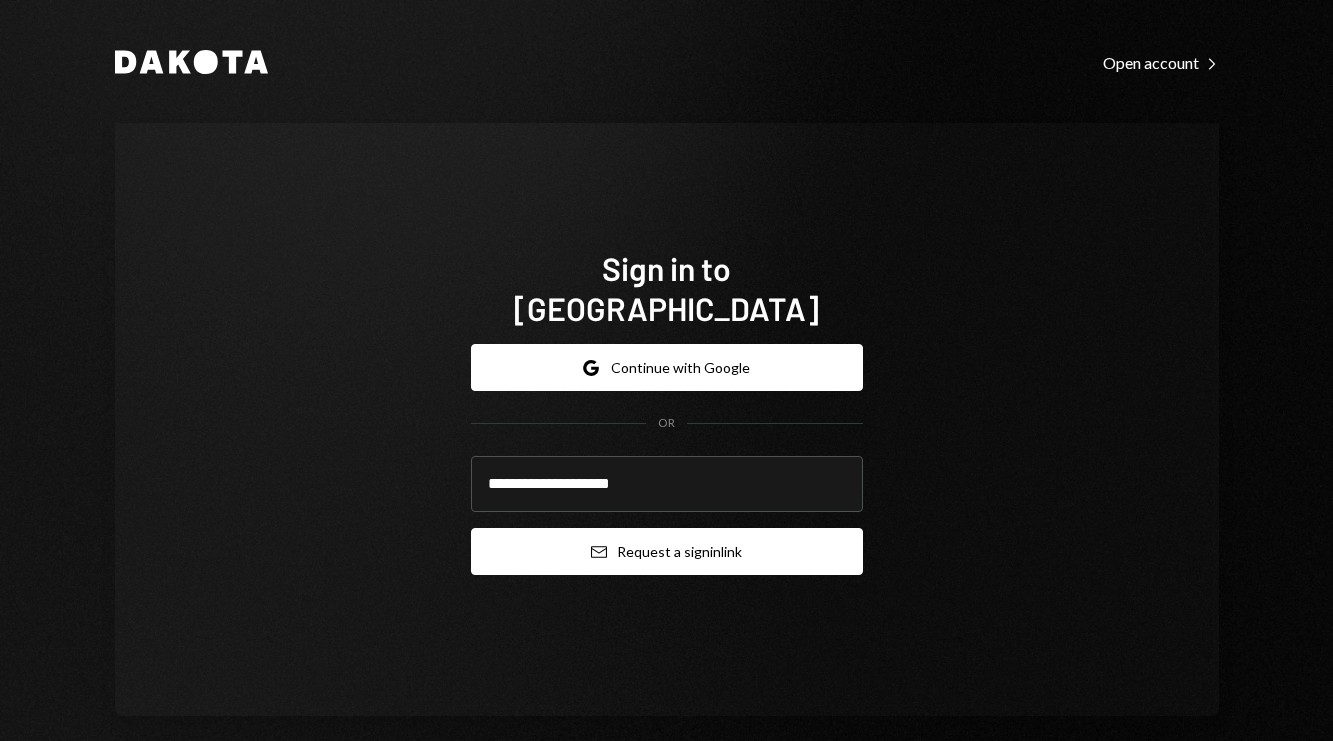 click on "Email Request a sign  in  link" at bounding box center [667, 551] 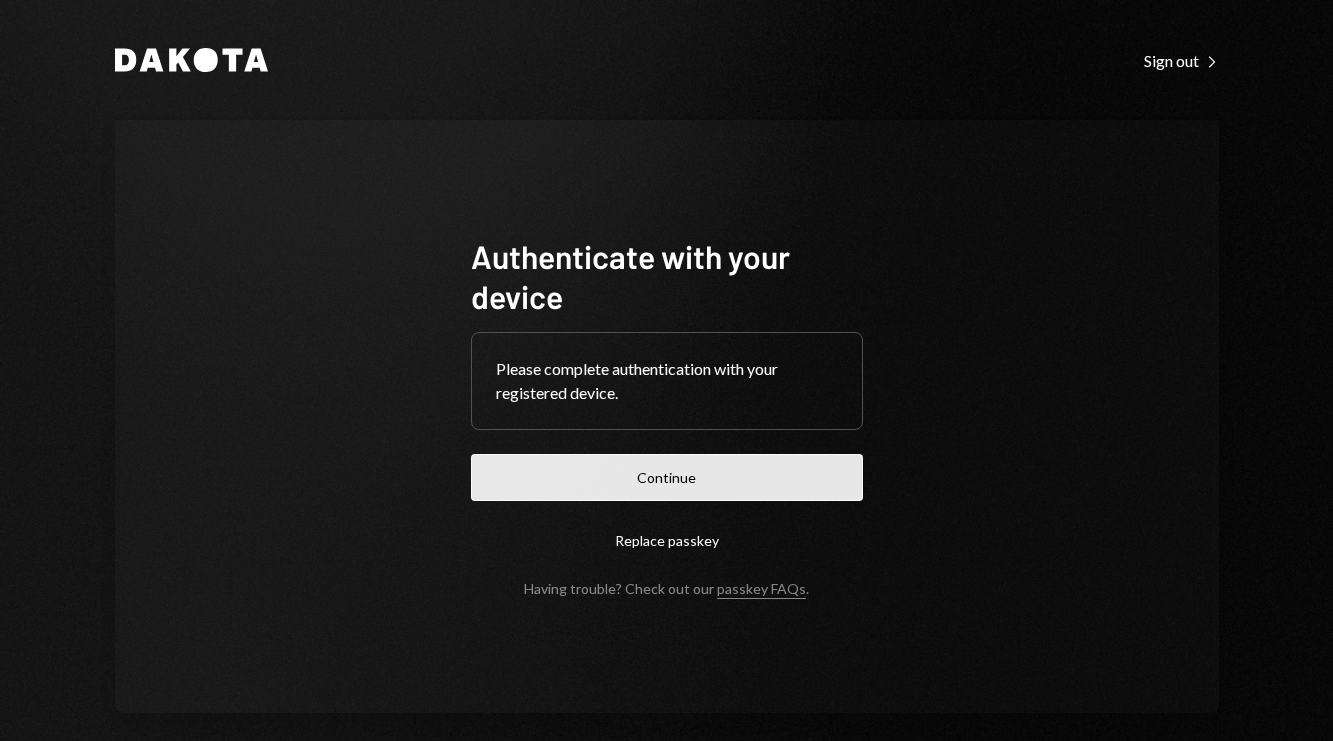 scroll, scrollTop: 0, scrollLeft: 0, axis: both 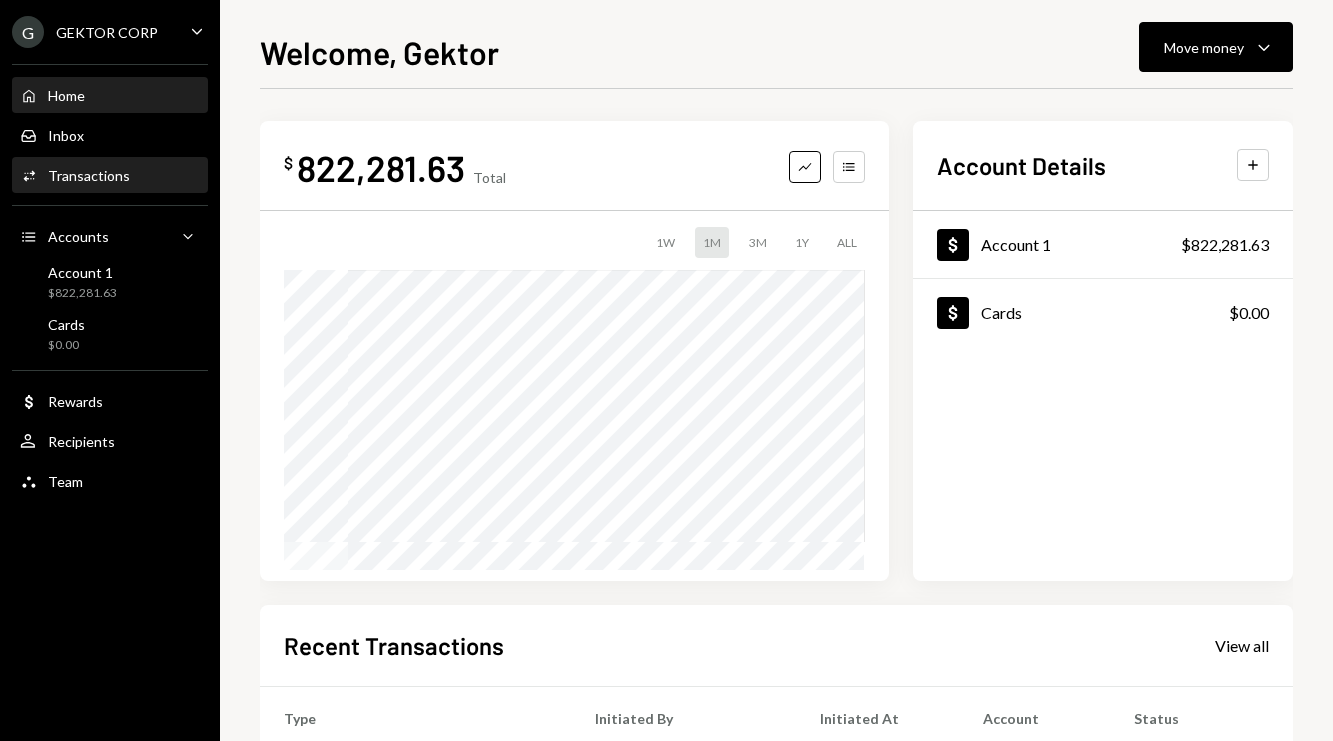 click on "Activities Transactions" at bounding box center [110, 176] 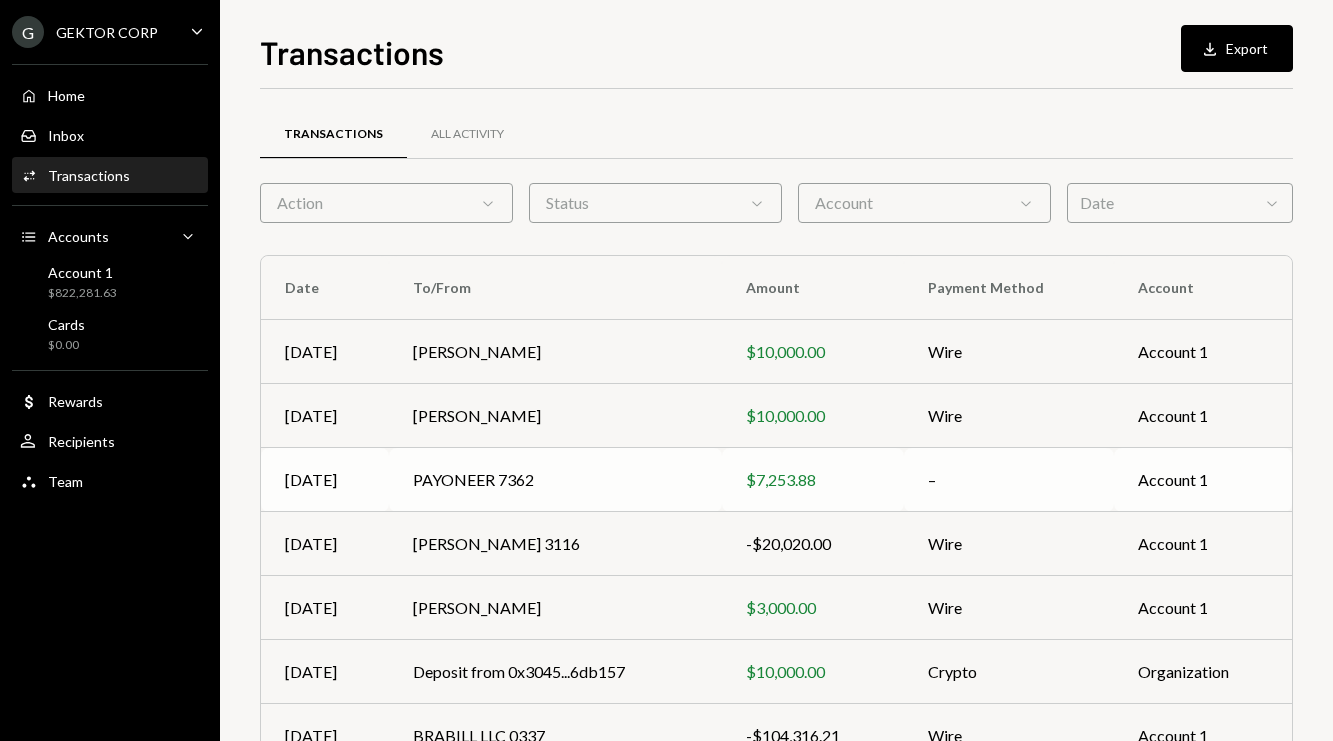 click on "PAYONEER 7362" at bounding box center [555, 480] 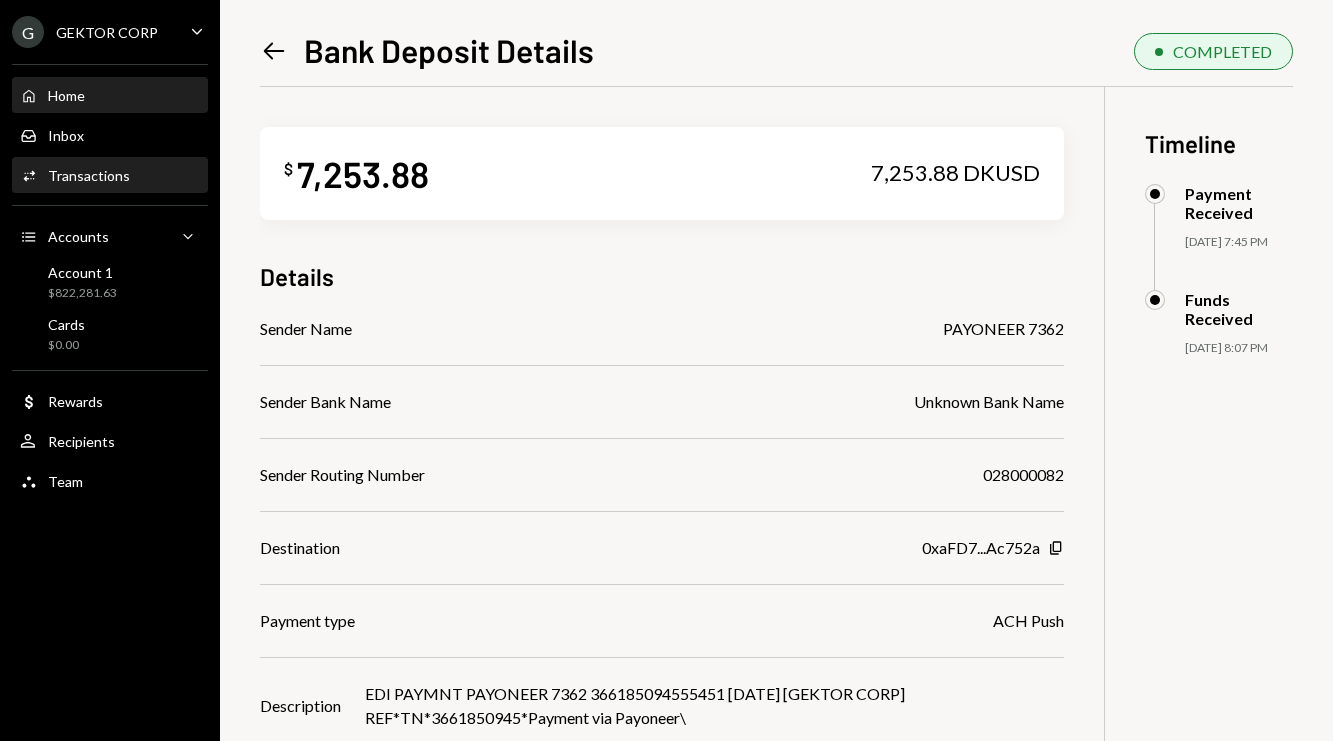 click on "Home Home" at bounding box center [110, 96] 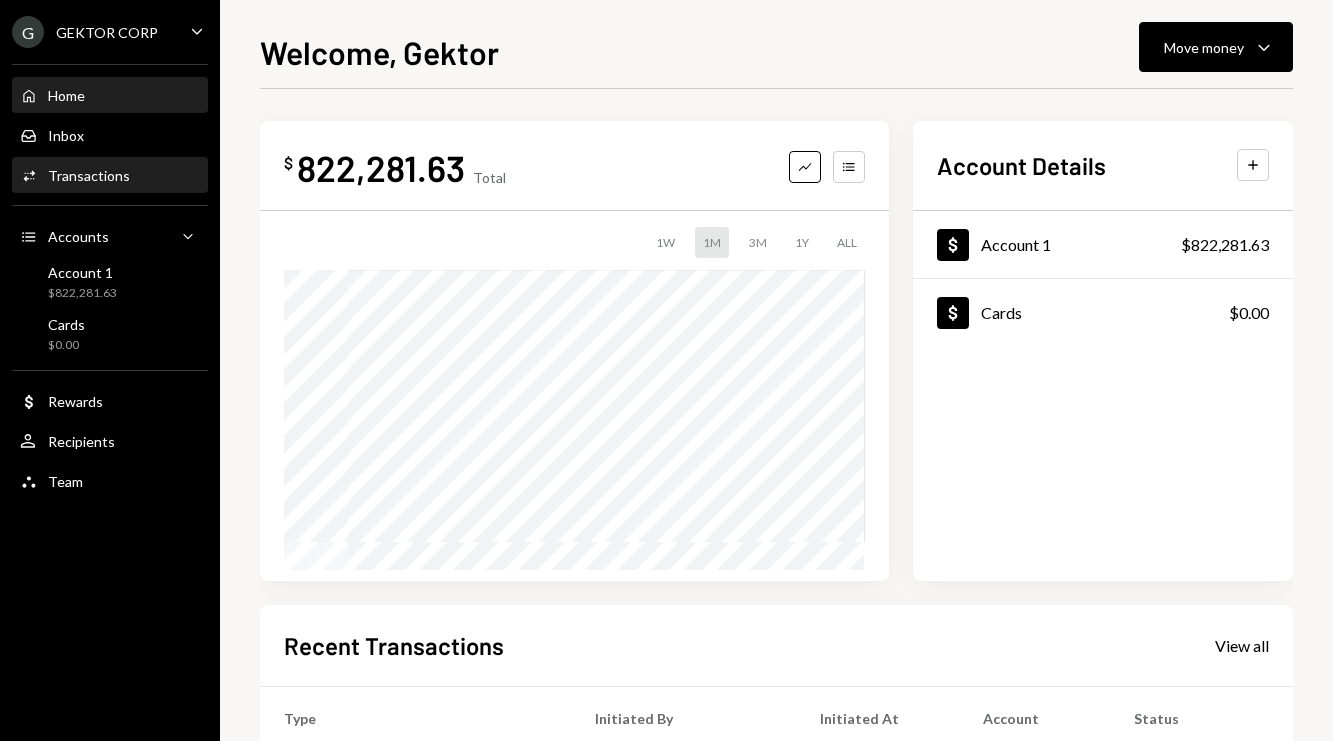 click on "Activities Transactions" at bounding box center [110, 176] 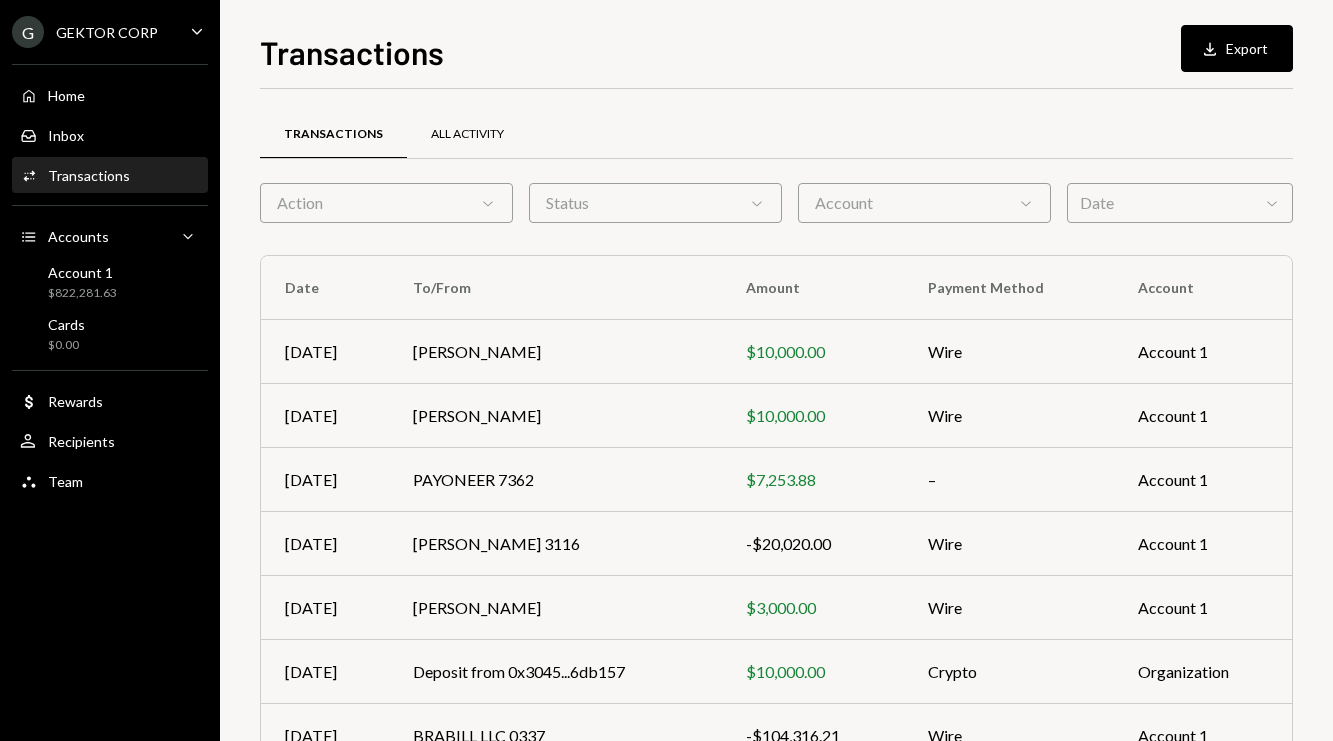 click on "All Activity" at bounding box center (467, 134) 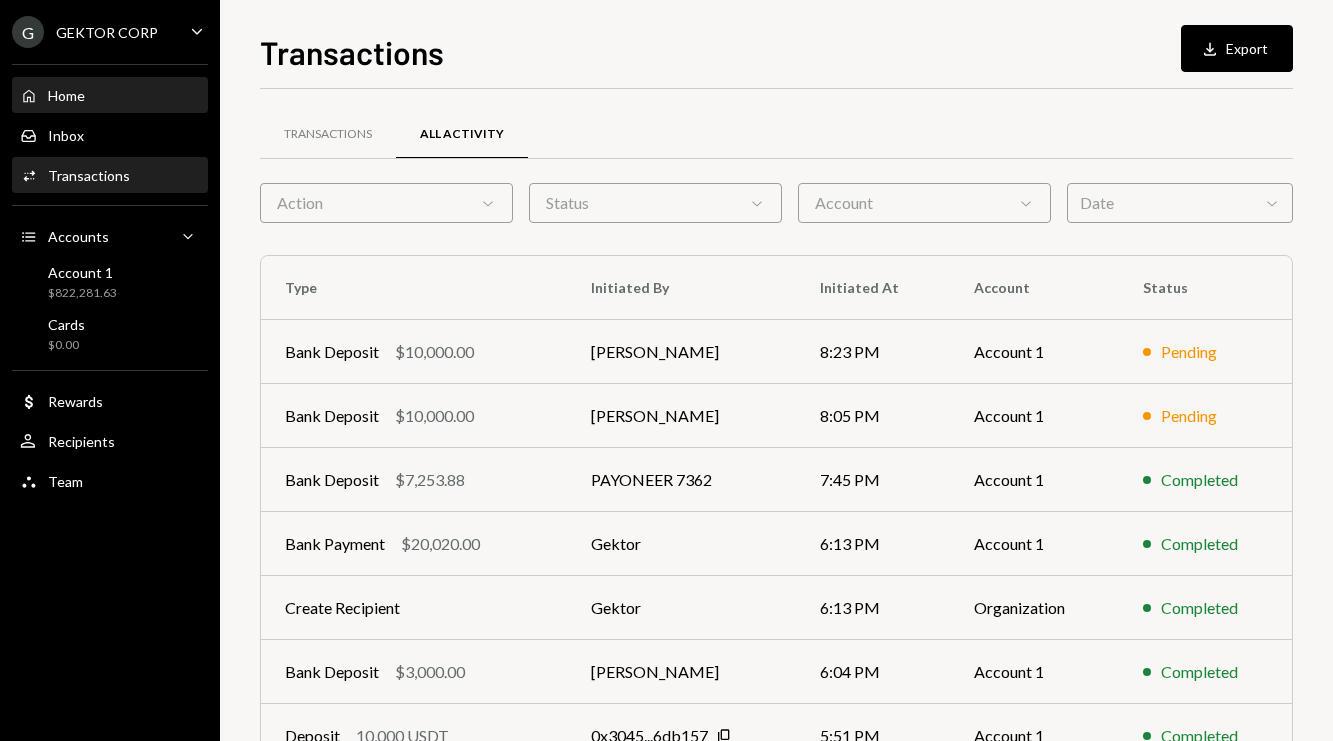 click on "Home Home" at bounding box center (110, 96) 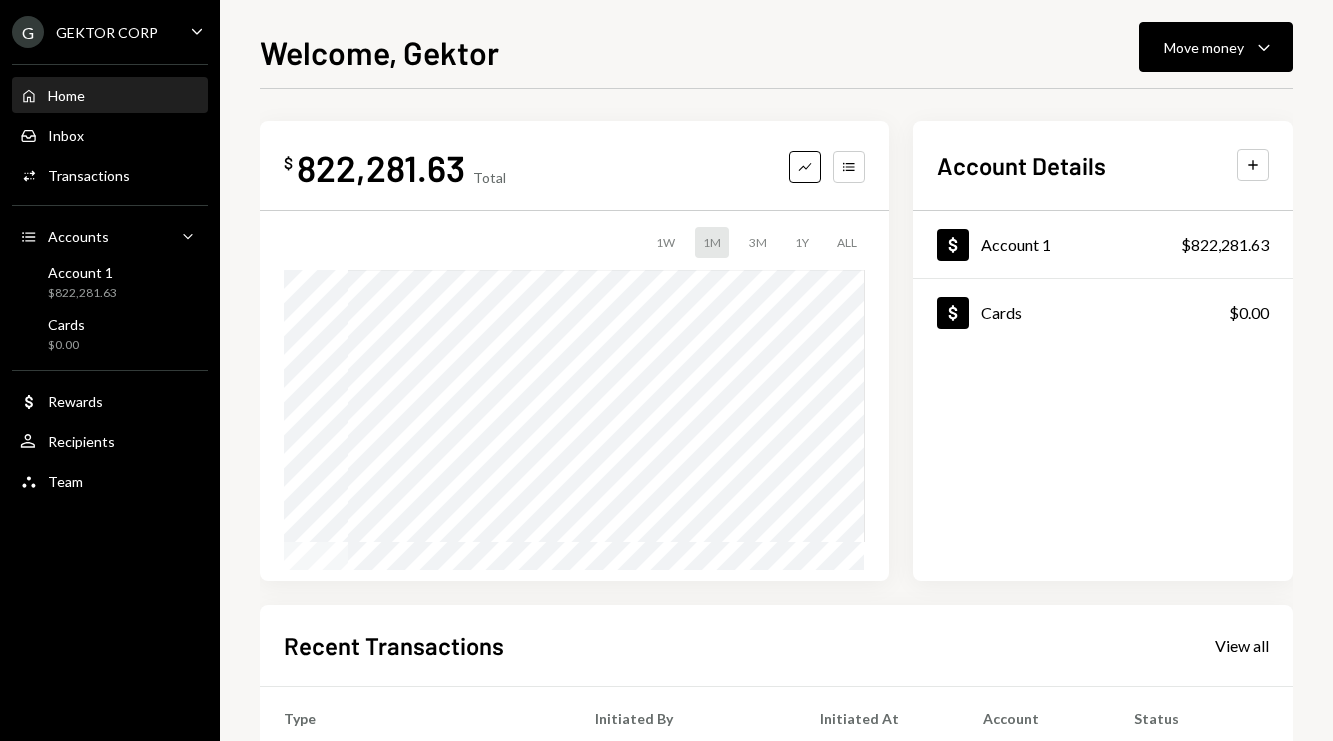 click on "Welcome, Gektor Move money Caret Down $ 822,281.63 Total Graph Accounts 1W 1M 3M 1Y ALL Account Details Plus Dollar Account 1 $822,281.63 Dollar Cards $0.00 Recent Transactions View all Type Initiated By Initiated At Account Status Bank Deposit $10,000.00 JOSE S BENITEZ 8:23 PM Account 1 Pending Bank Deposit $10,000.00 SEBASTIAN ALBERTO STJERNE 8:05 PM Account 1 Pending Bank Deposit $7,253.88 PAYONEER 7362 7:45 PM Account 1 Completed Bank Payment $20,020.00 Gektor 6:13 PM Account 1 Completed Bank Deposit $3,000.00 MARIA CELESTE MORRONE 6:04 PM Account 1 Completed" at bounding box center [776, 384] 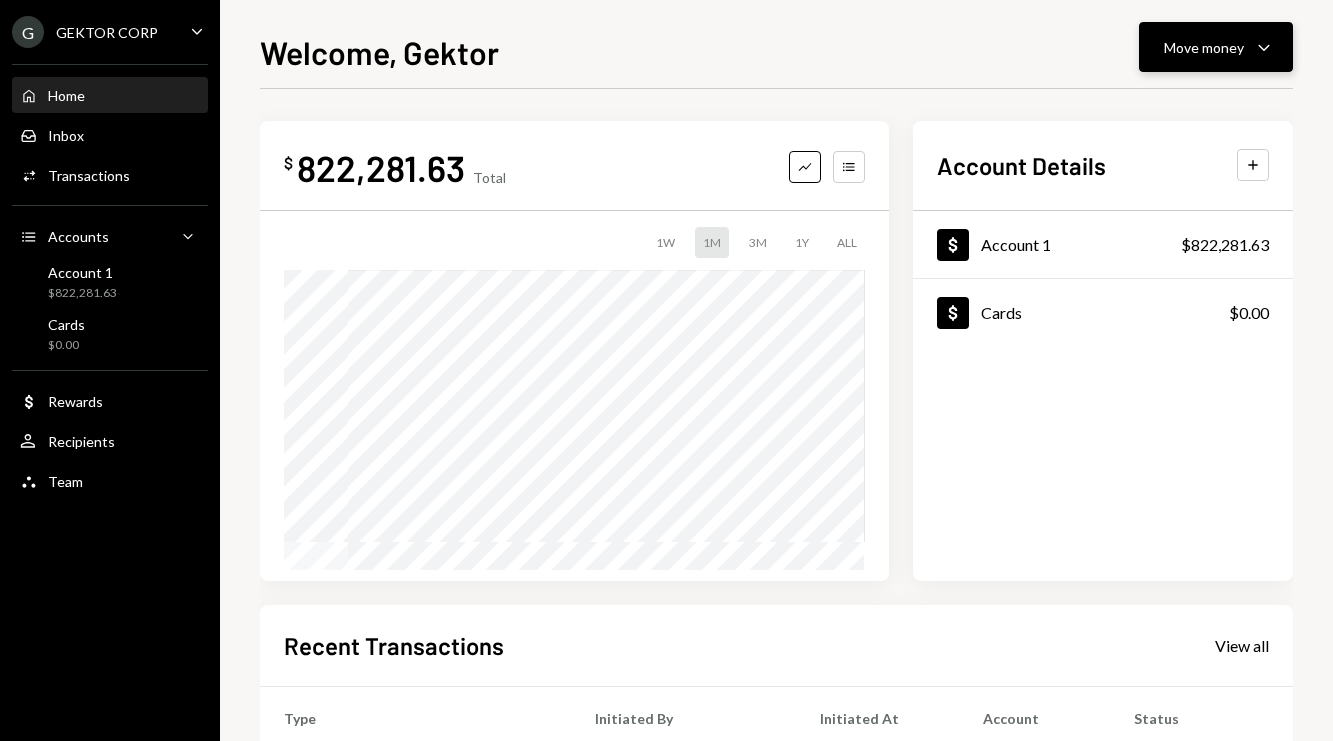click on "Caret Down" 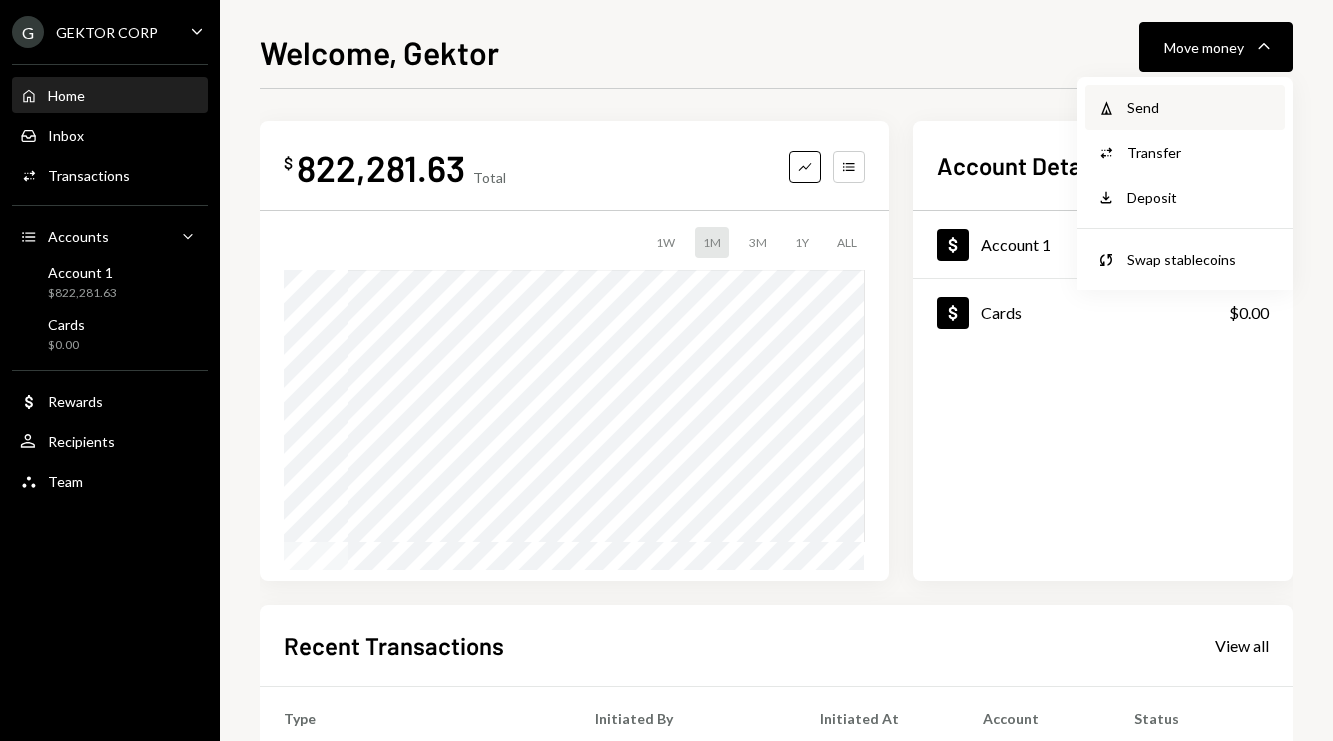 click on "Withdraw Send" at bounding box center [1185, 107] 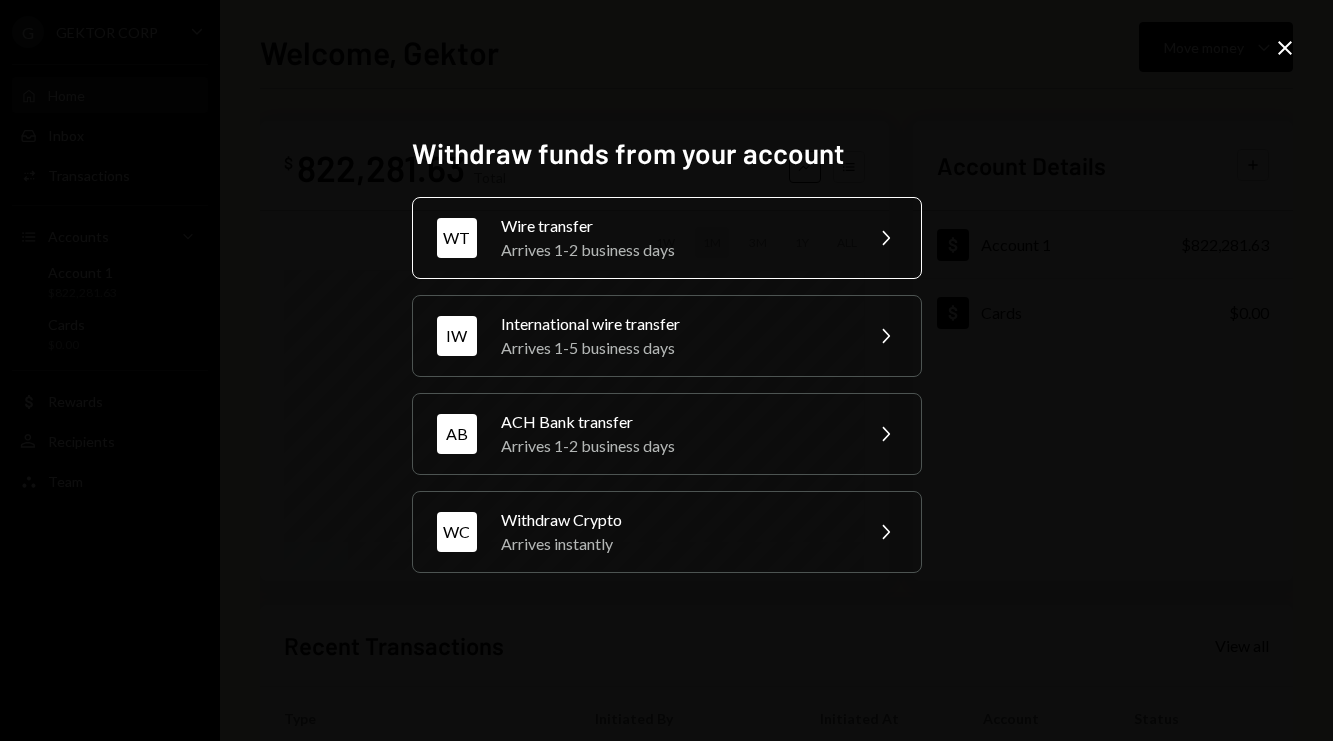 click on "WT Wire transfer Arrives 1-2 business days Chevron Right" at bounding box center (667, 238) 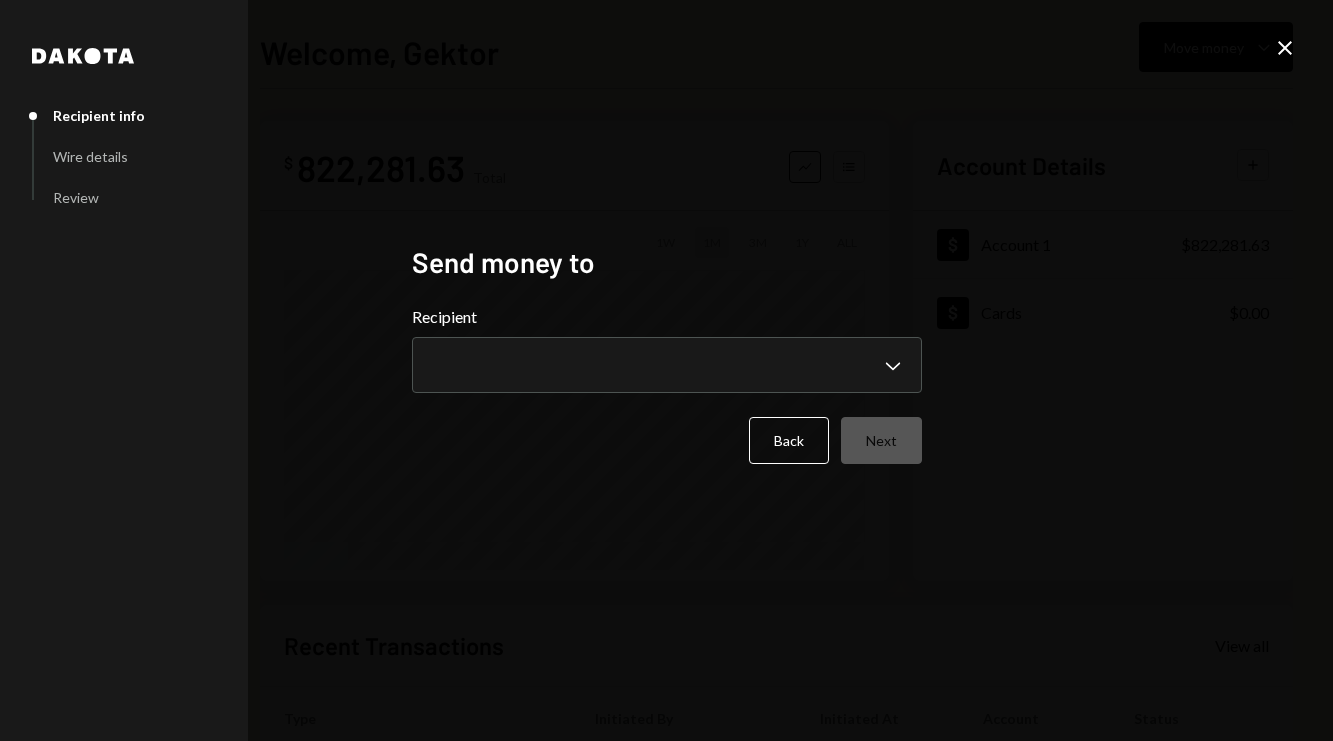 click on "Send money to" at bounding box center [667, 262] 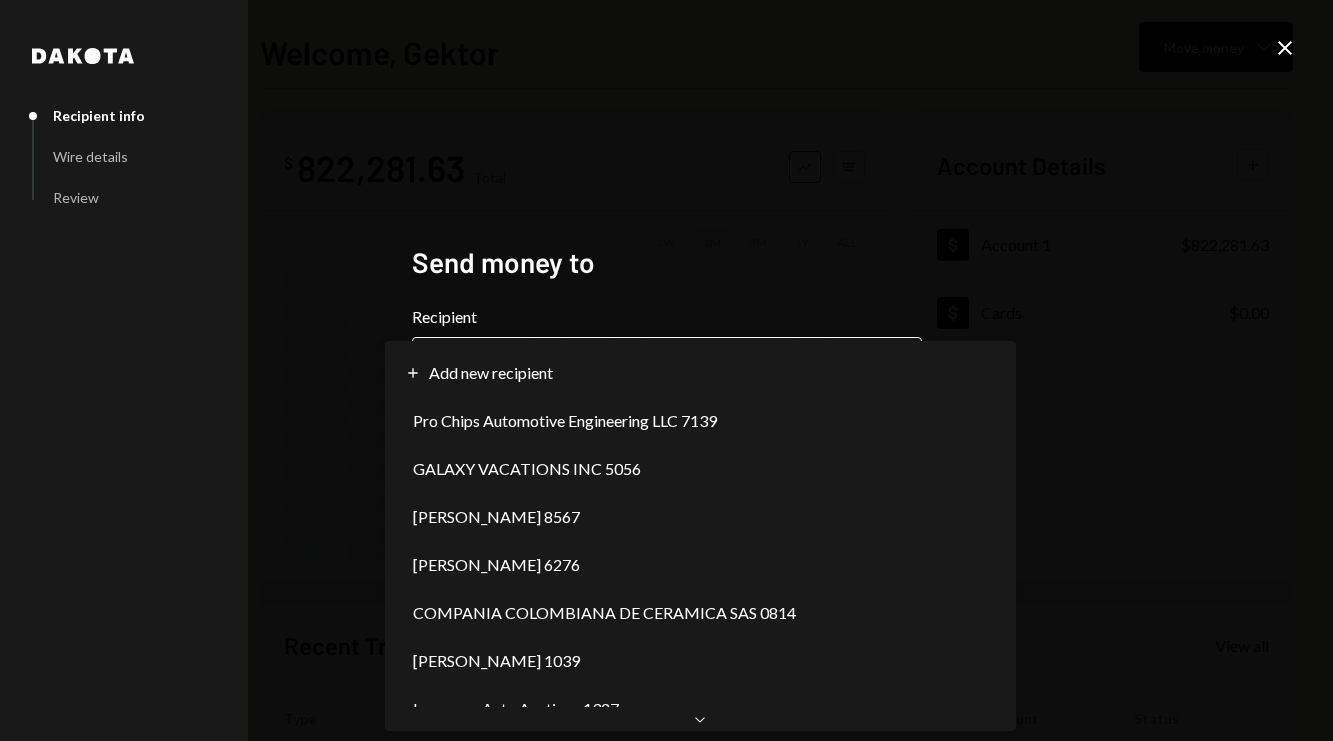 click on "**********" at bounding box center (666, 370) 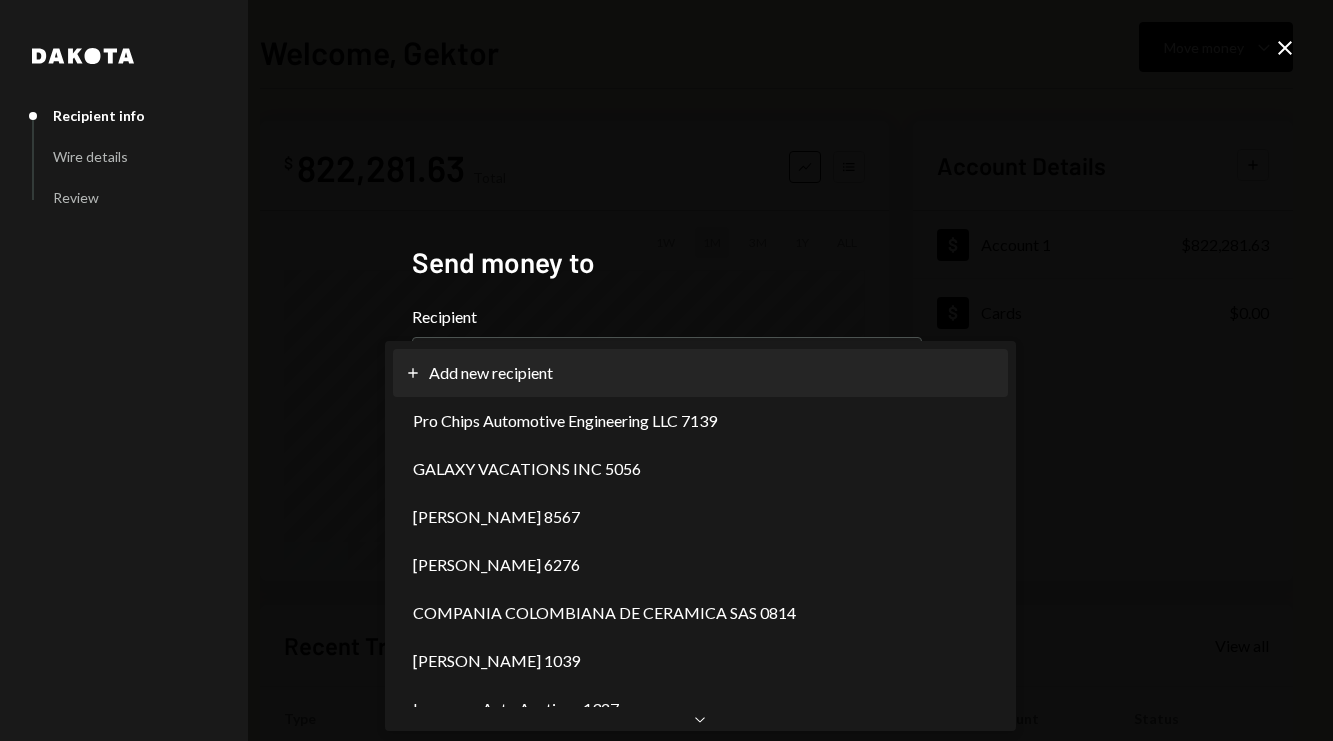 select on "**********" 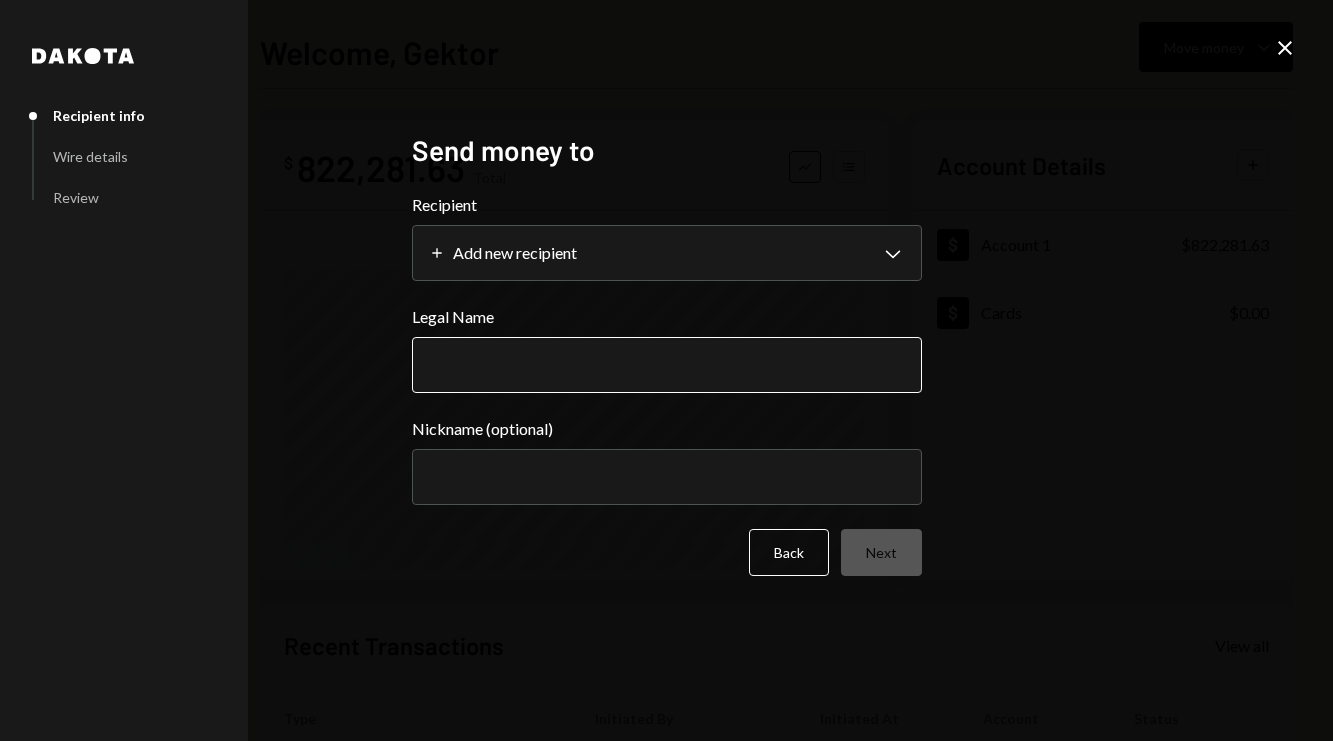 click on "Legal Name" at bounding box center [667, 365] 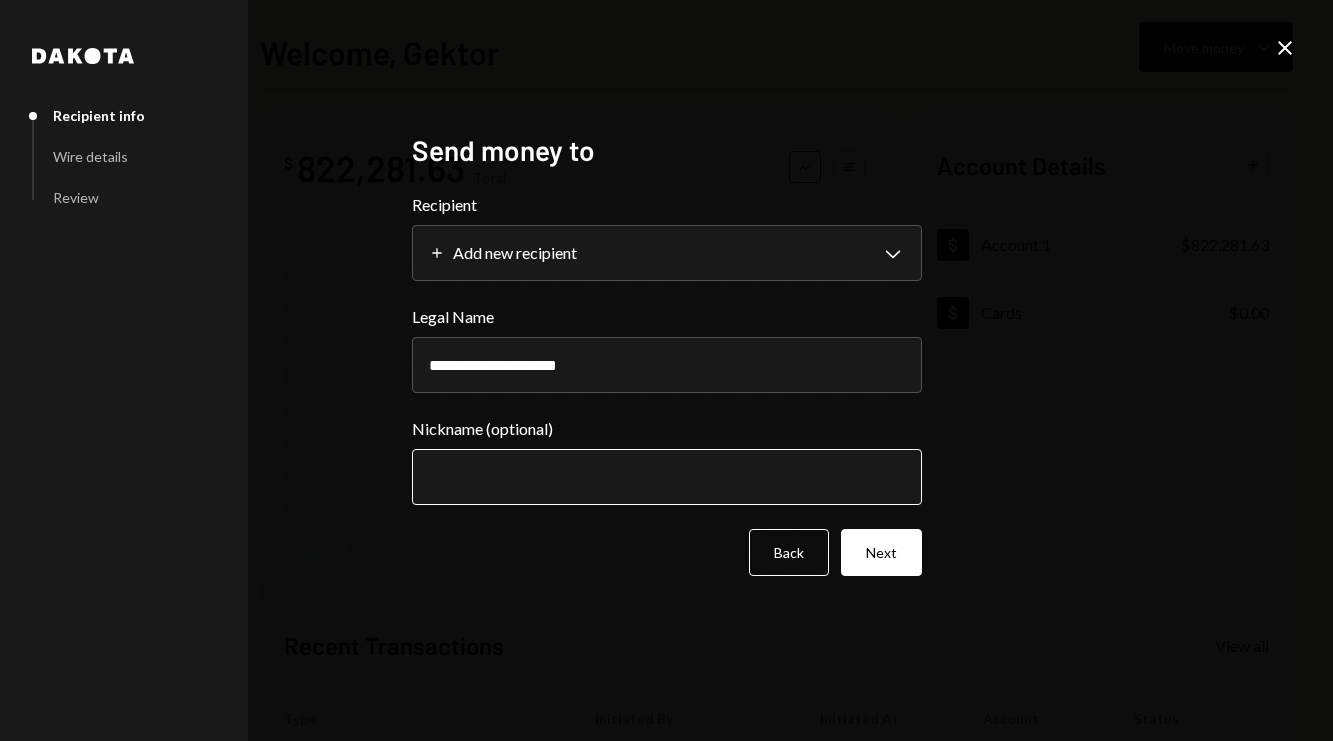 type on "**********" 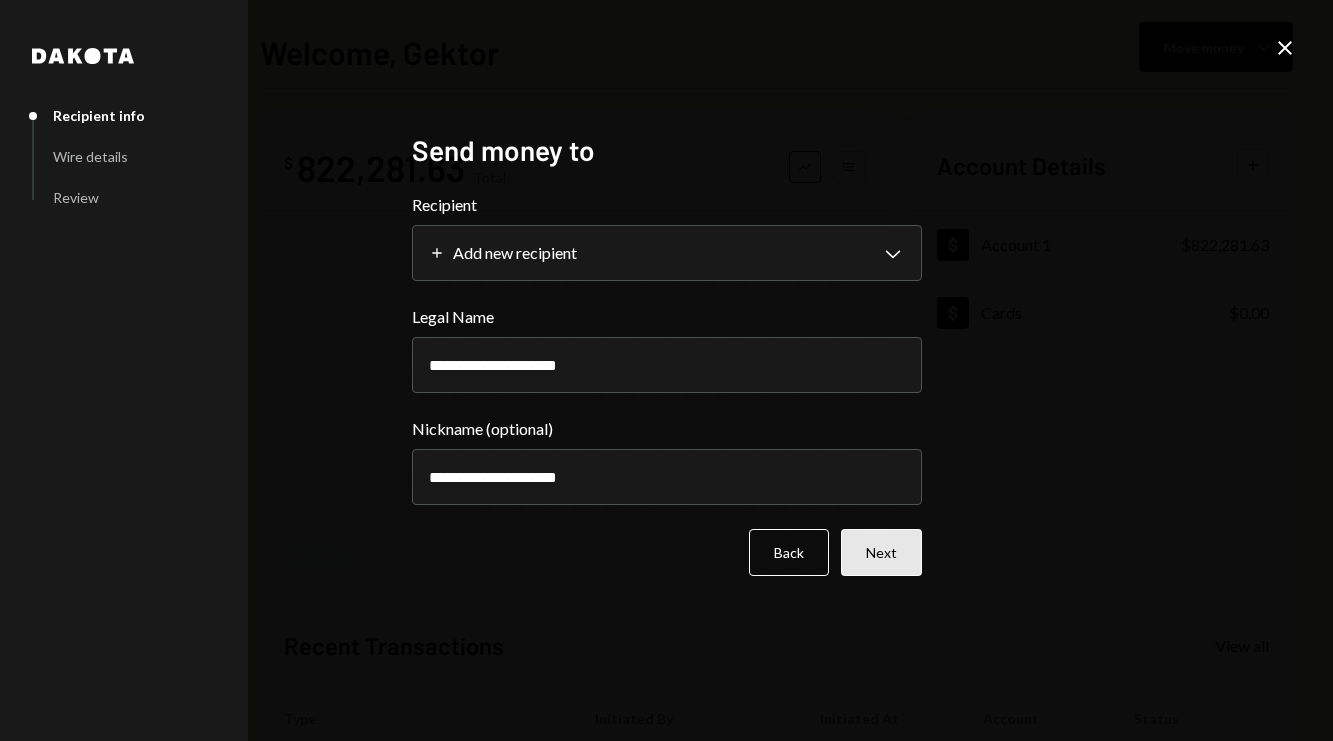 type on "**********" 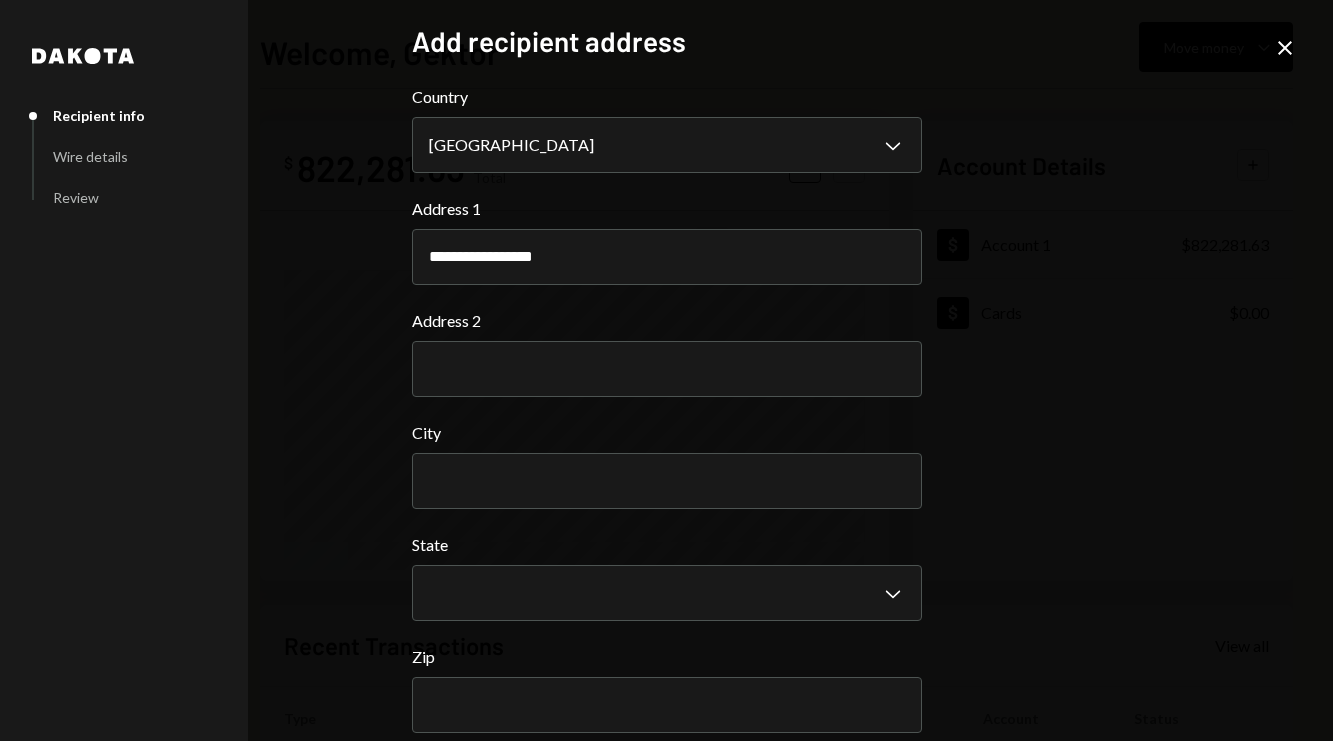 scroll, scrollTop: 0, scrollLeft: 0, axis: both 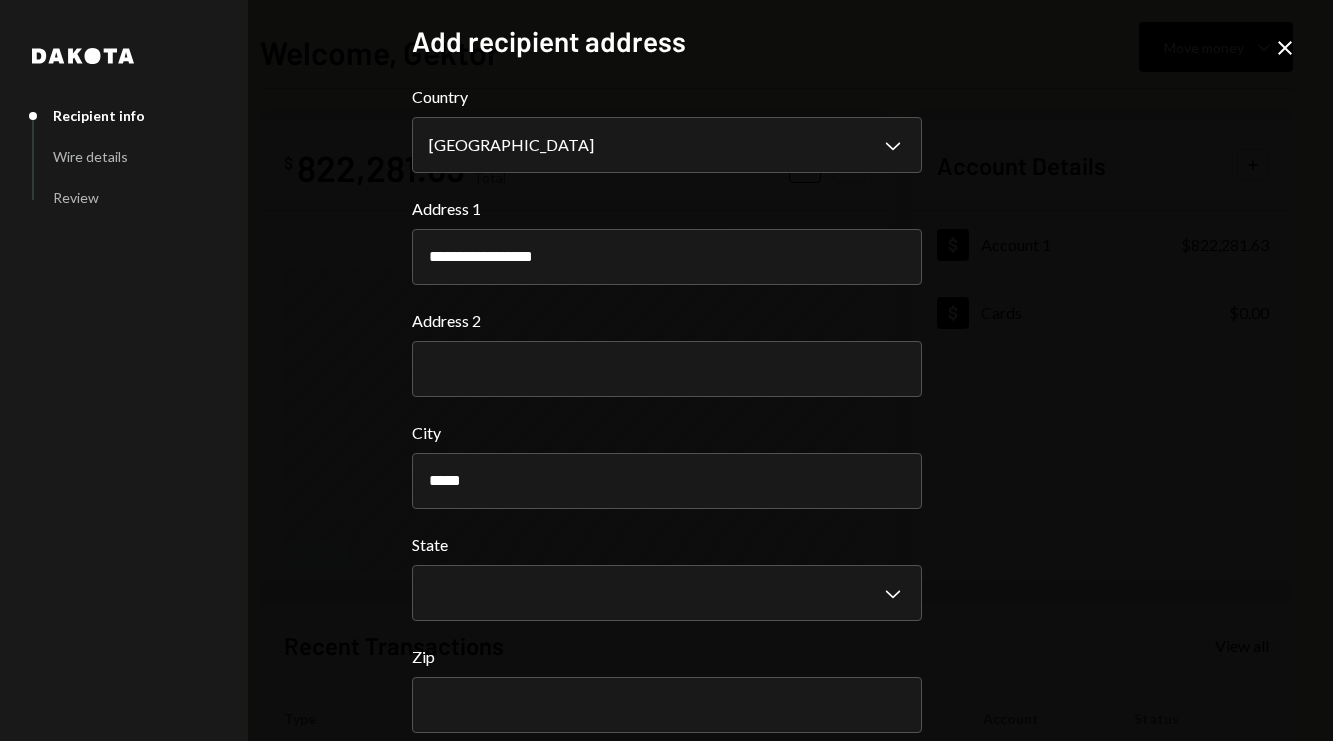 type on "*****" 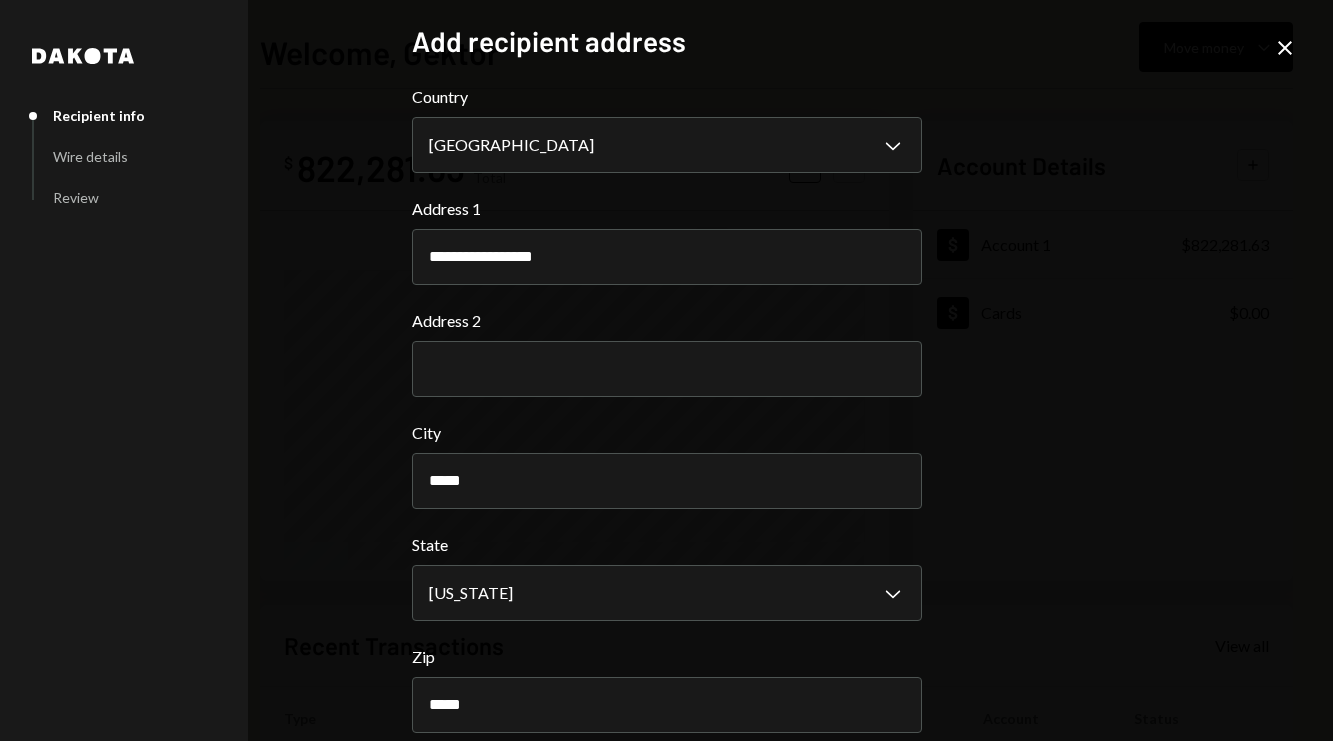 scroll, scrollTop: 94, scrollLeft: 0, axis: vertical 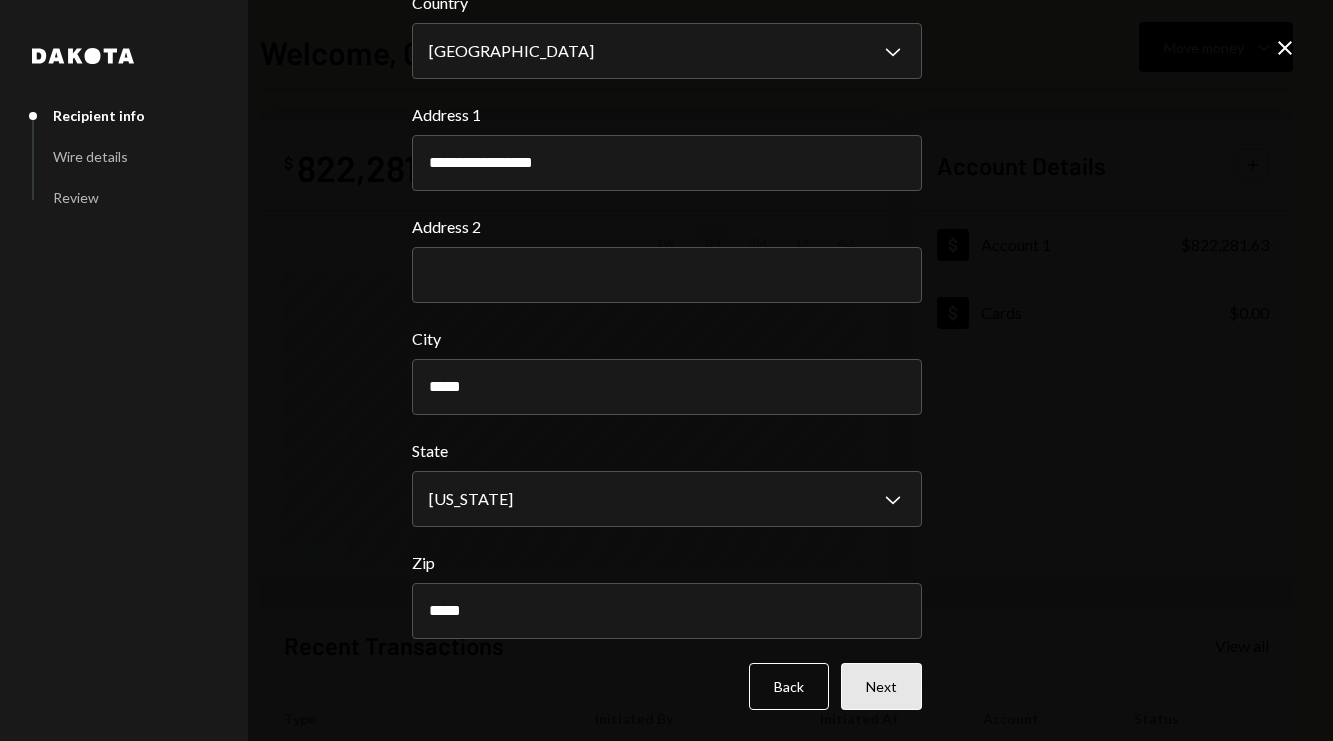 type on "*****" 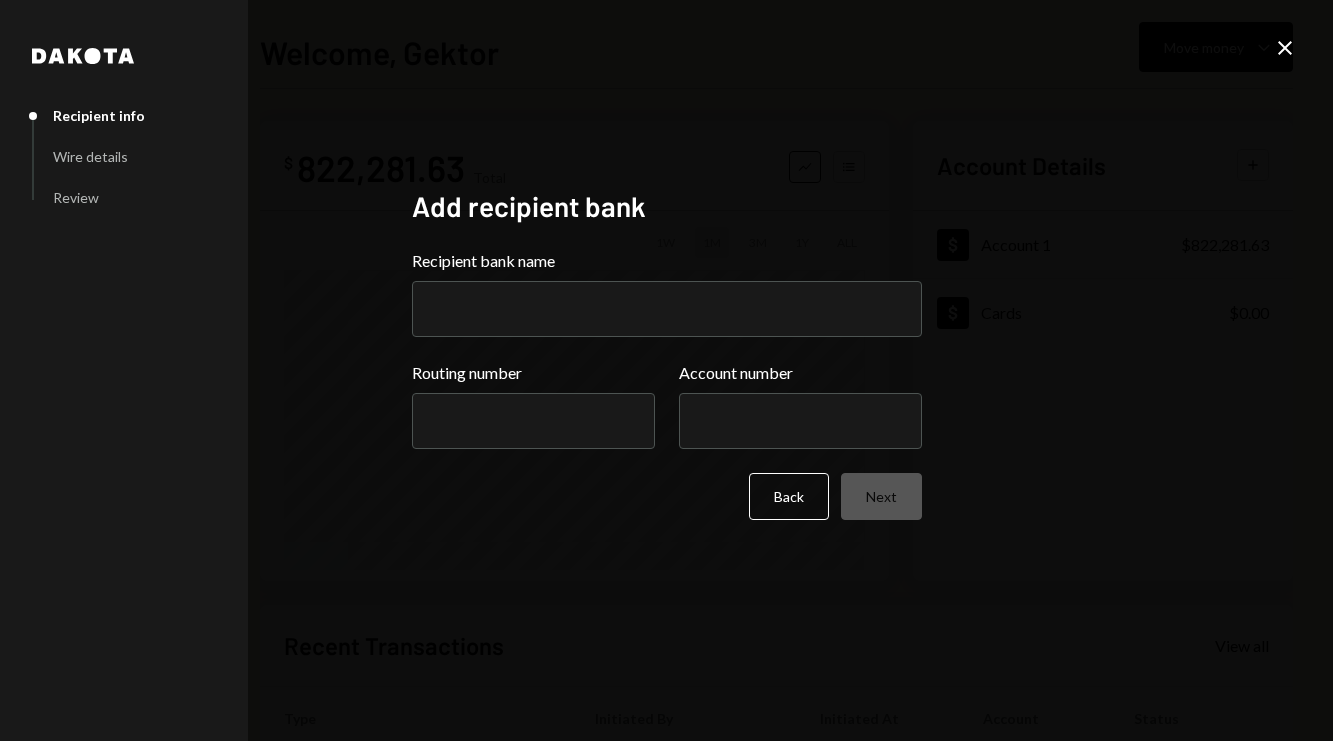 scroll, scrollTop: 0, scrollLeft: 0, axis: both 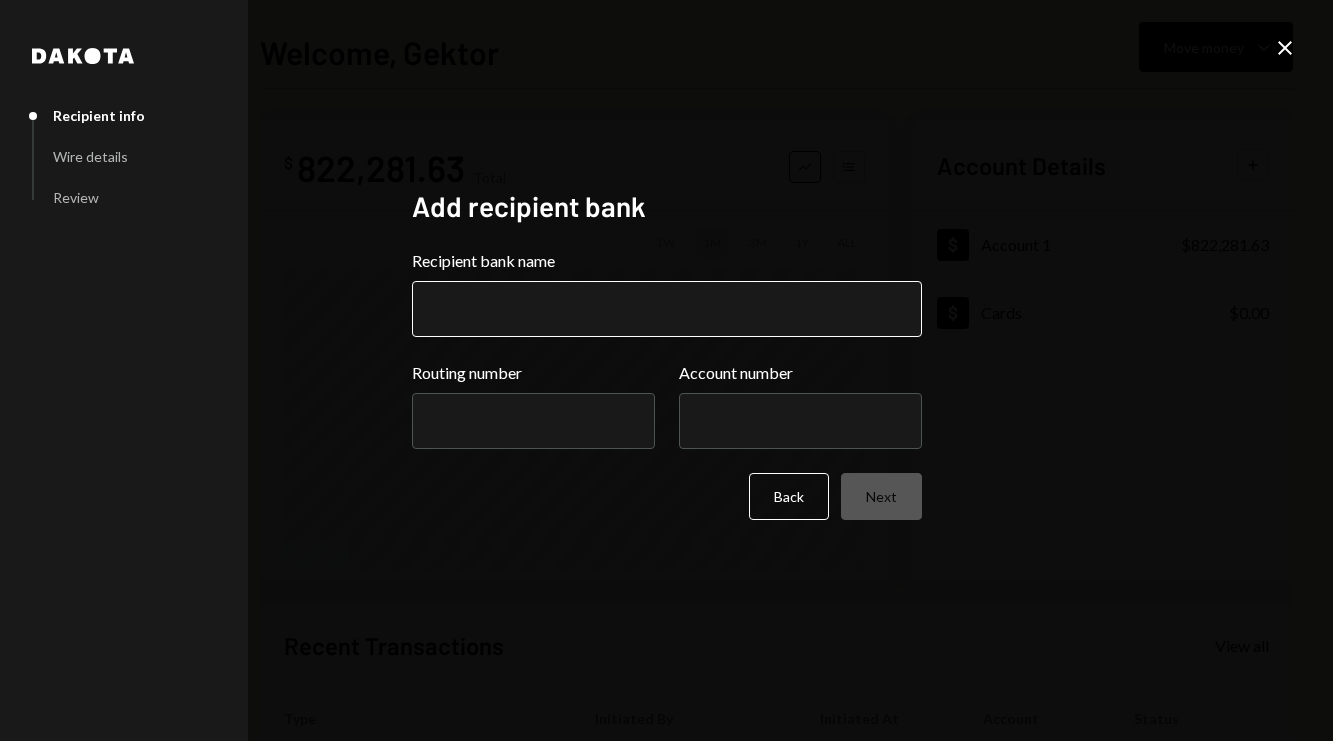 click on "Recipient bank name" at bounding box center [667, 309] 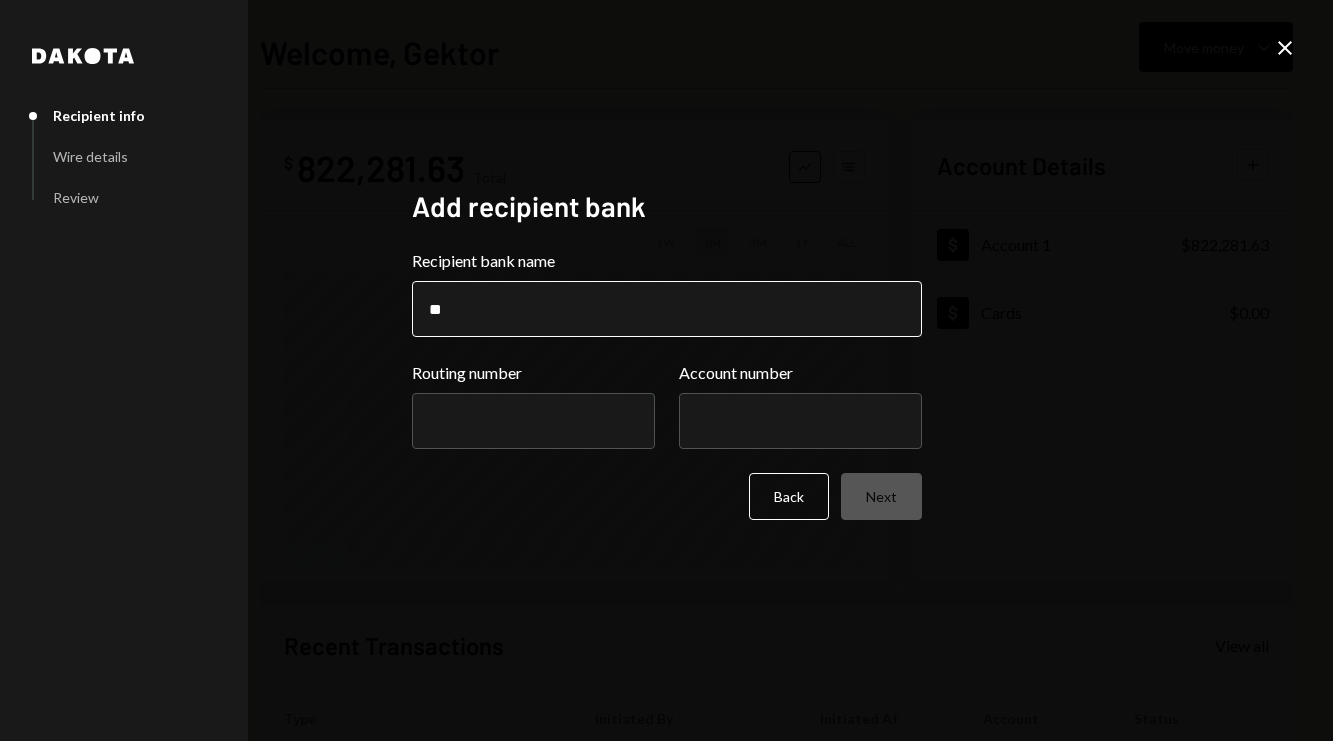 type on "**********" 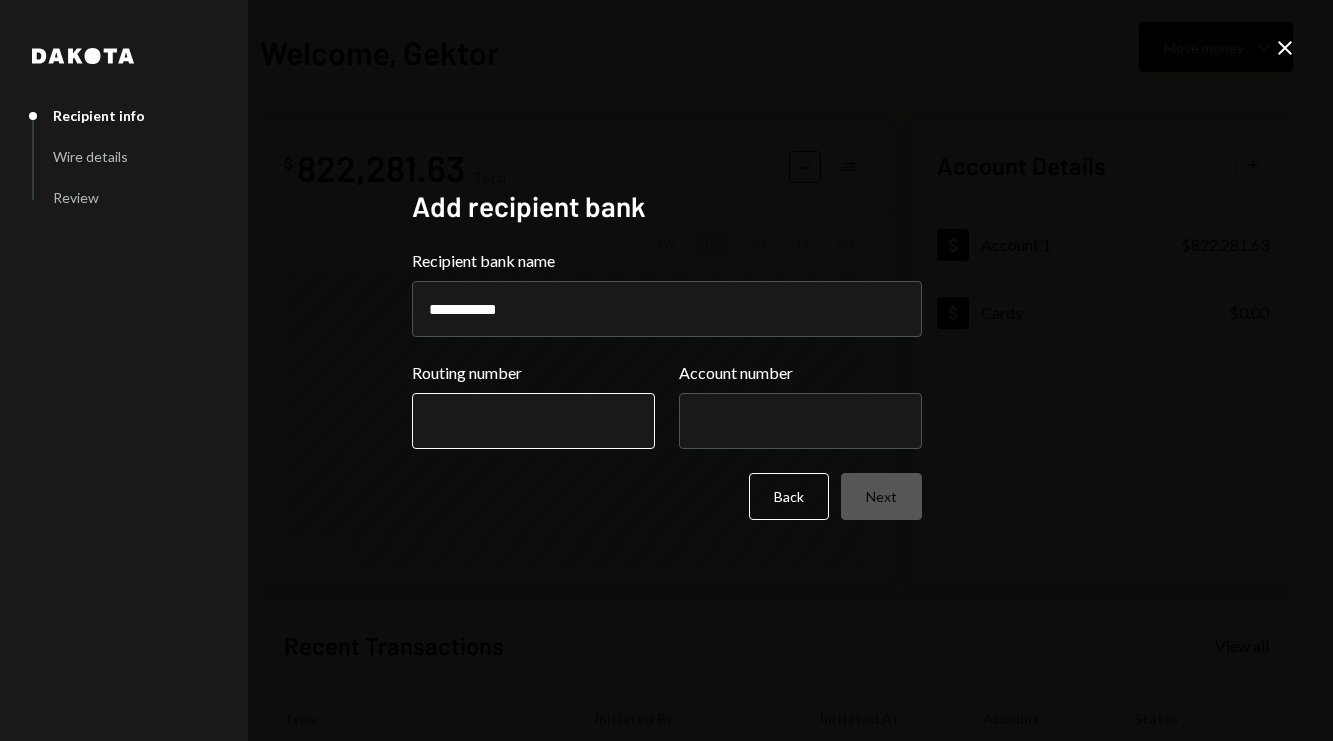 click on "Routing number" at bounding box center [533, 421] 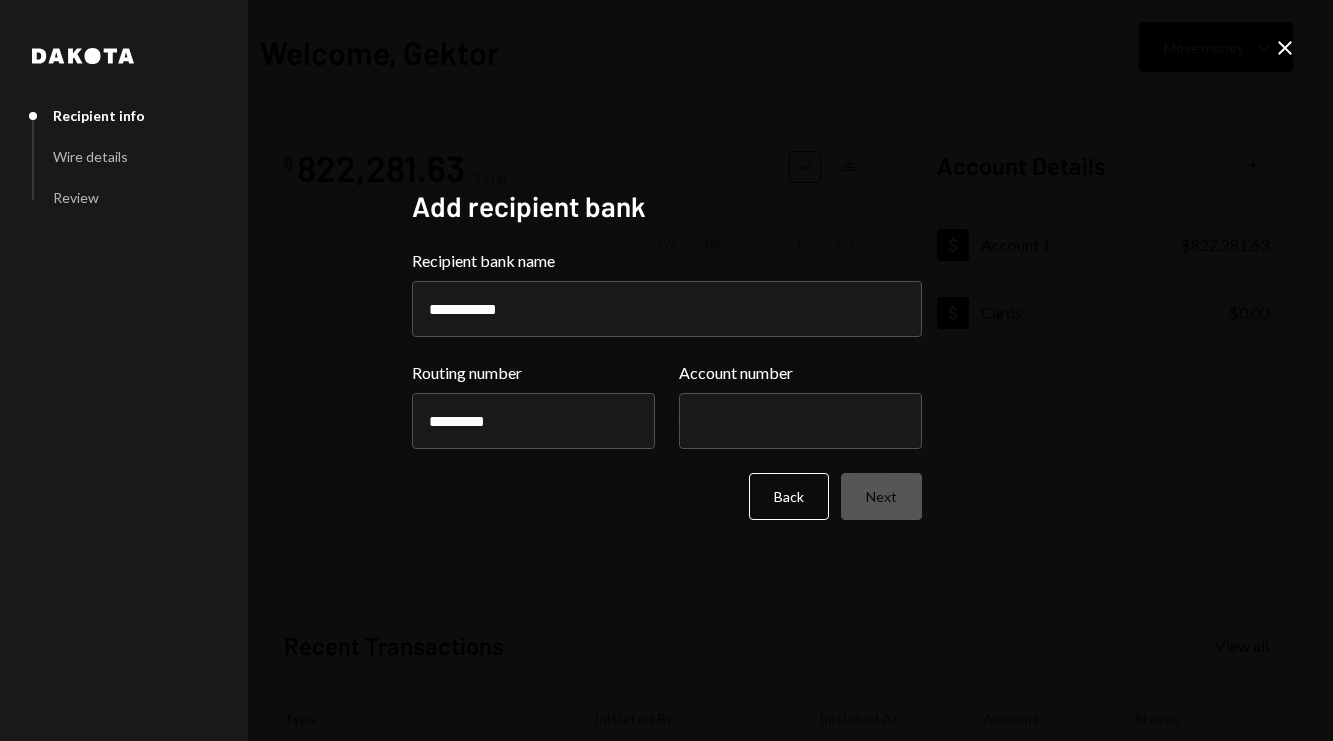 type on "*********" 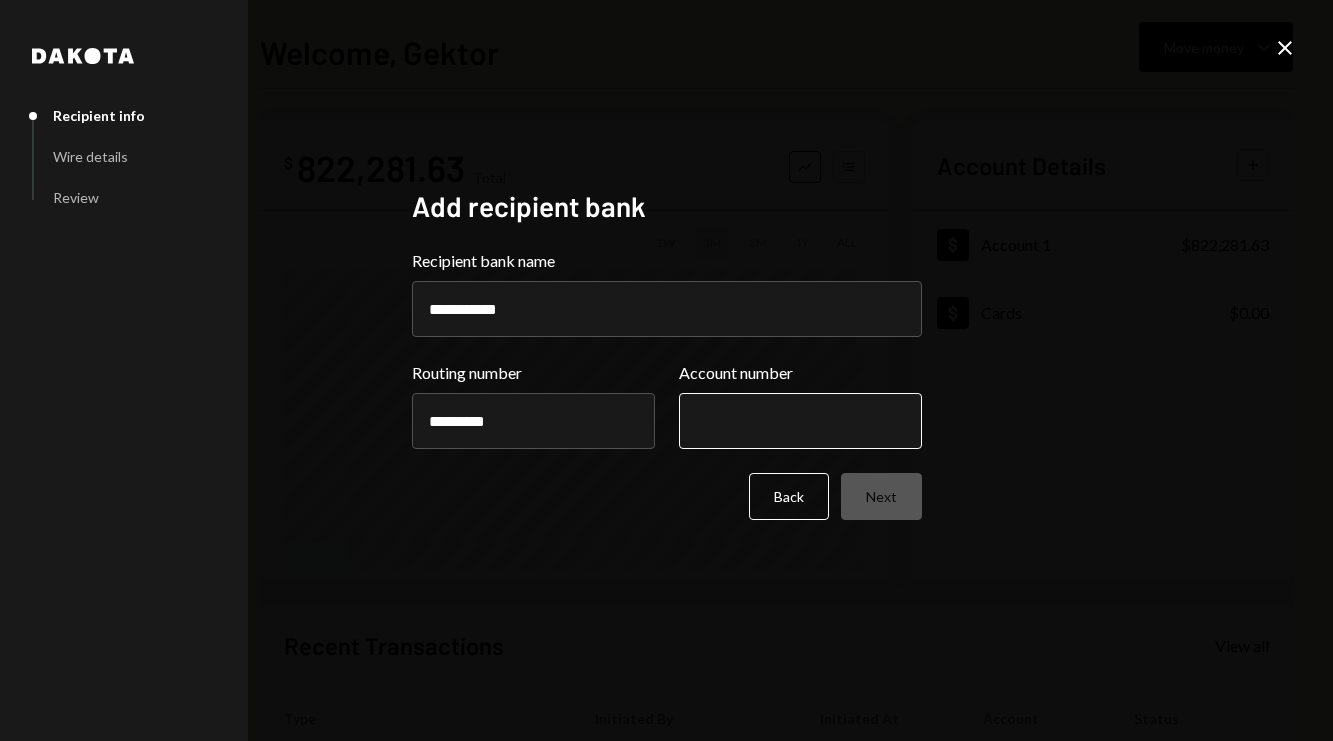 click on "Account number" at bounding box center [800, 421] 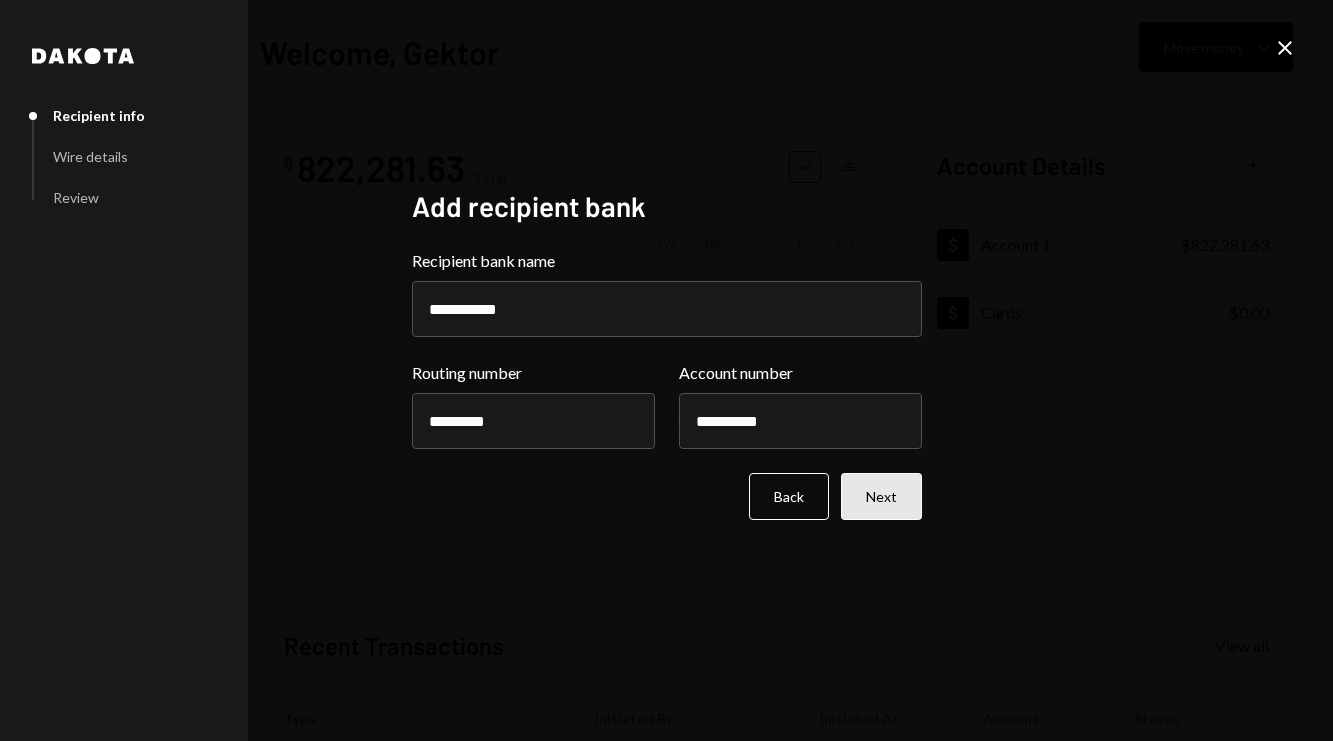 type on "**********" 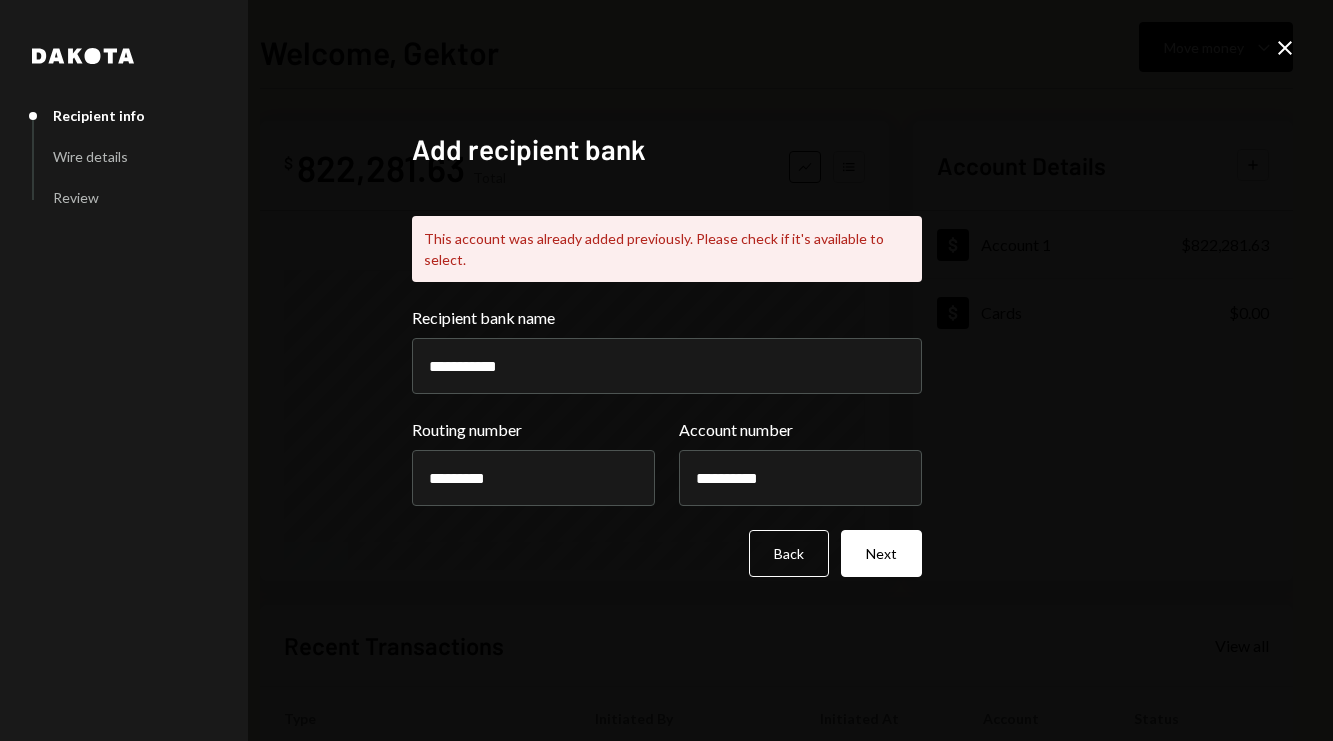 click 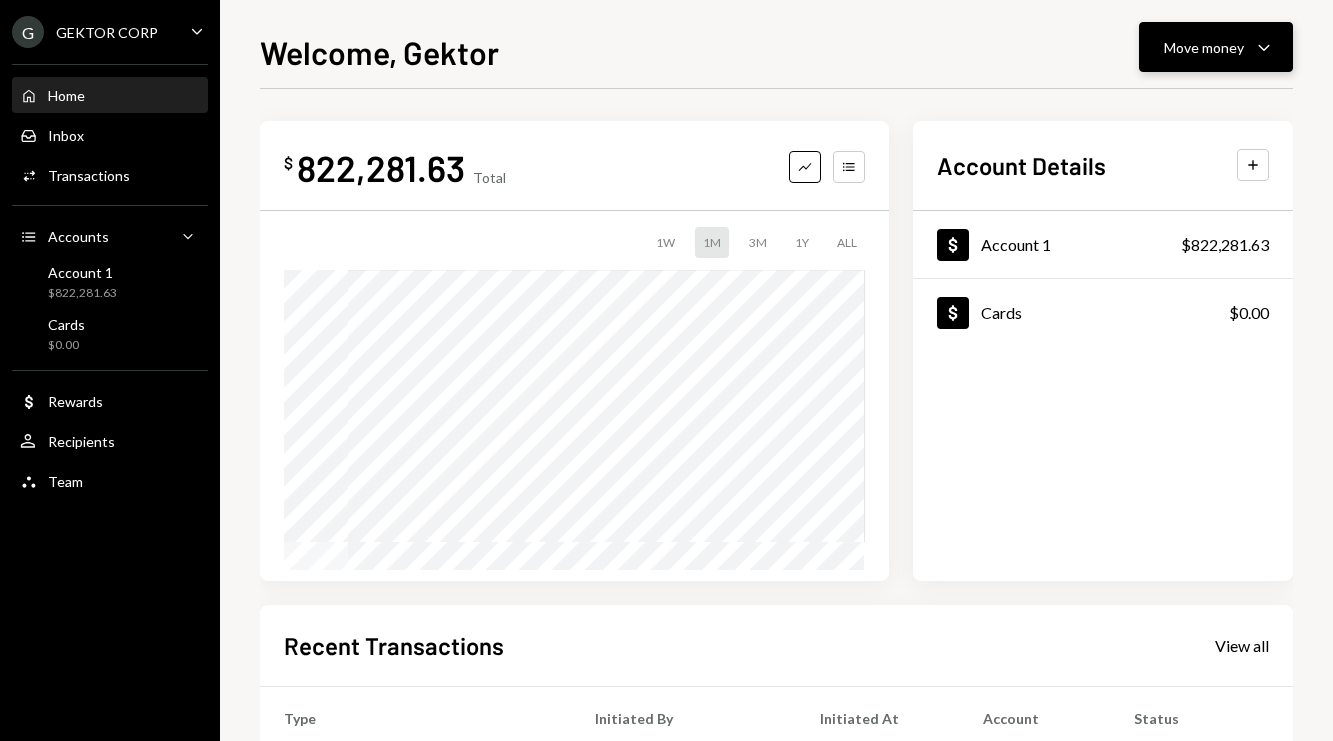 click on "Move money" at bounding box center [1204, 47] 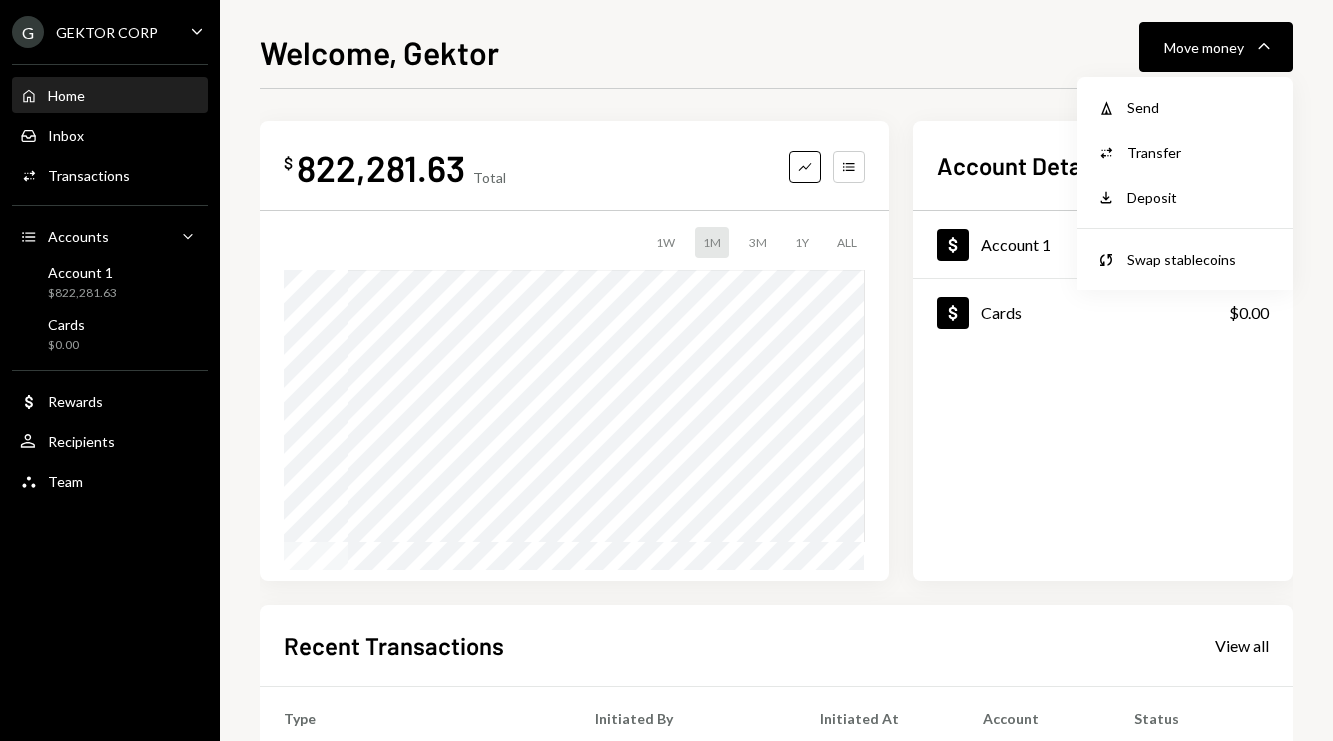 click on "Withdraw Send Convert Transfer Deposit Deposit Swap Swap stablecoins" at bounding box center [1185, 183] 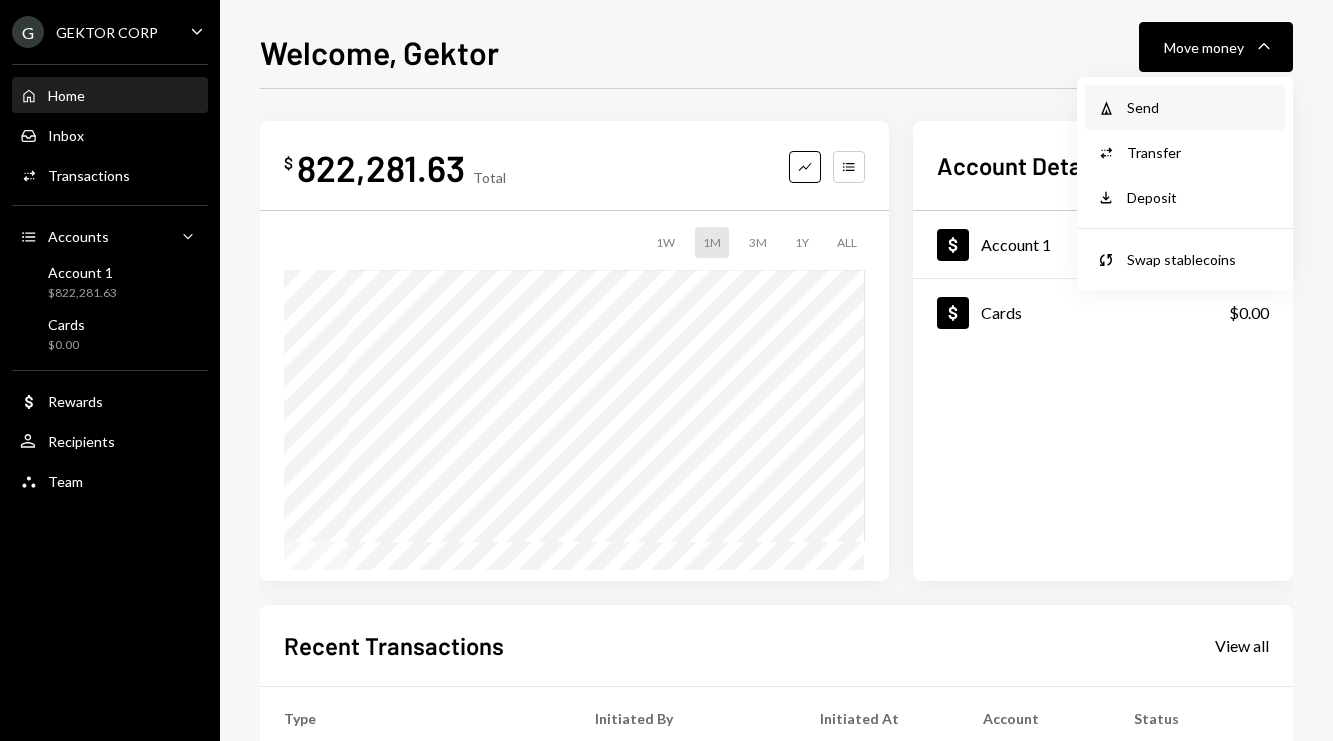 click on "Withdraw Send" at bounding box center [1185, 107] 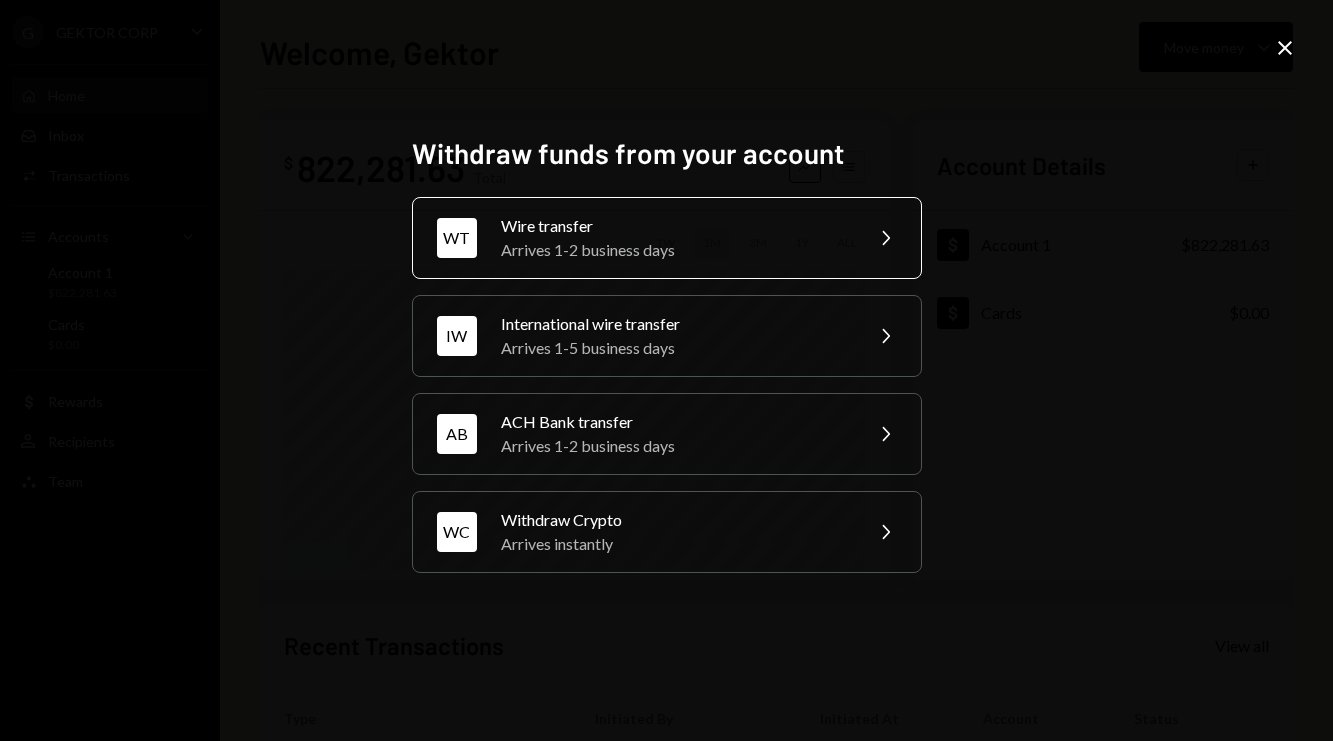 click on "WT Wire transfer Arrives 1-2 business days Chevron Right" at bounding box center (667, 238) 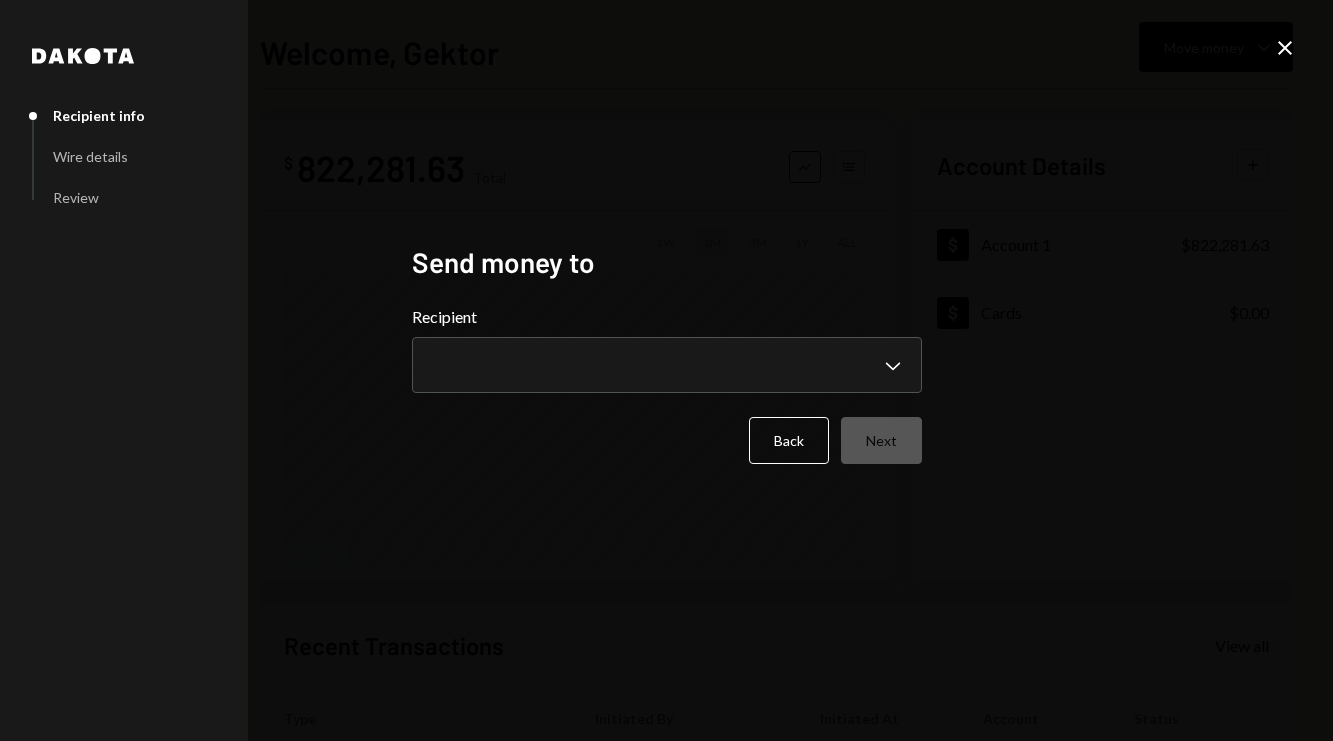 type 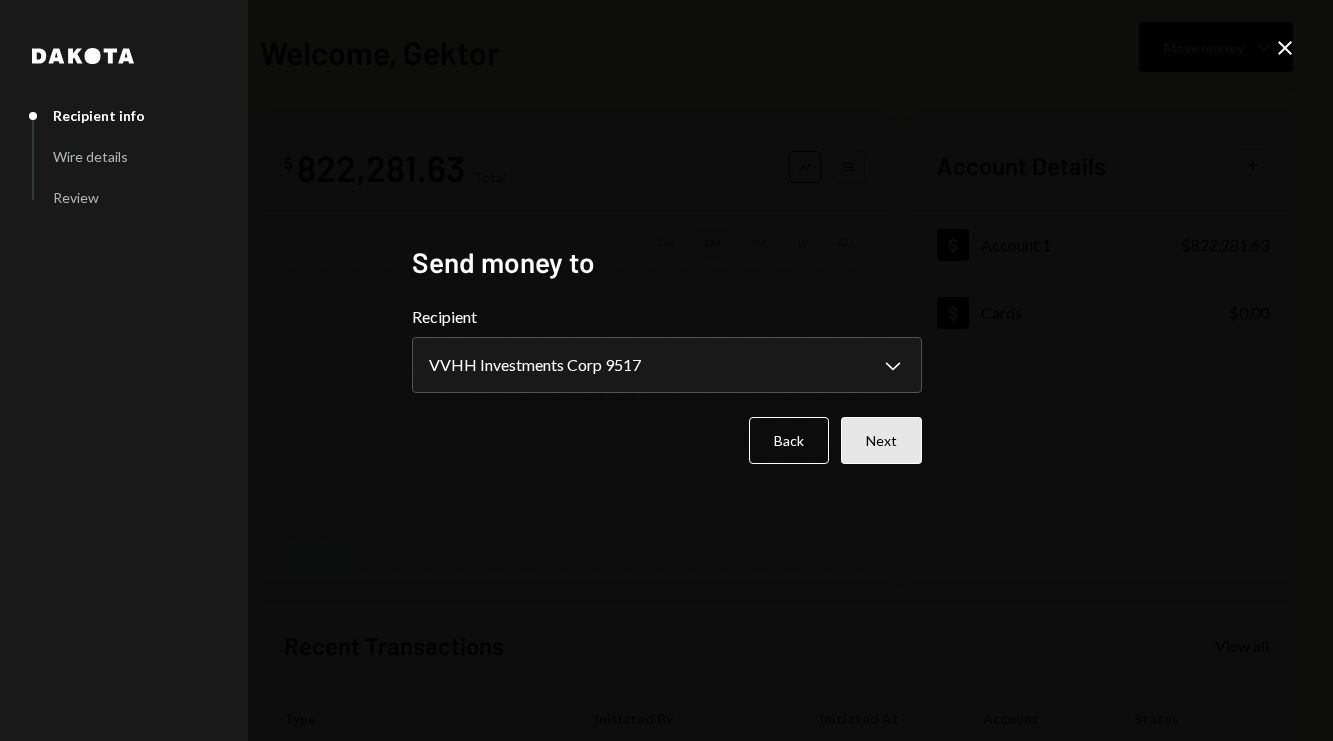 click on "Next" at bounding box center [881, 440] 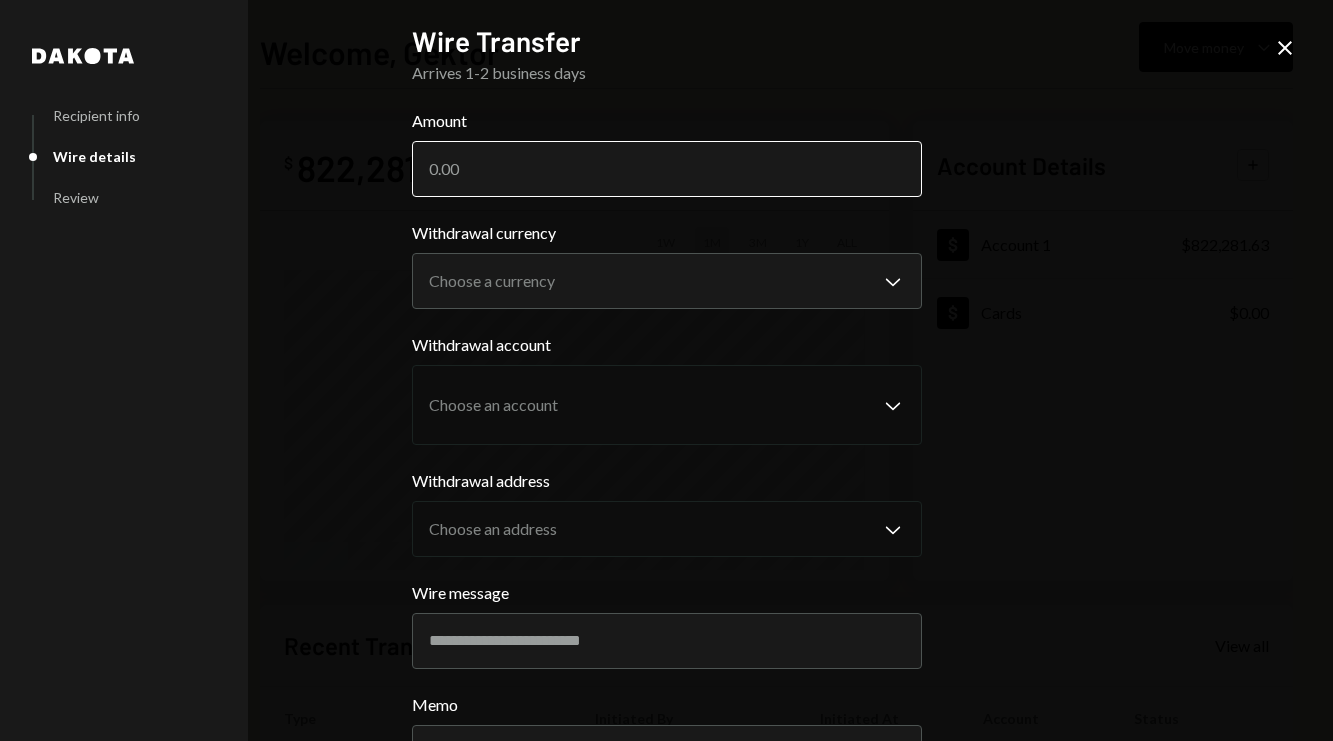 click on "Amount" at bounding box center (667, 169) 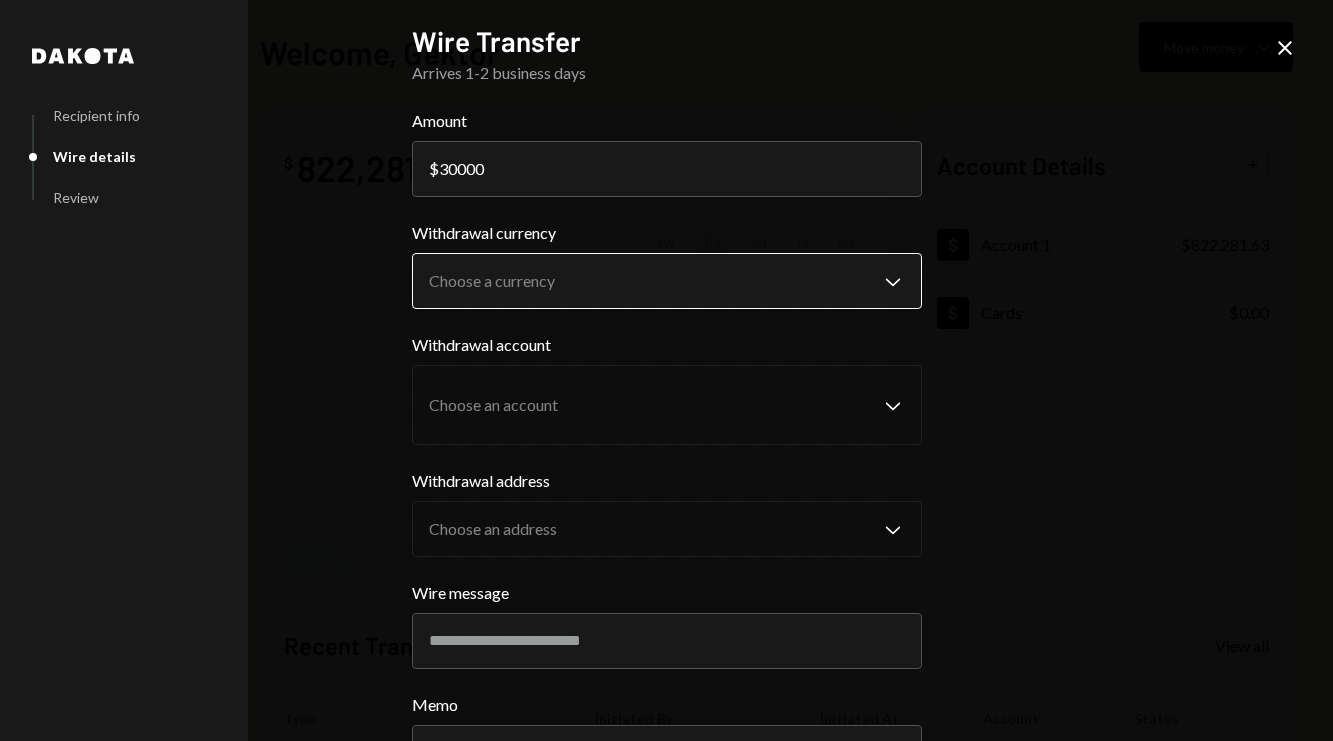 type on "30000" 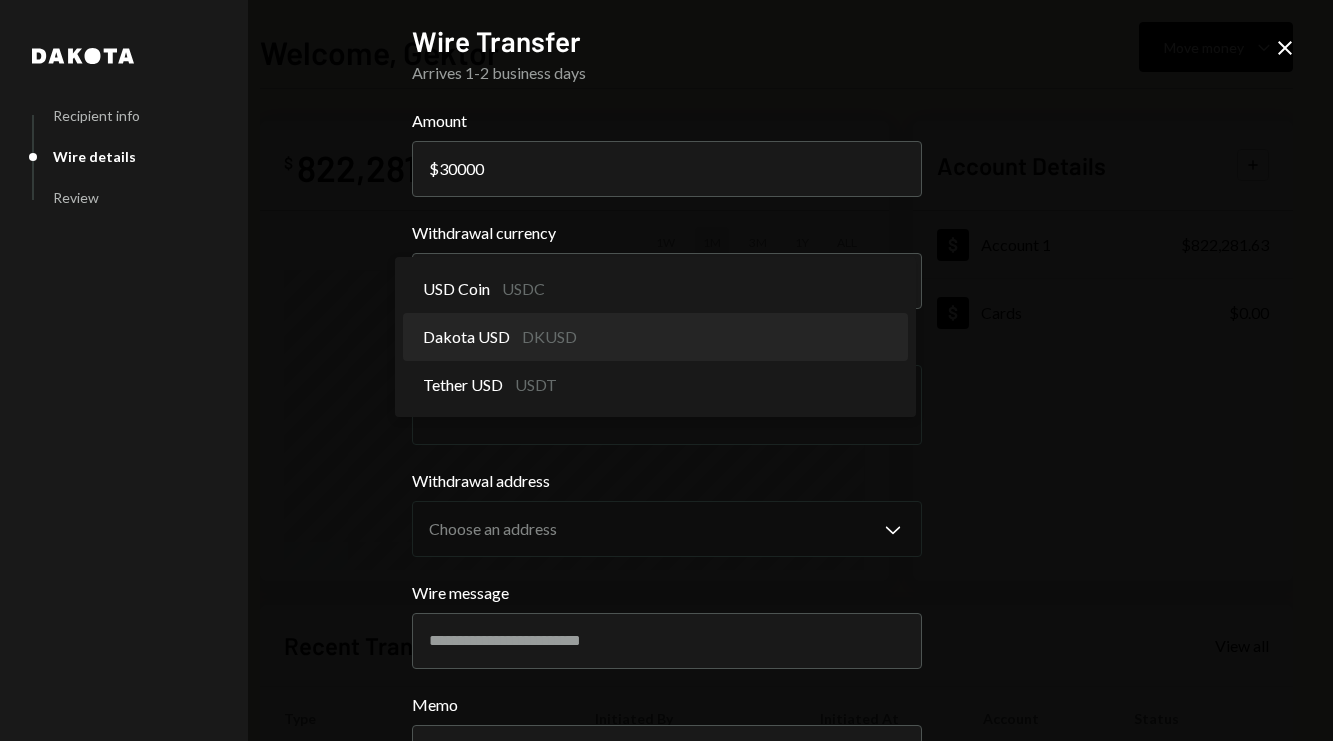 select on "*****" 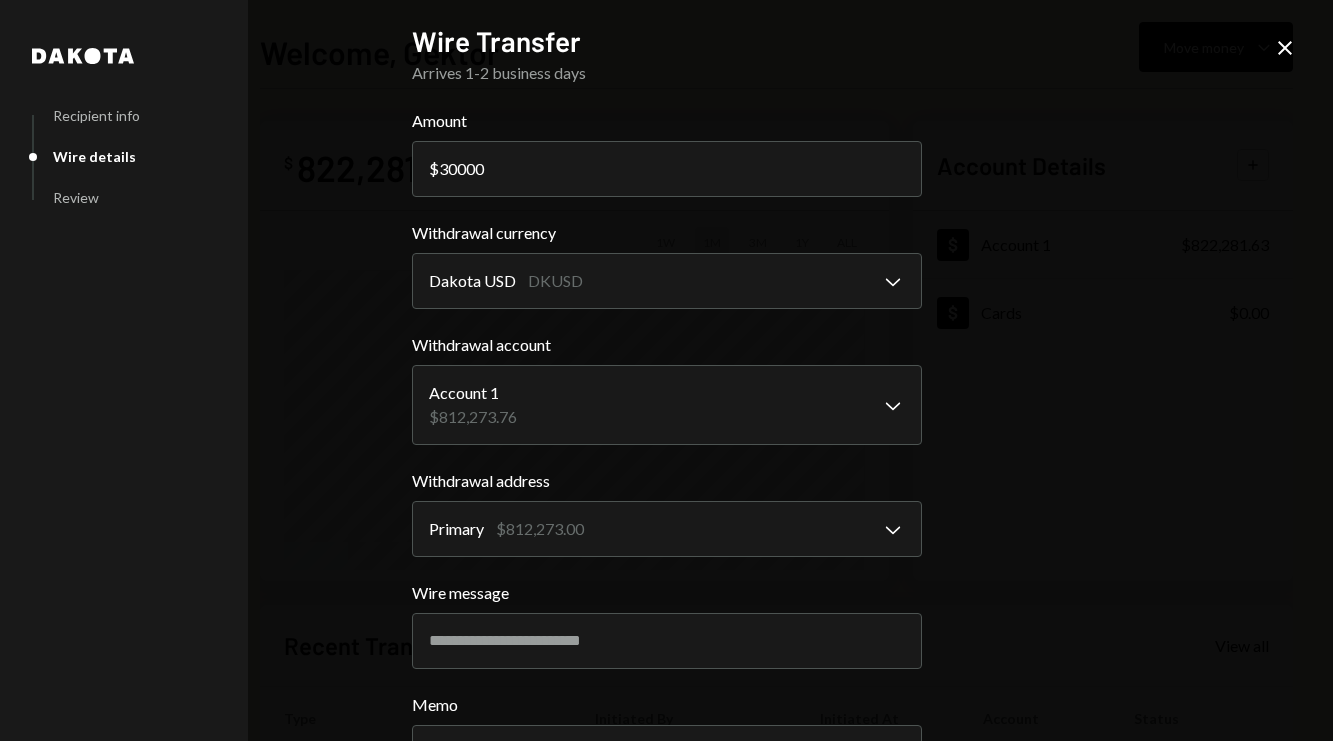 scroll, scrollTop: 166, scrollLeft: 0, axis: vertical 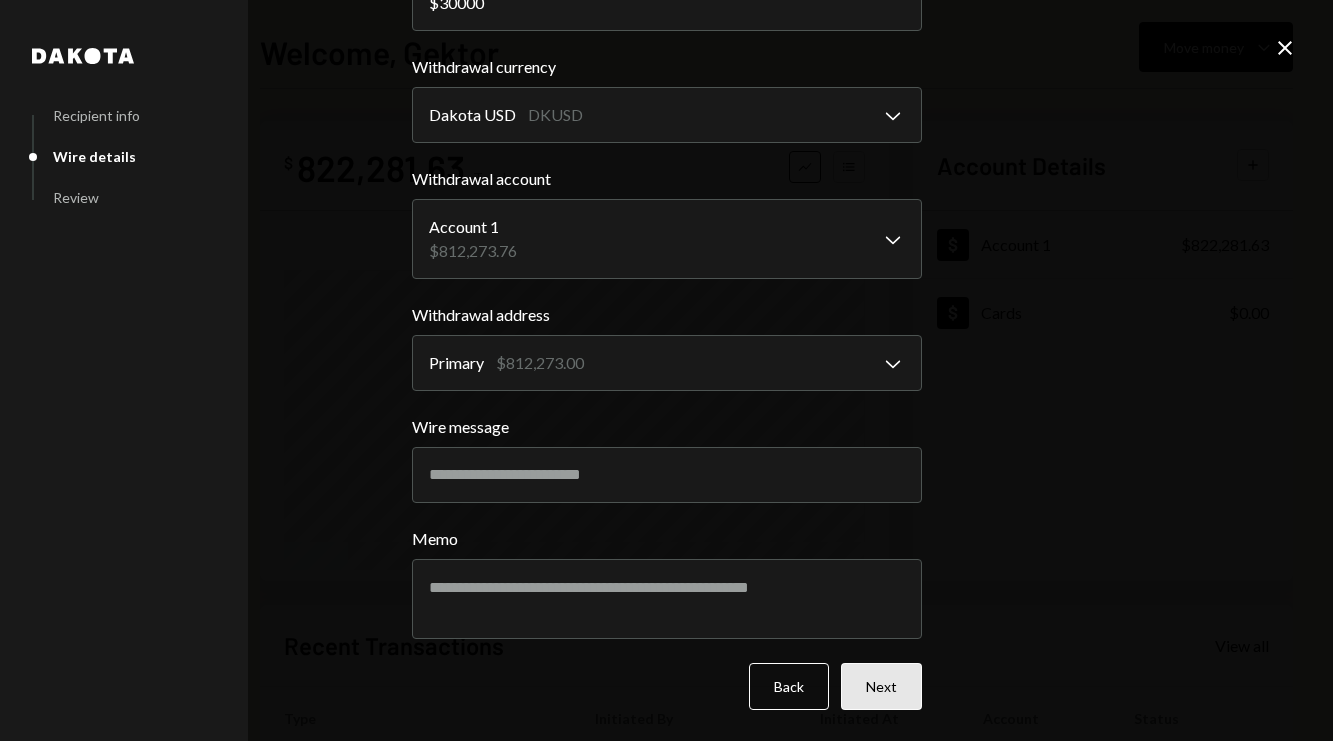 click on "Next" at bounding box center (881, 686) 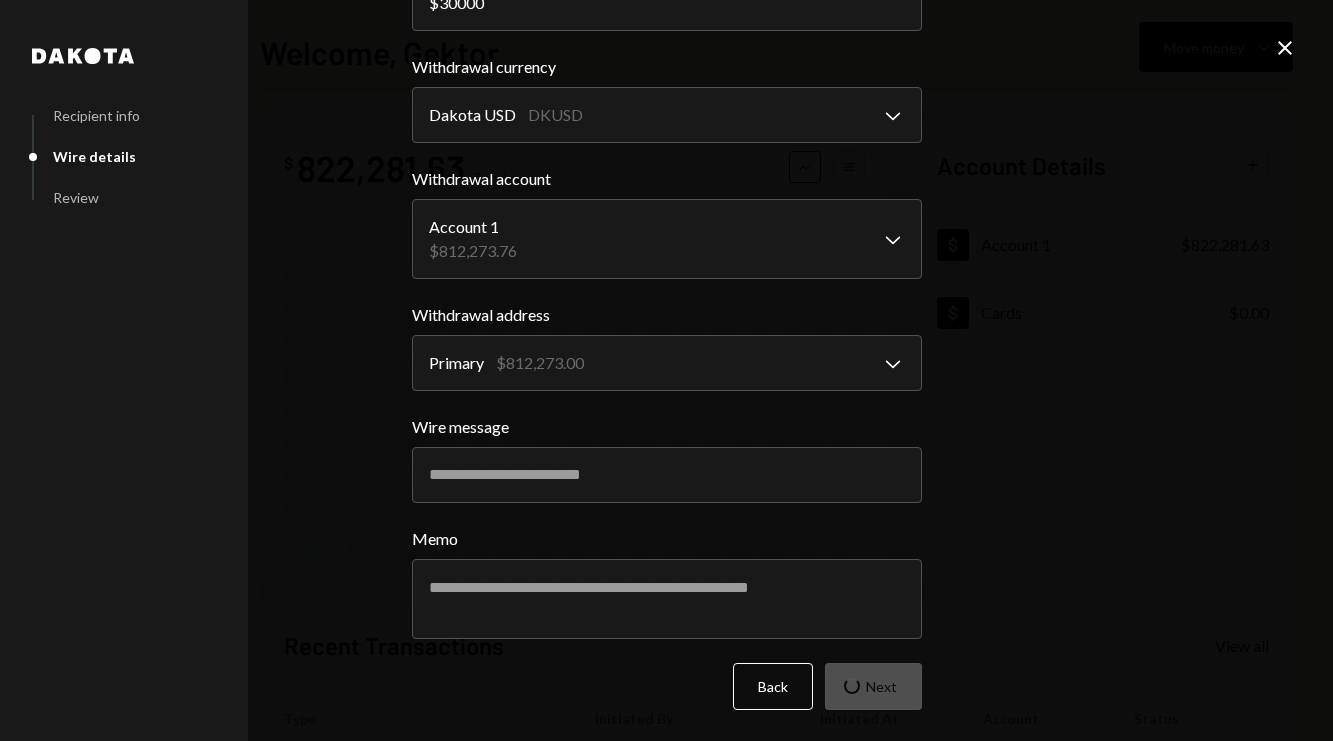scroll, scrollTop: 0, scrollLeft: 0, axis: both 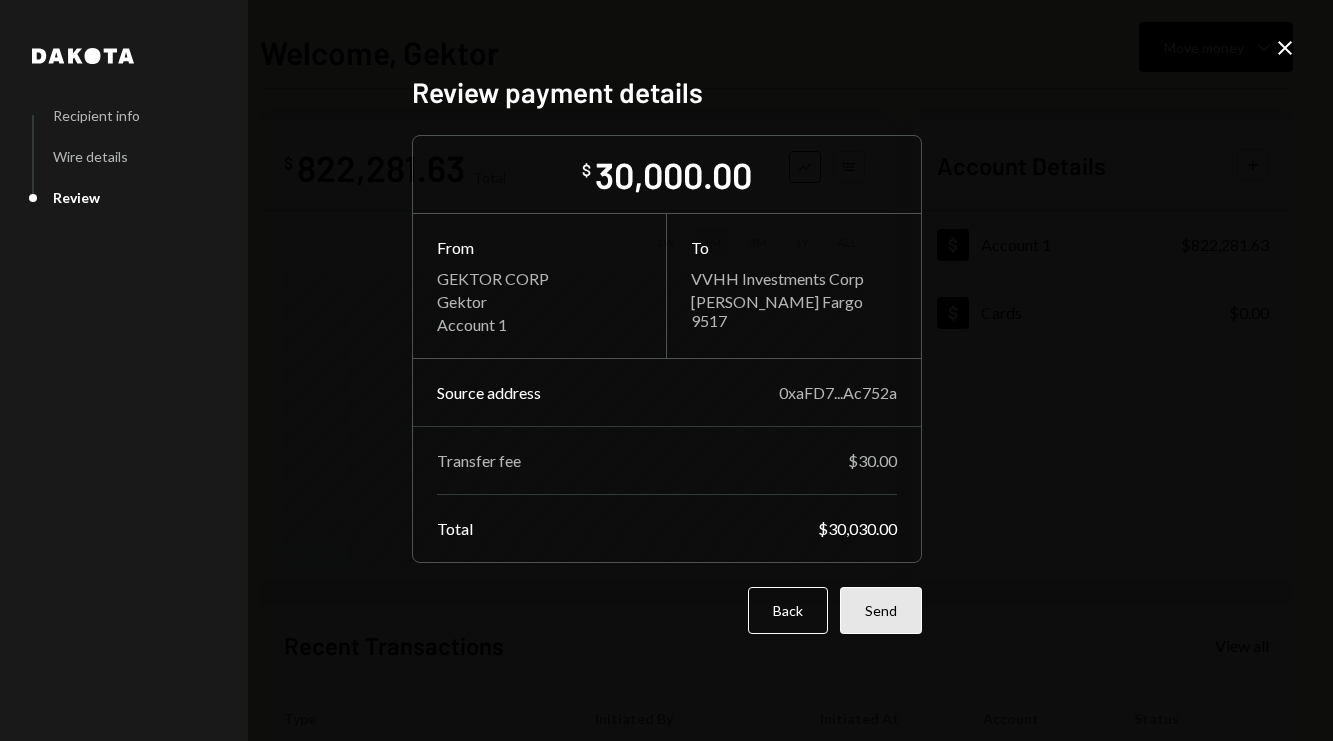 click on "Send" at bounding box center (881, 610) 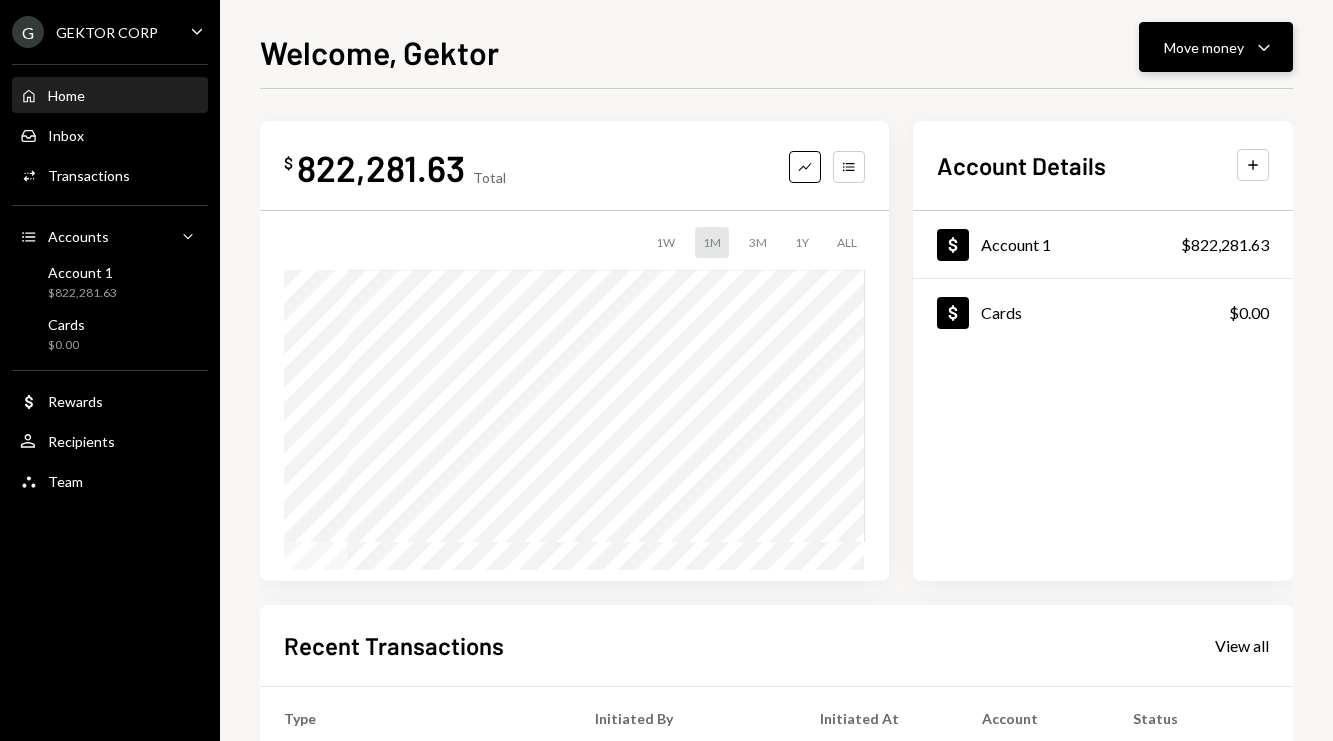 click on "Move money" at bounding box center [1204, 47] 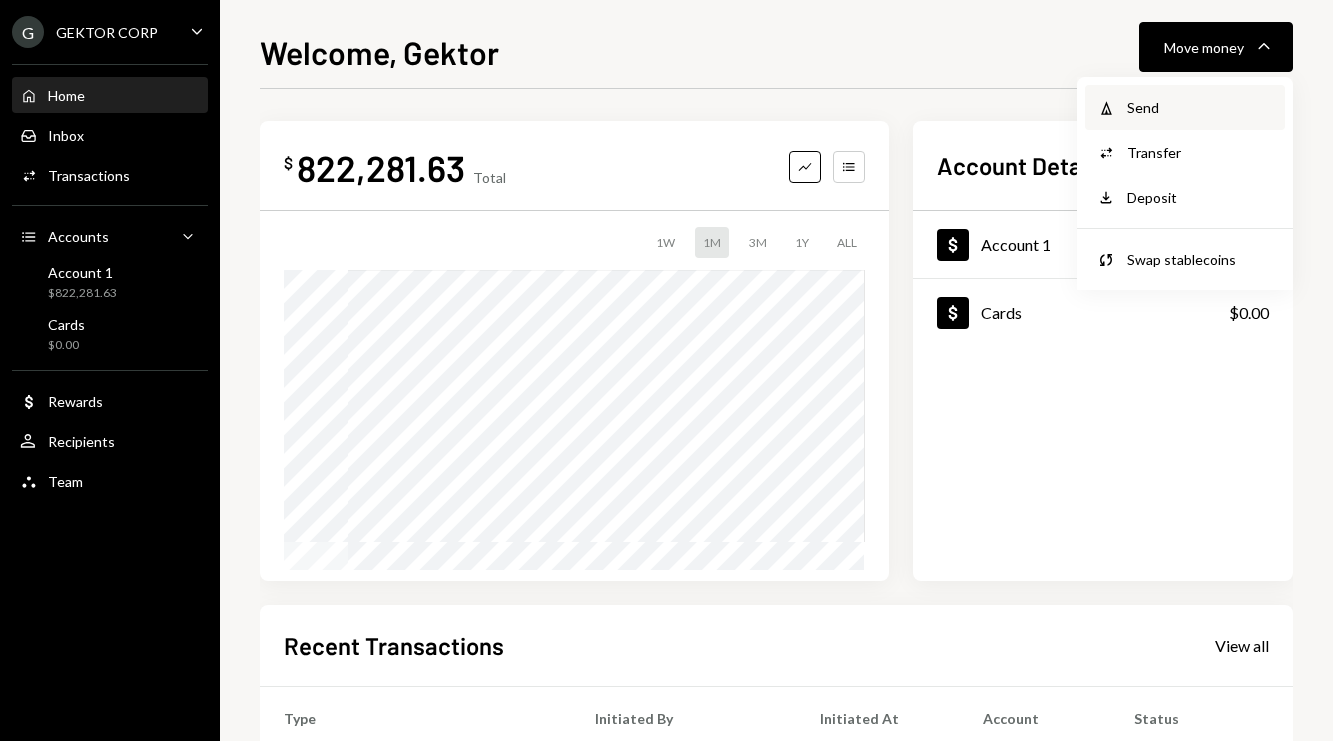 click on "Send" at bounding box center [1200, 107] 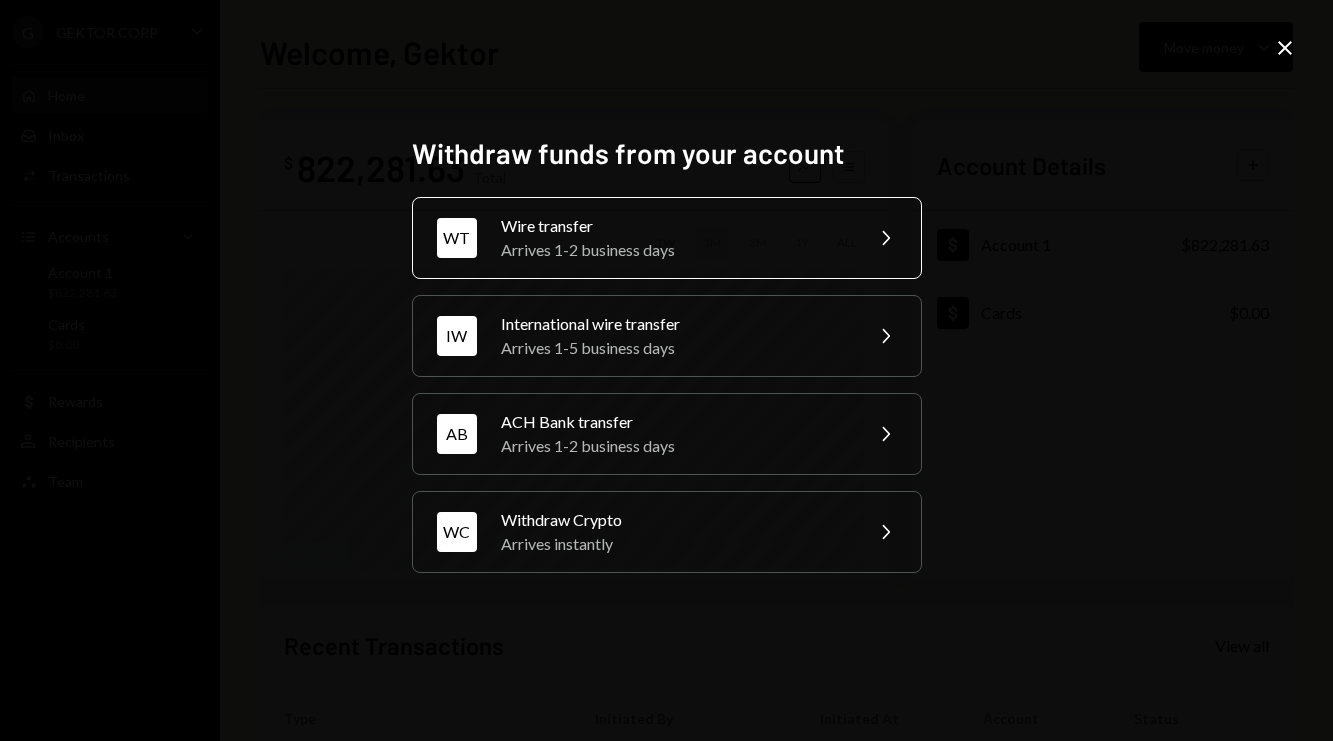 click on "WT Wire transfer Arrives 1-2 business days Chevron Right" at bounding box center (667, 238) 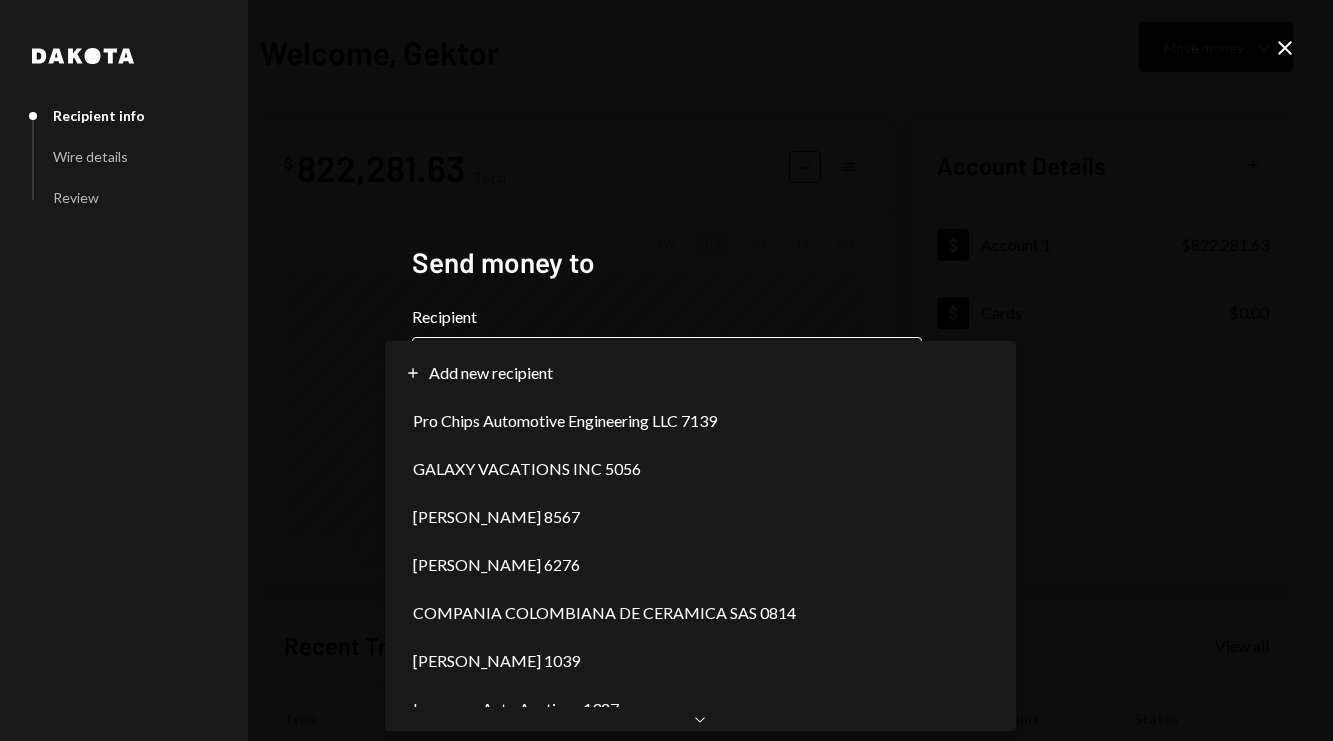 click on "**********" at bounding box center (666, 370) 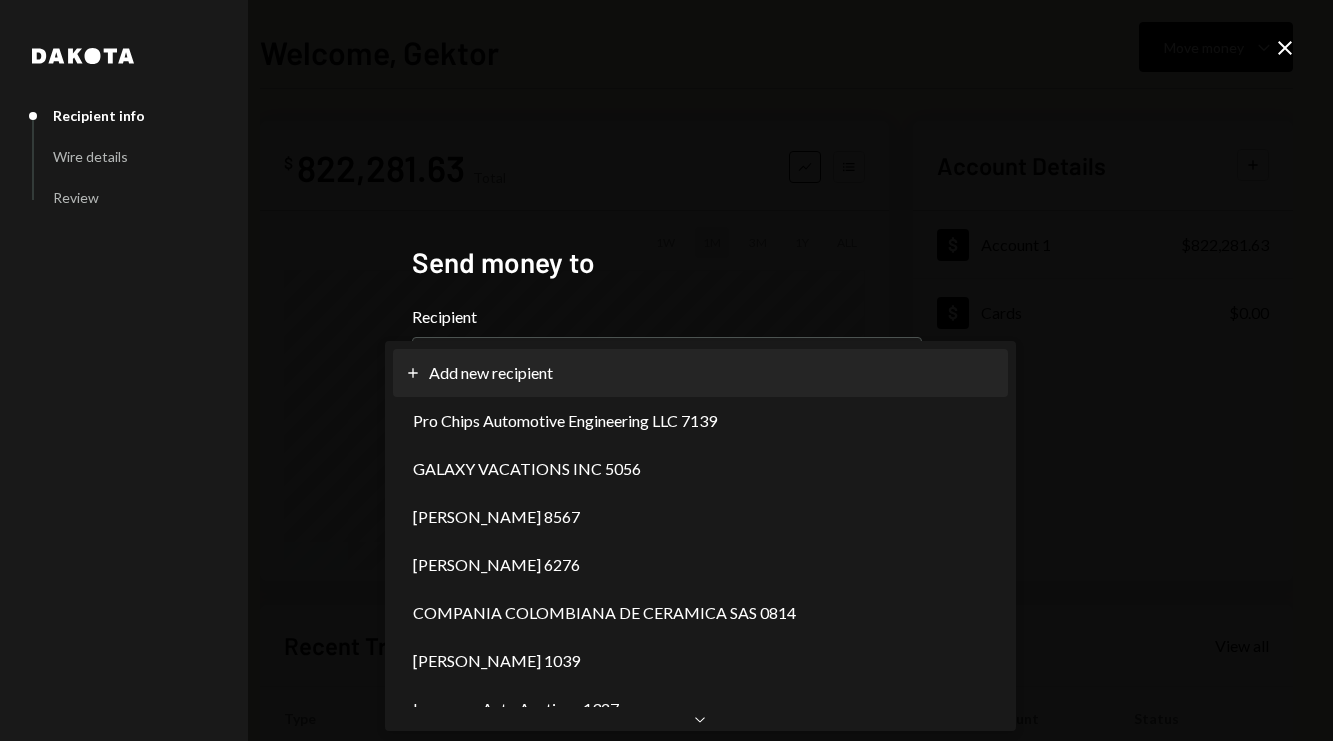 select on "**********" 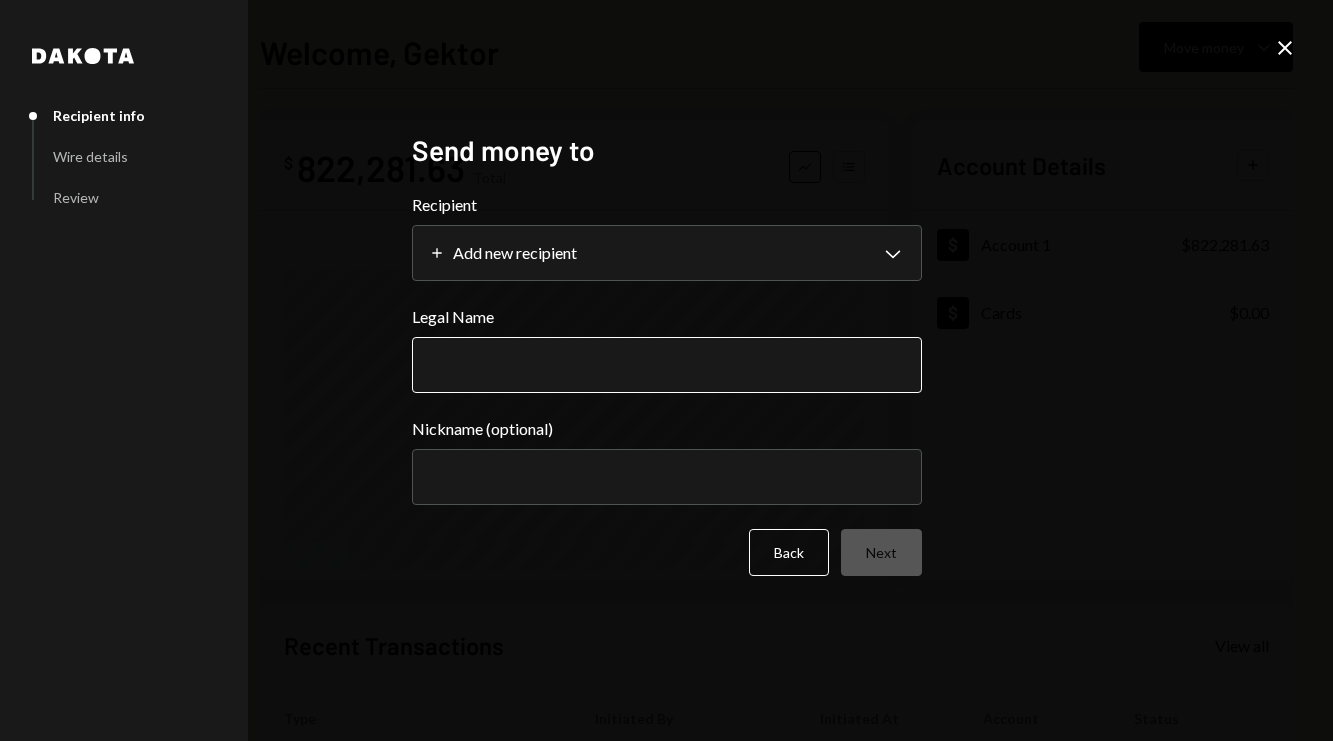 click on "Legal Name" at bounding box center [667, 365] 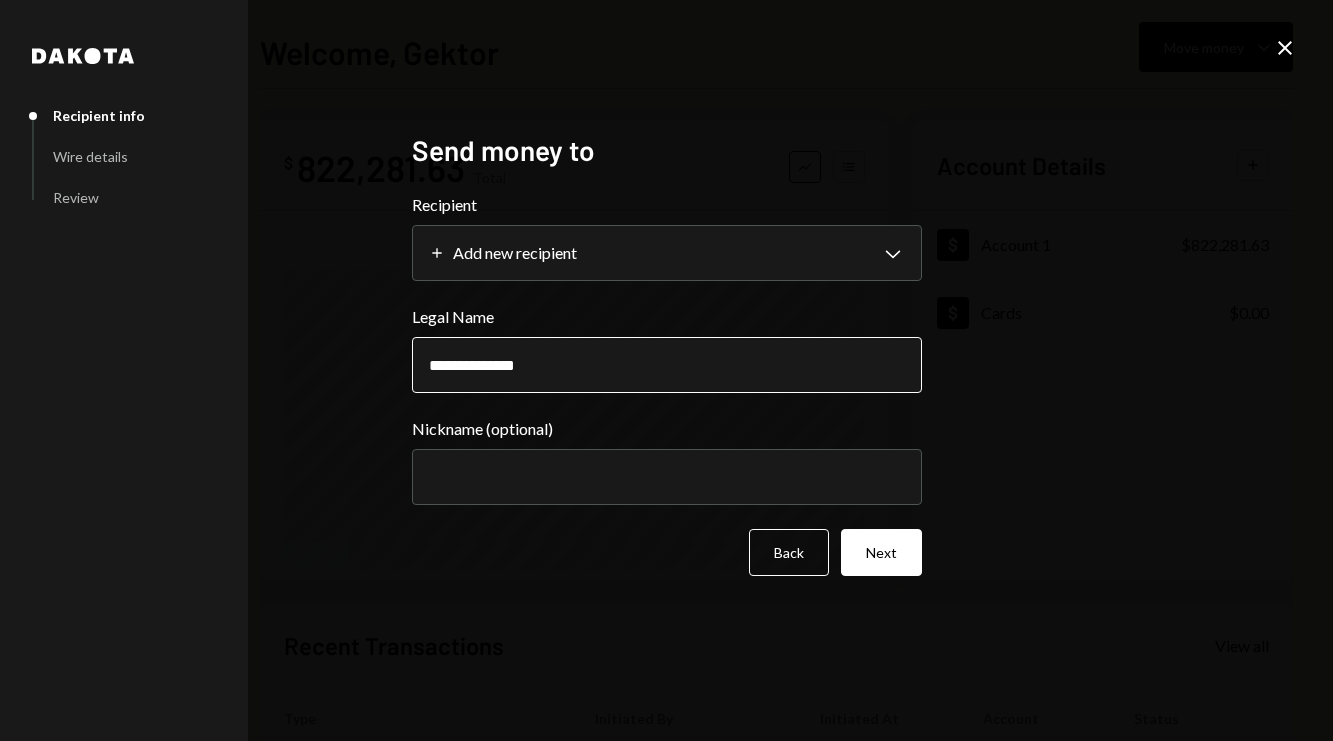 click on "**********" at bounding box center [667, 365] 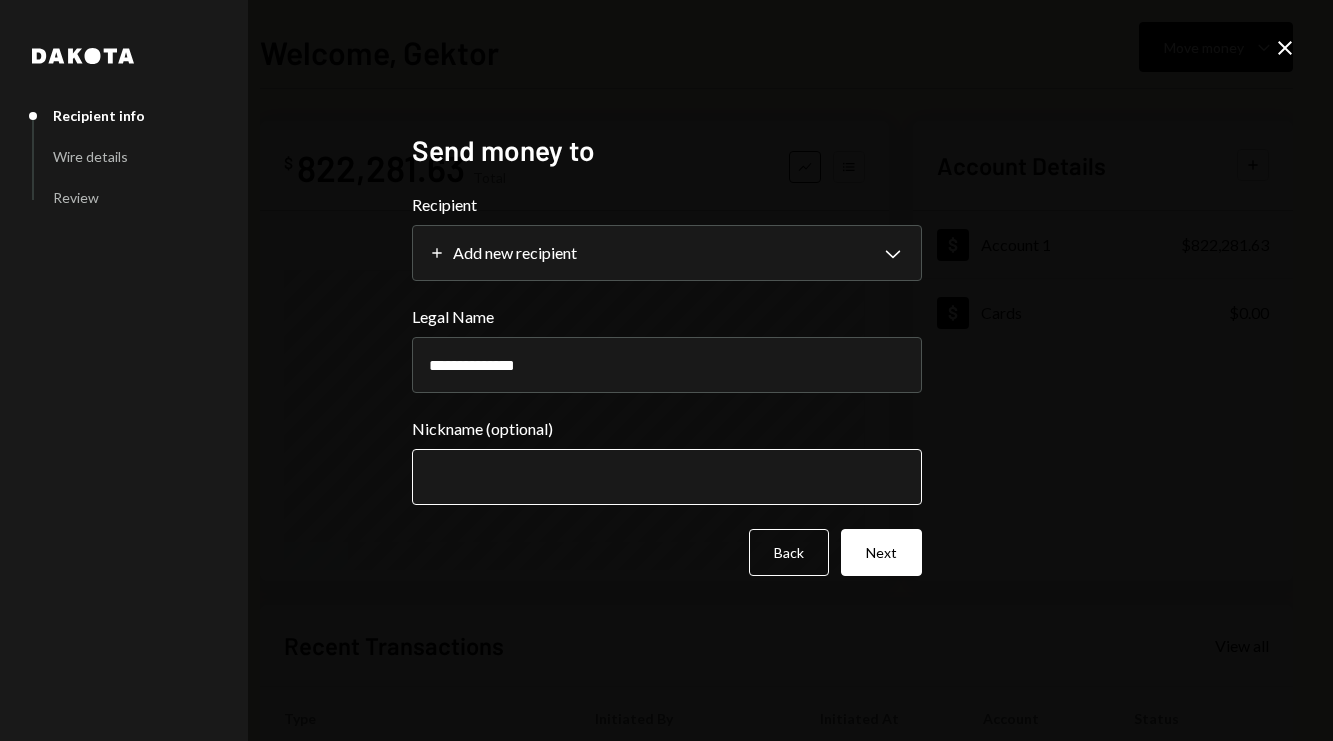 type on "**********" 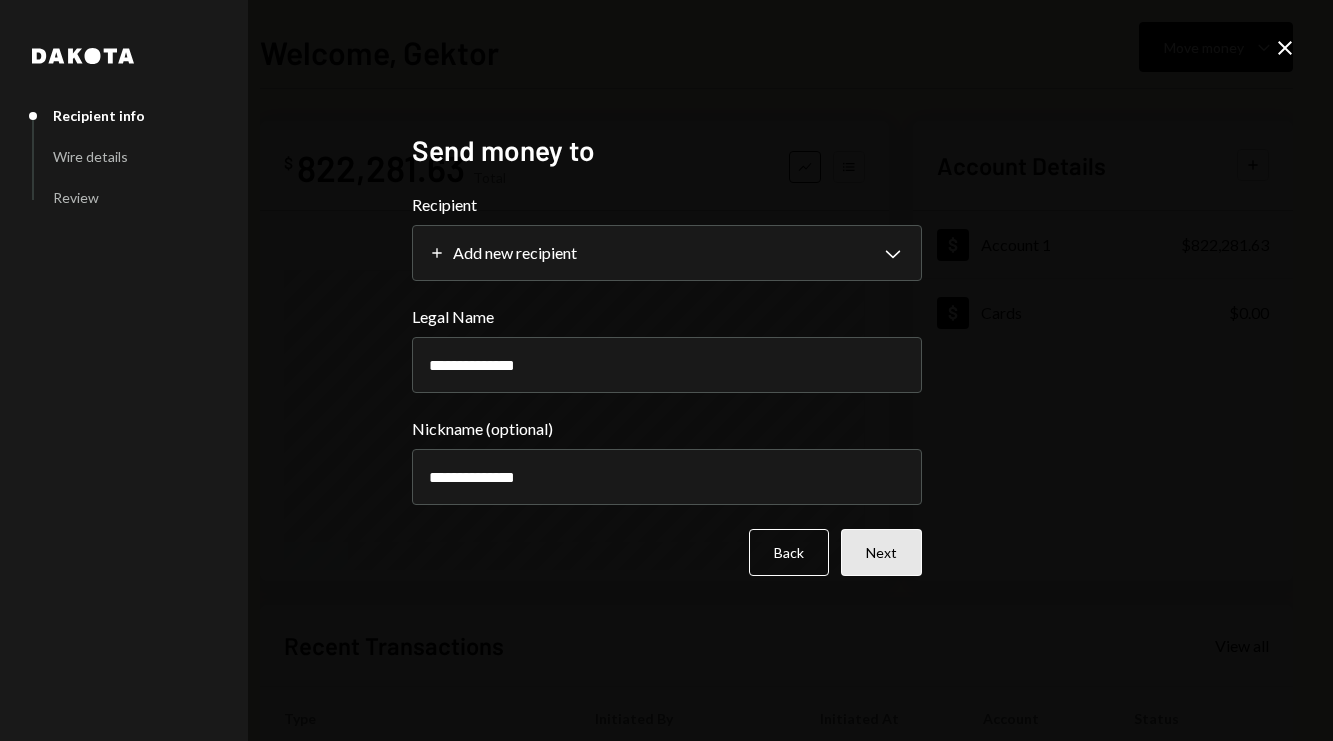 type on "**********" 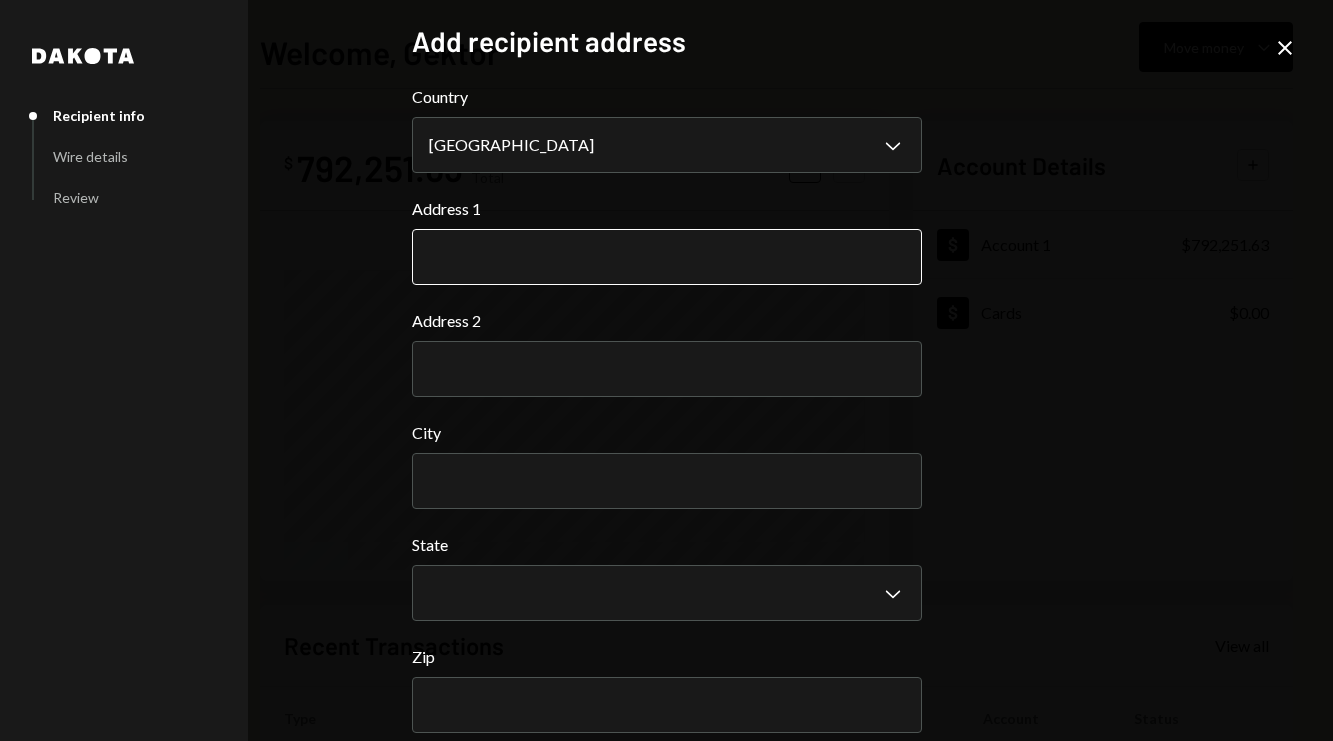 click on "Address 1" at bounding box center [667, 257] 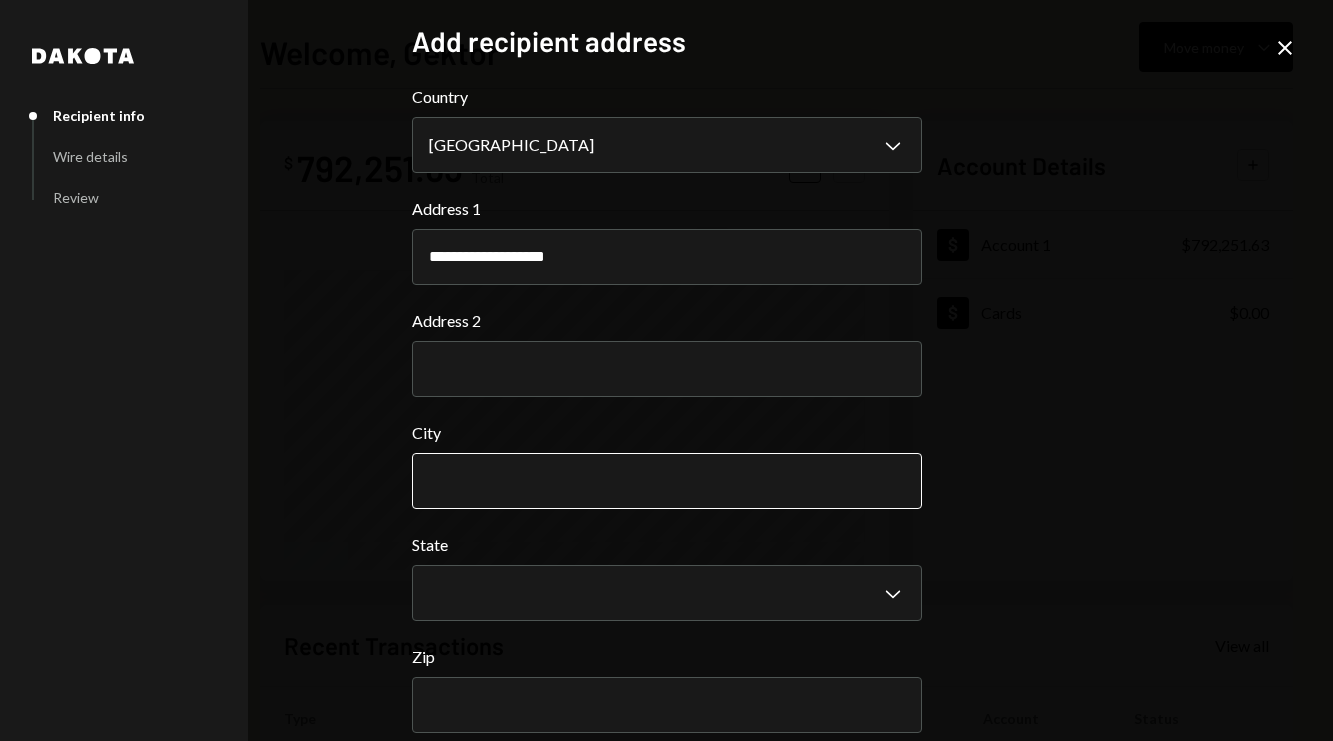 type on "**********" 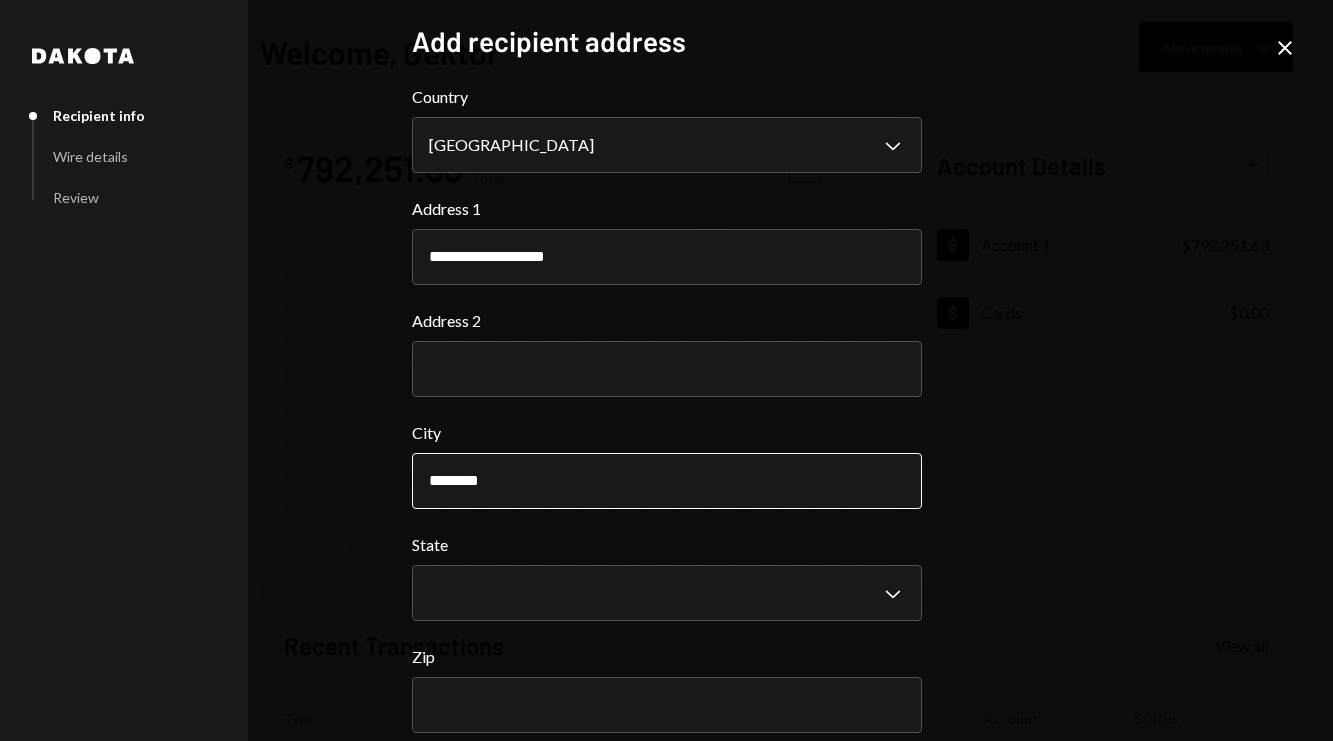type on "********" 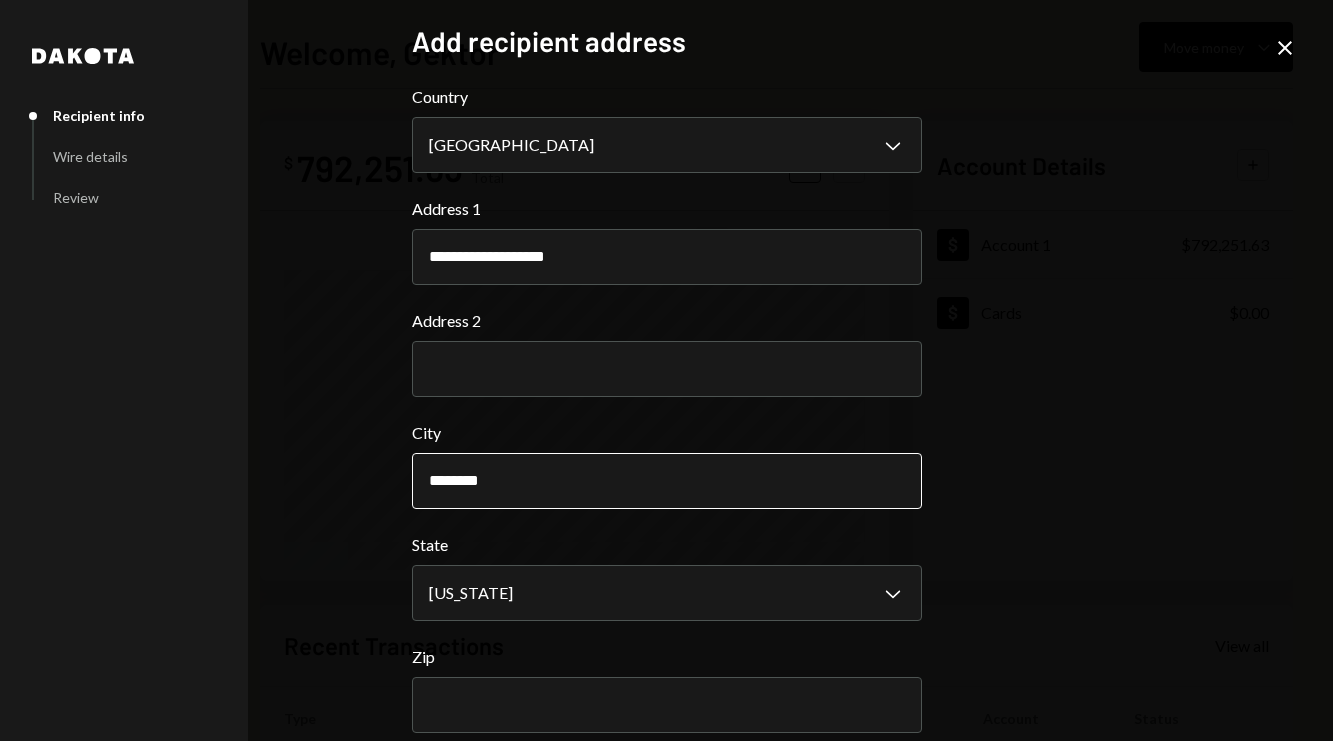 click on "********" at bounding box center (667, 481) 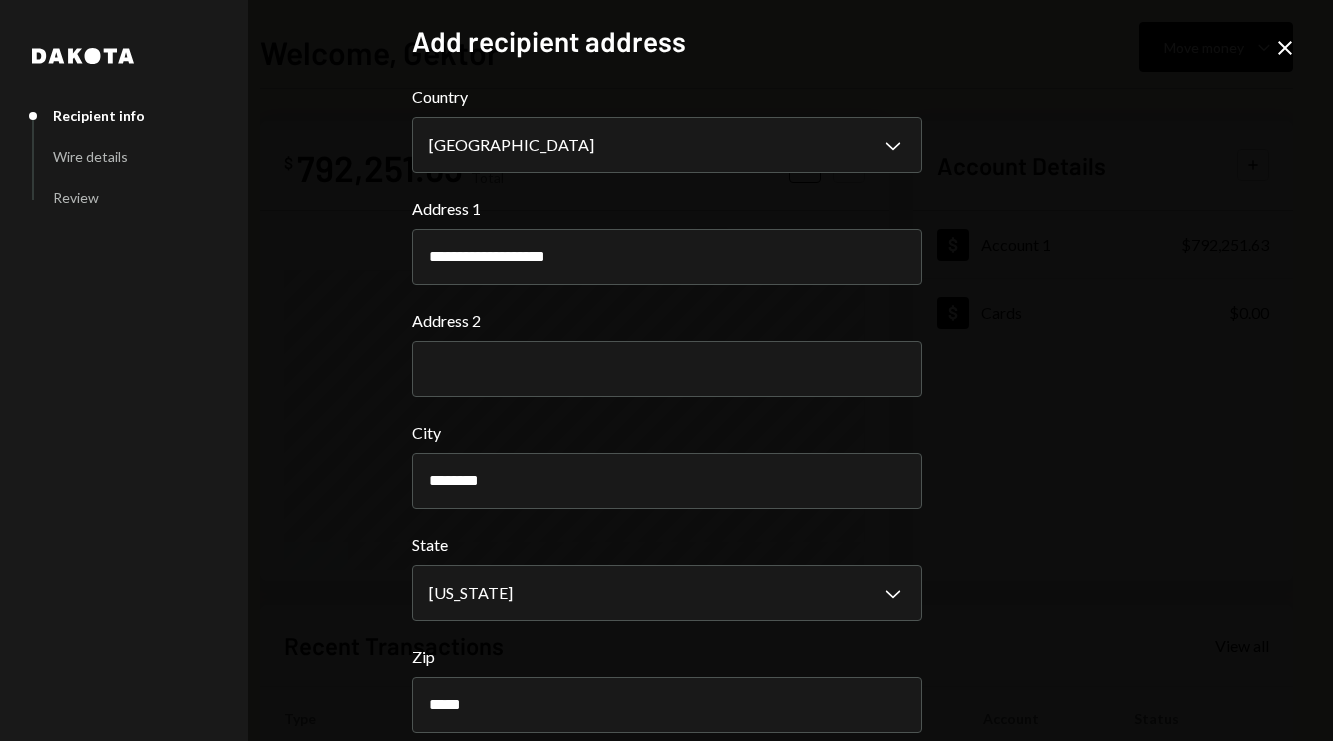 scroll, scrollTop: 81, scrollLeft: 0, axis: vertical 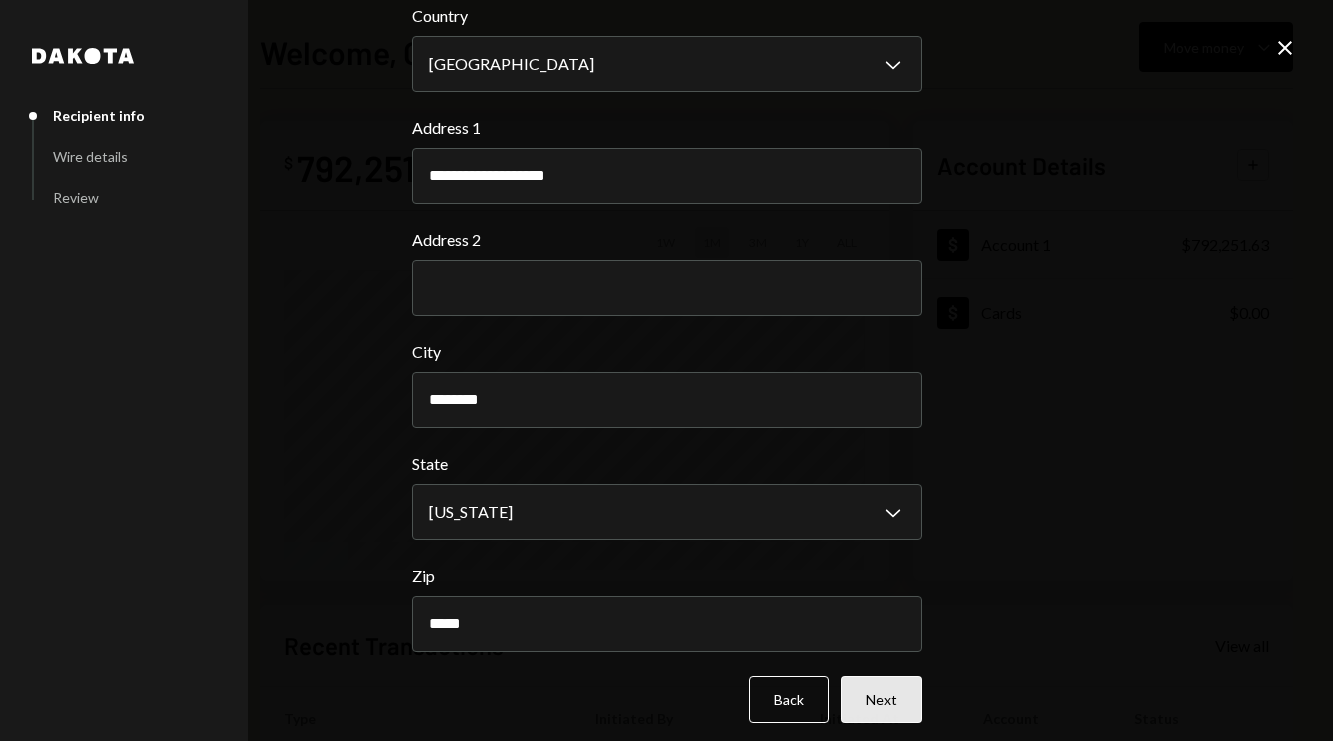type on "*****" 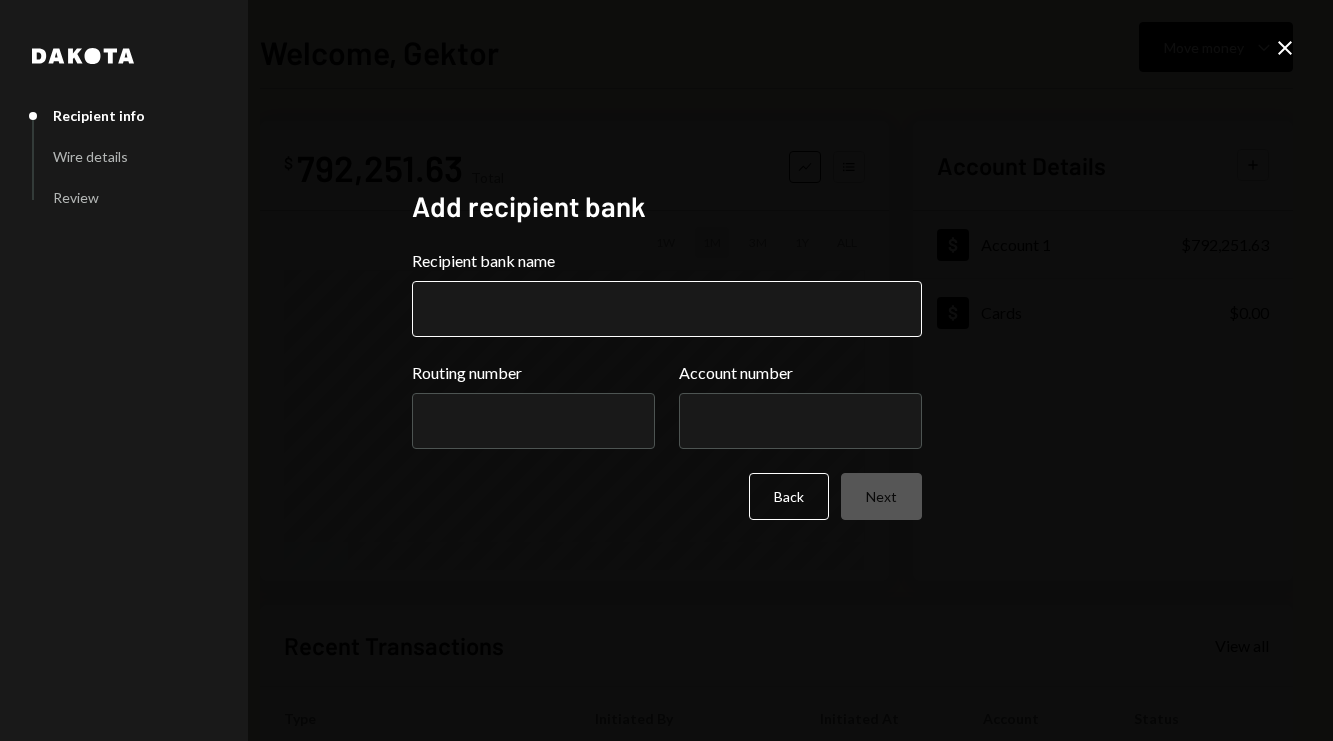 click on "Recipient bank name" at bounding box center (667, 309) 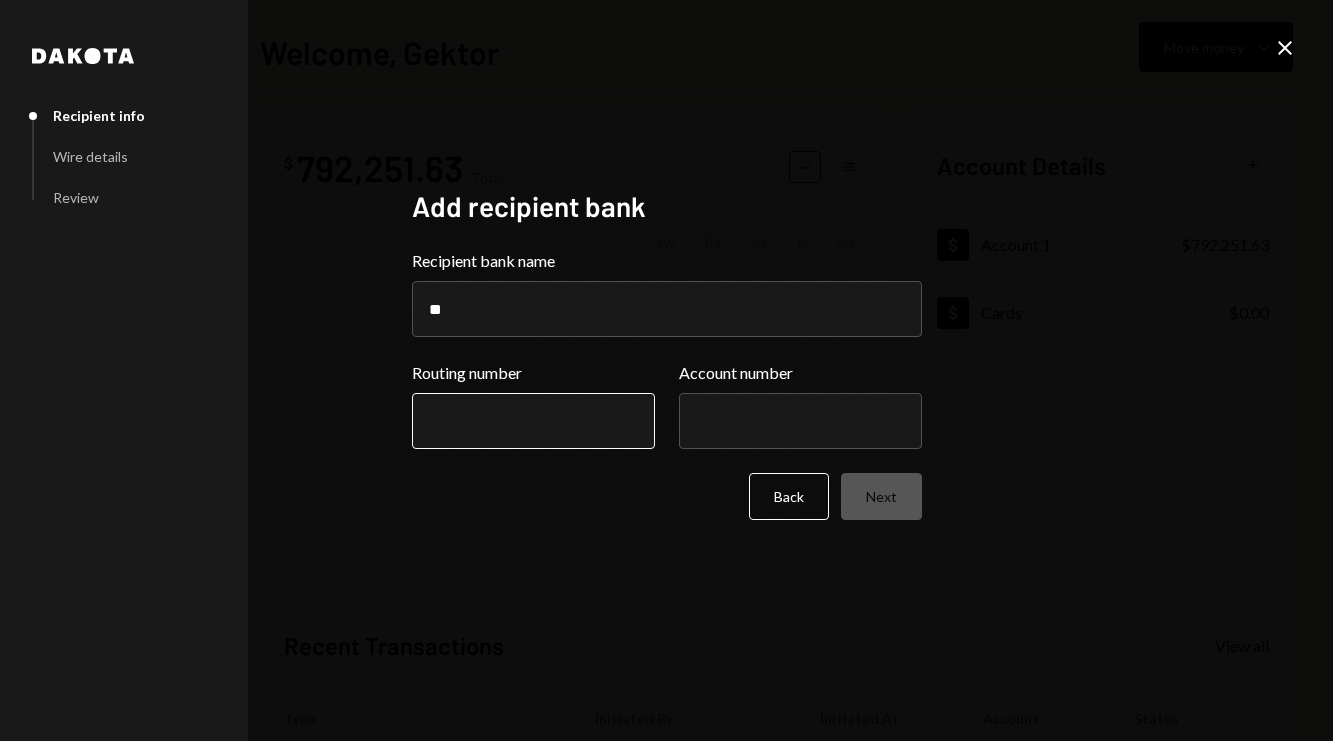 type on "********" 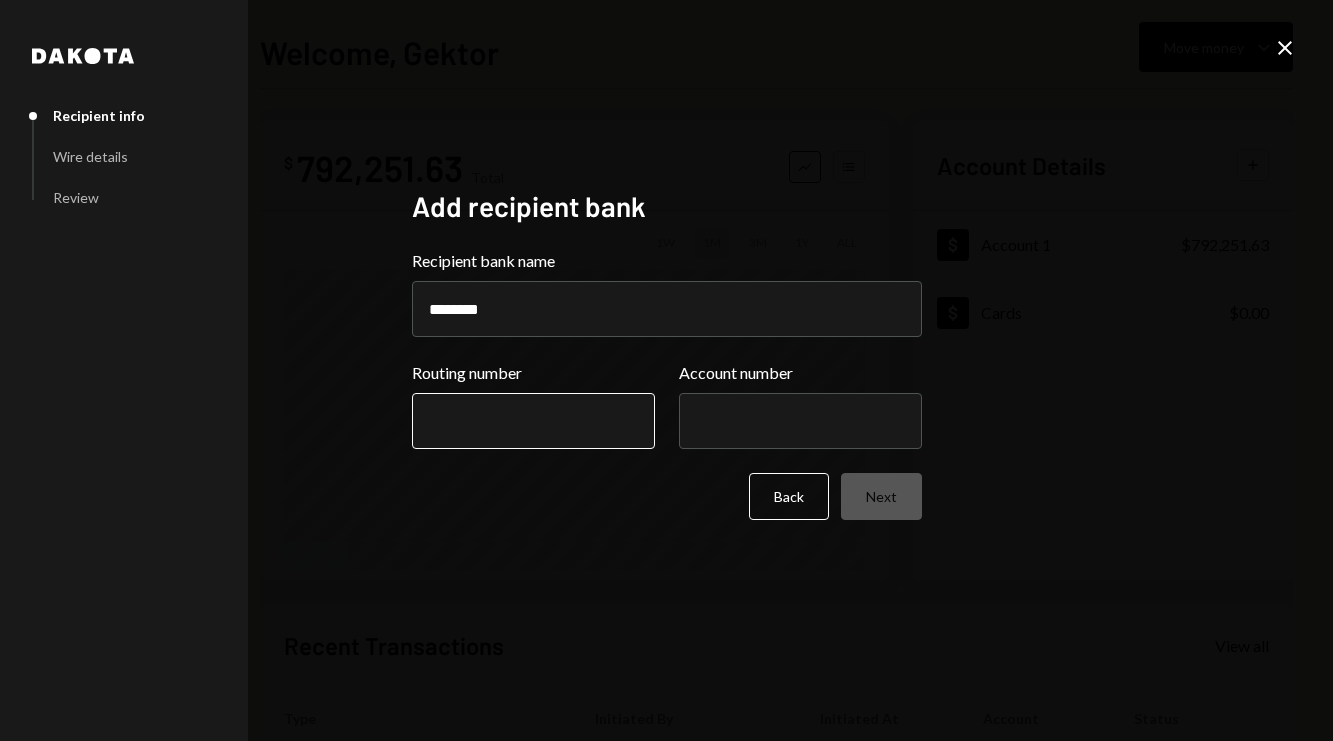 click on "Routing number" at bounding box center [533, 421] 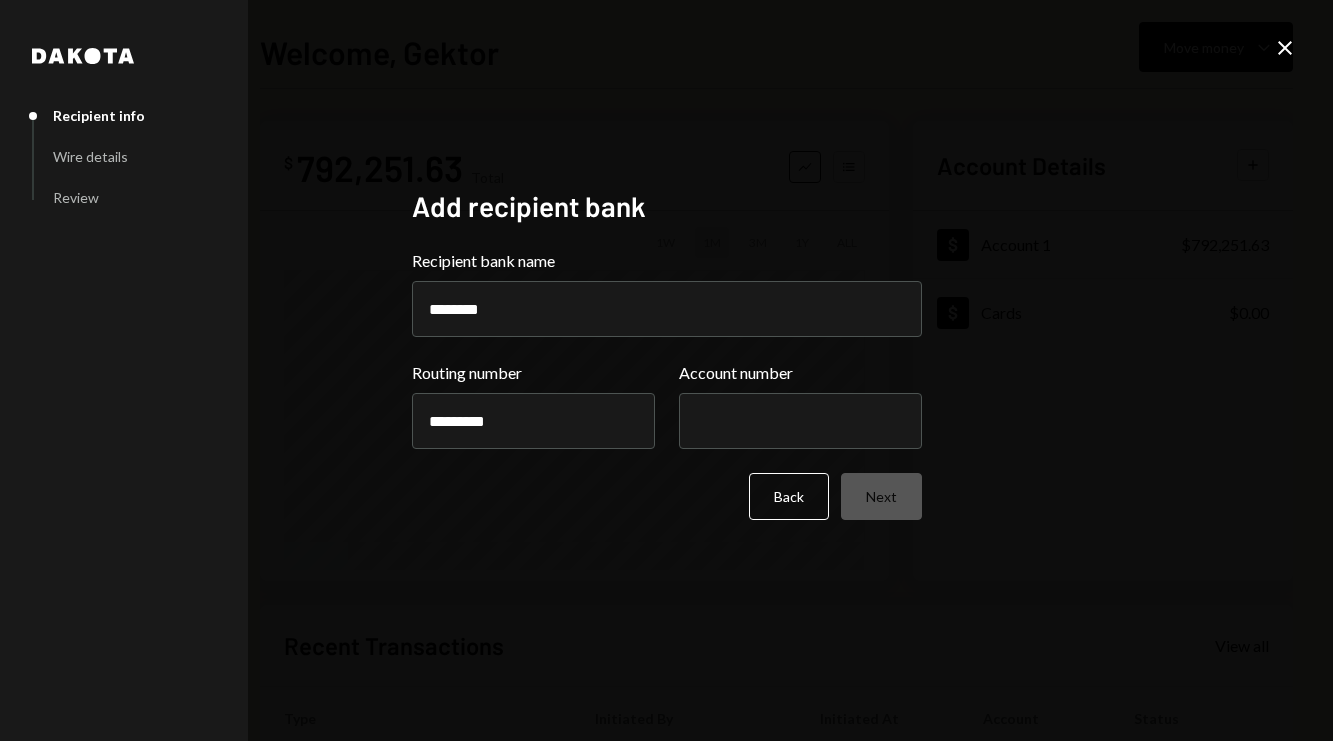 type on "*********" 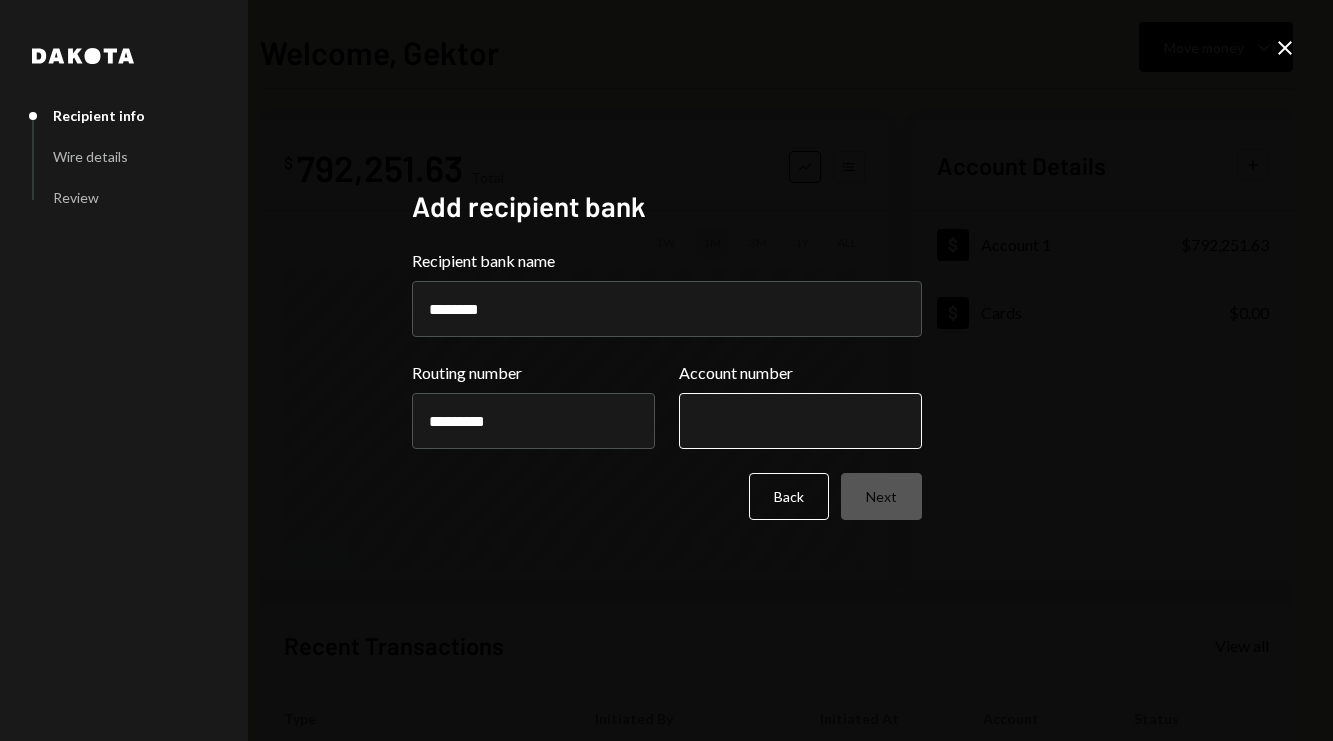 click on "Account number" at bounding box center [800, 421] 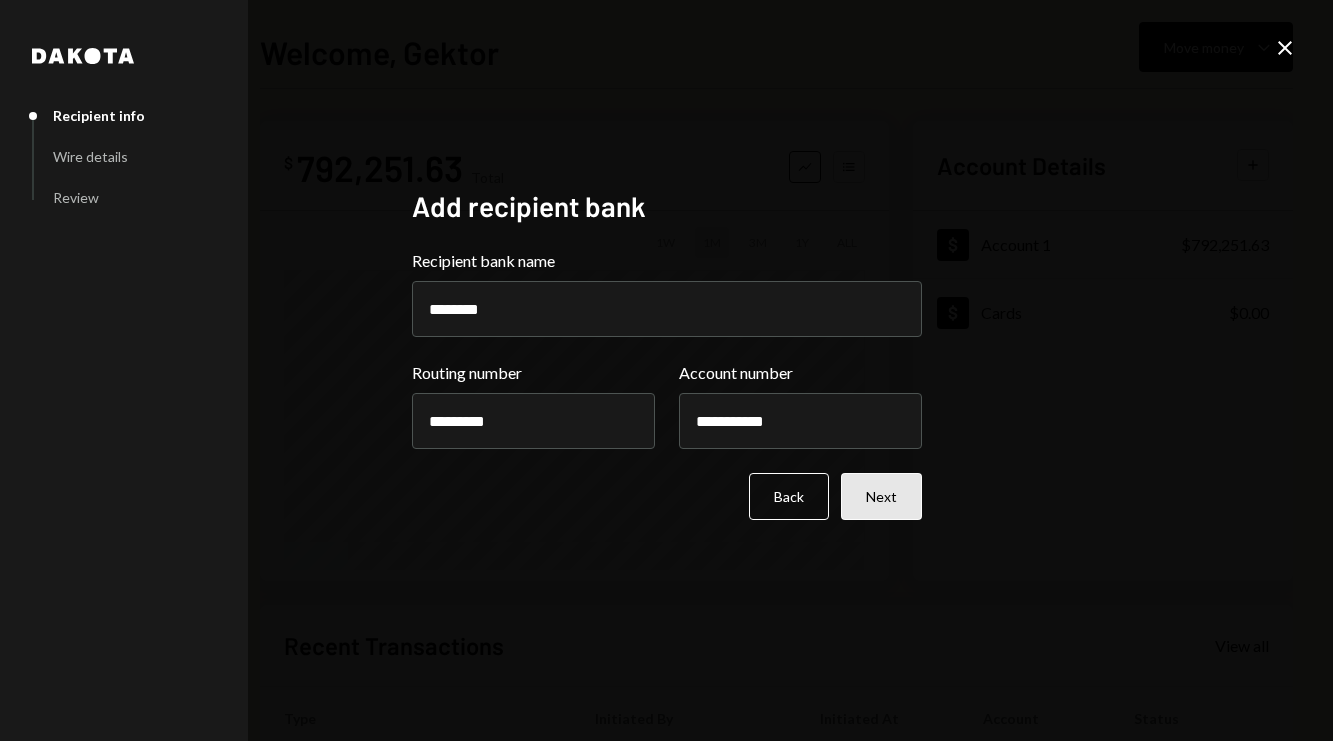 type on "**********" 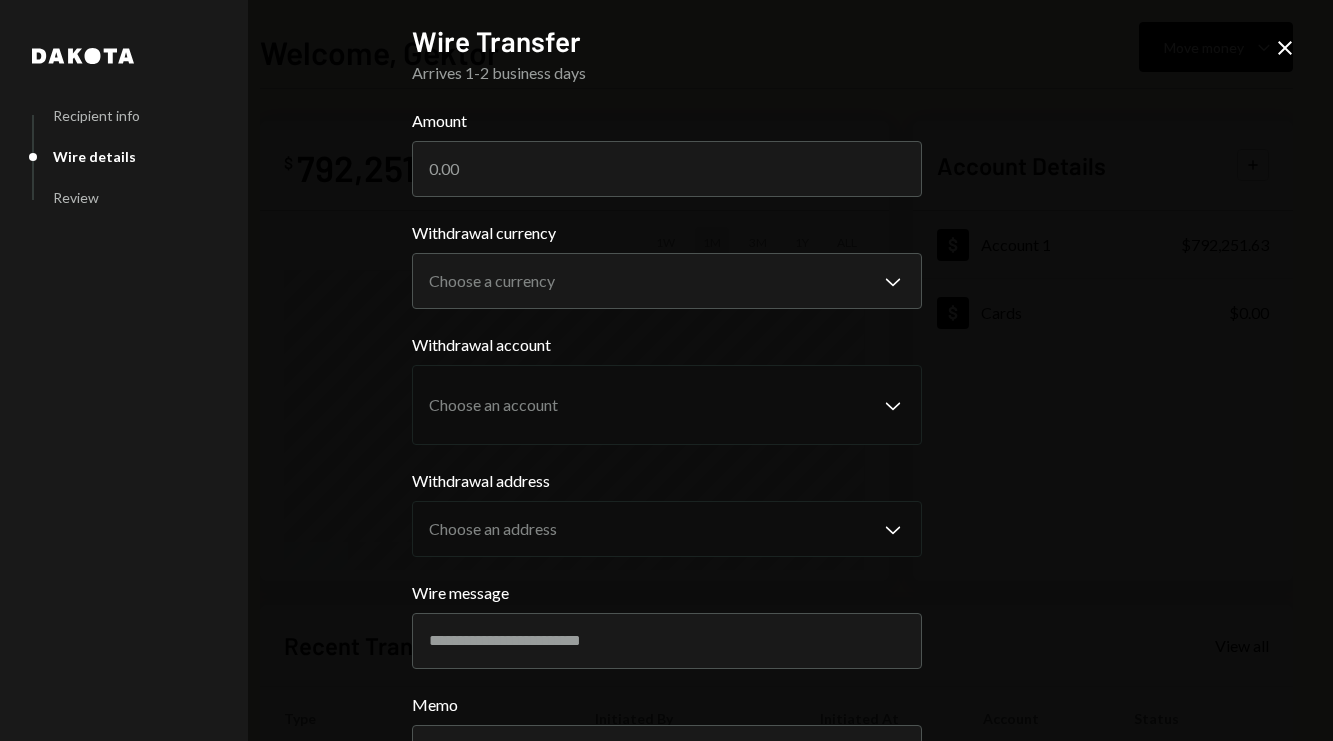 scroll, scrollTop: 166, scrollLeft: 0, axis: vertical 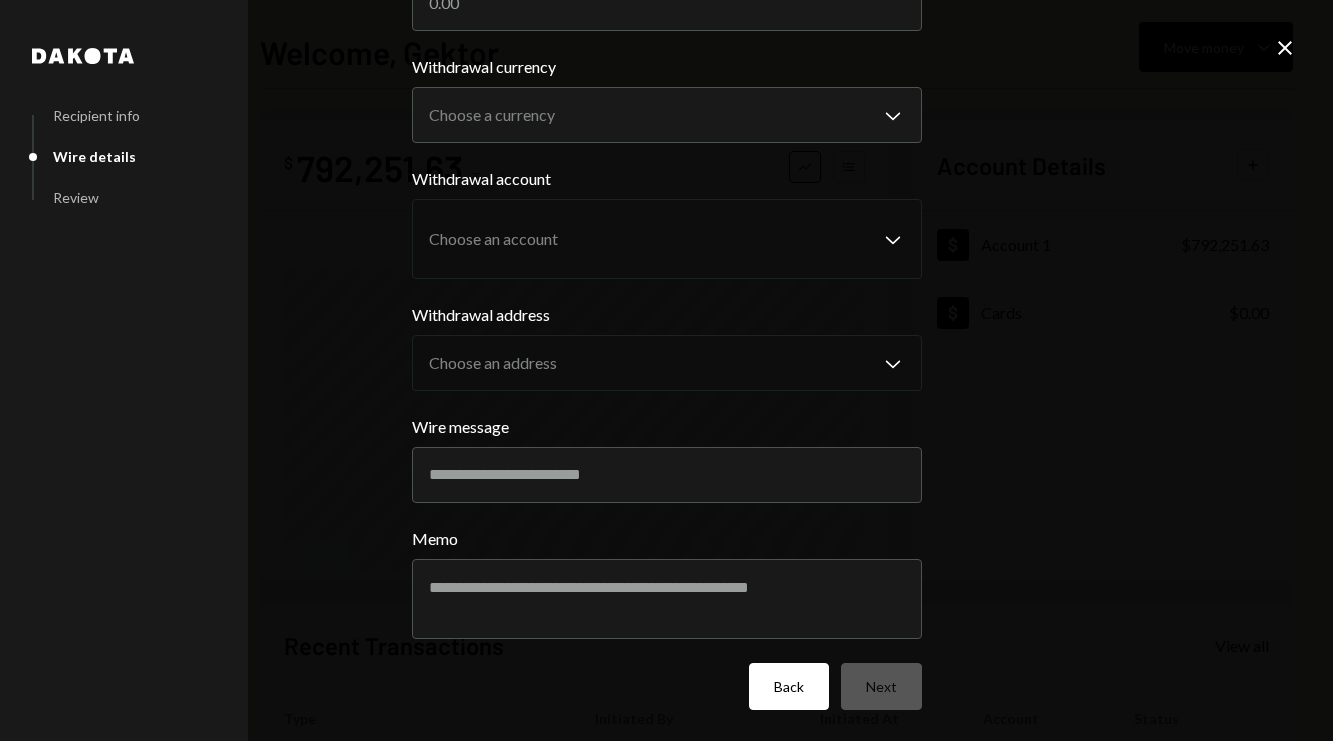 click on "Back" at bounding box center (789, 686) 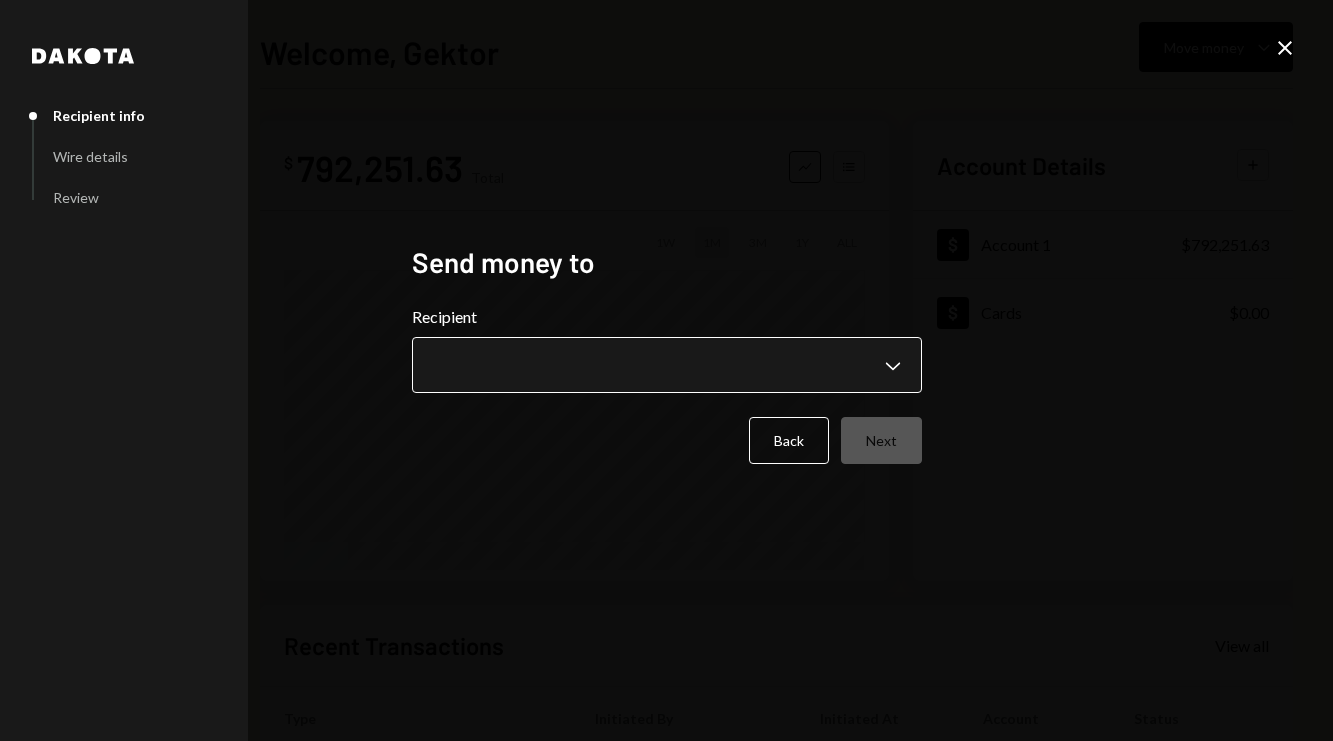 click on "**********" at bounding box center [666, 370] 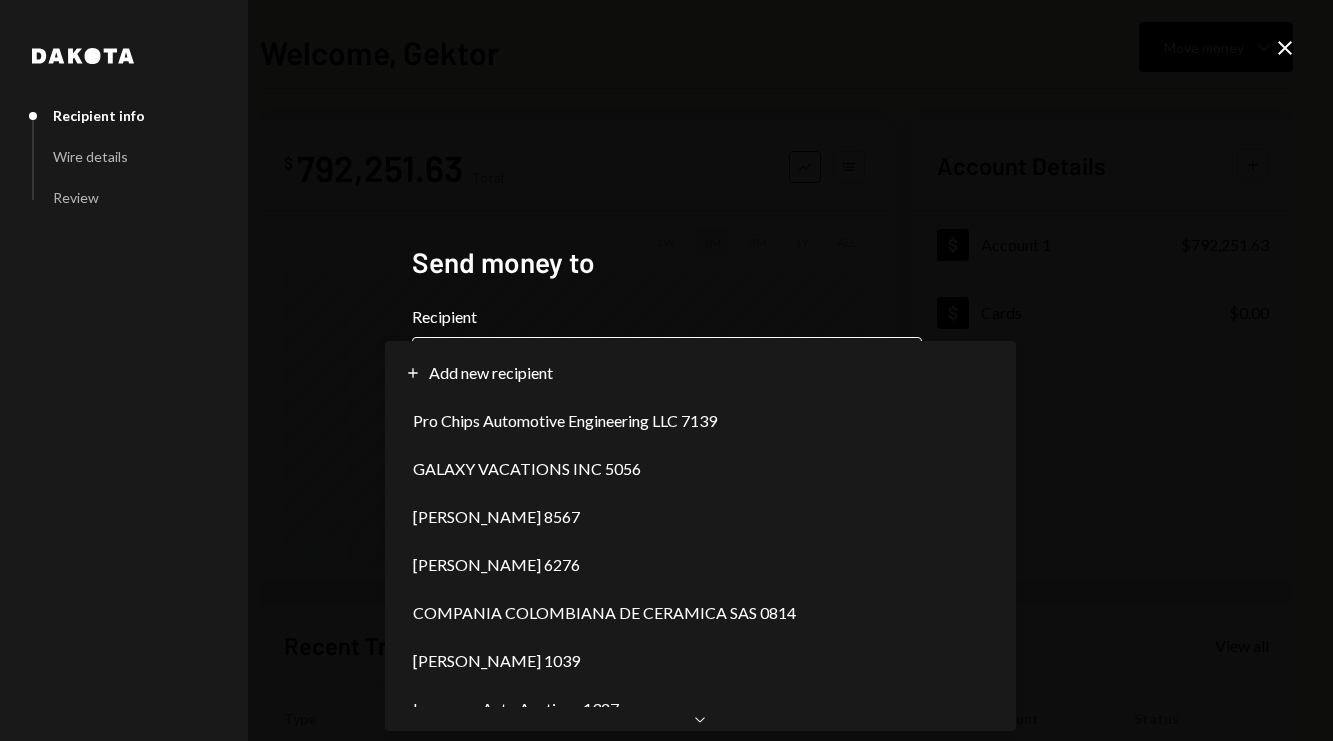 scroll, scrollTop: 0, scrollLeft: 0, axis: both 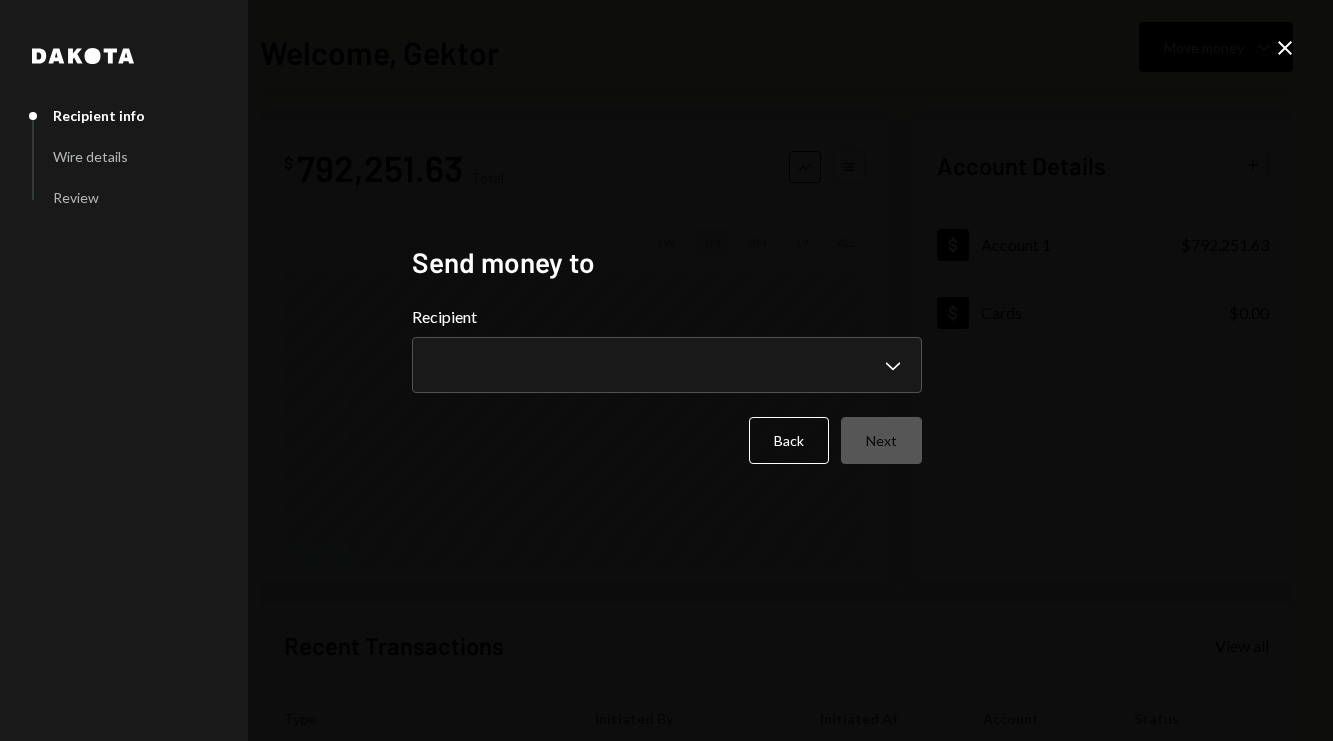 click on "**********" at bounding box center (666, 370) 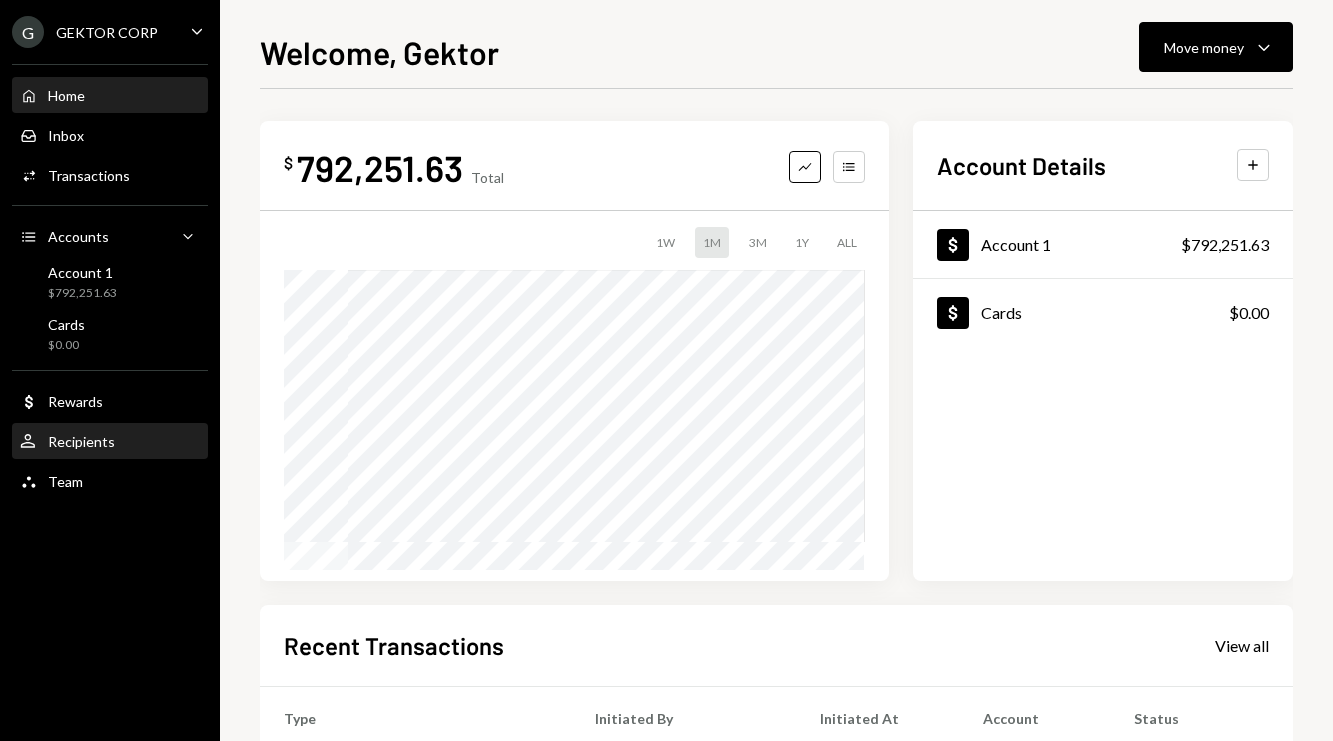 click on "User Recipients" at bounding box center [110, 442] 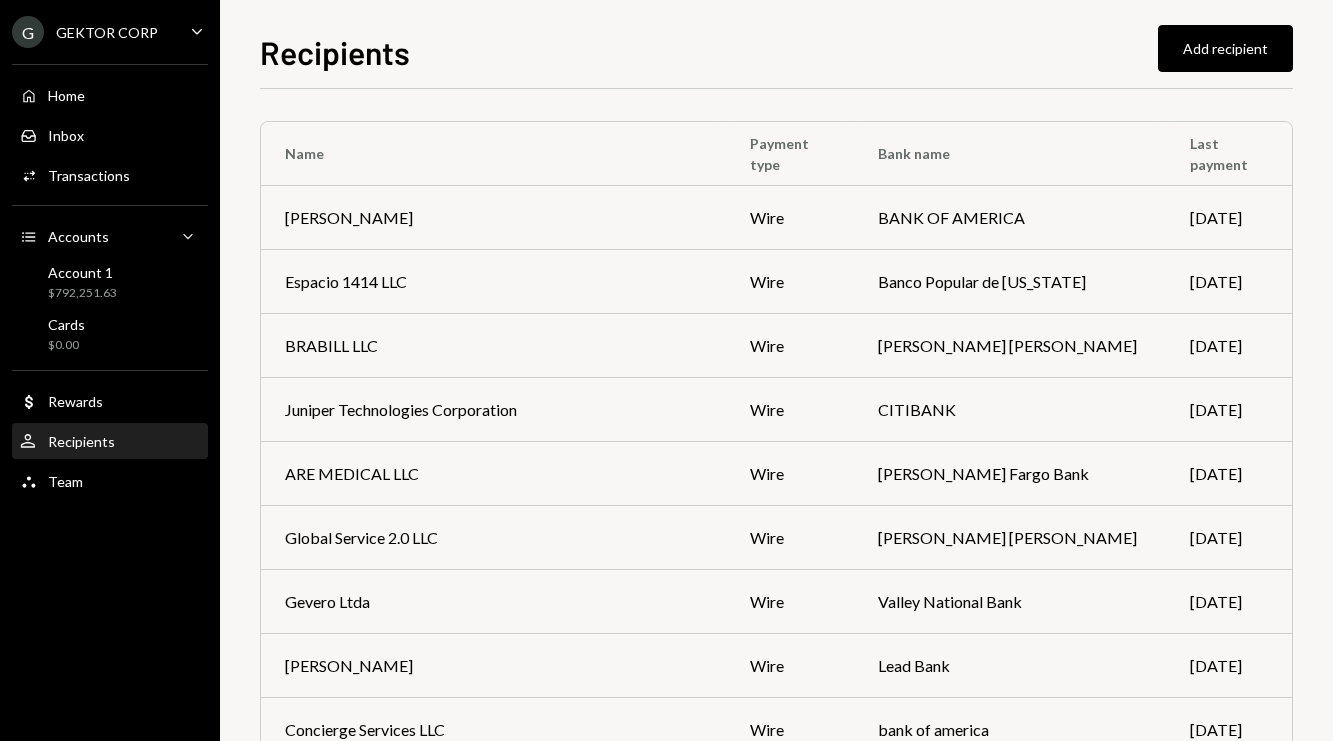 scroll, scrollTop: 10814, scrollLeft: 0, axis: vertical 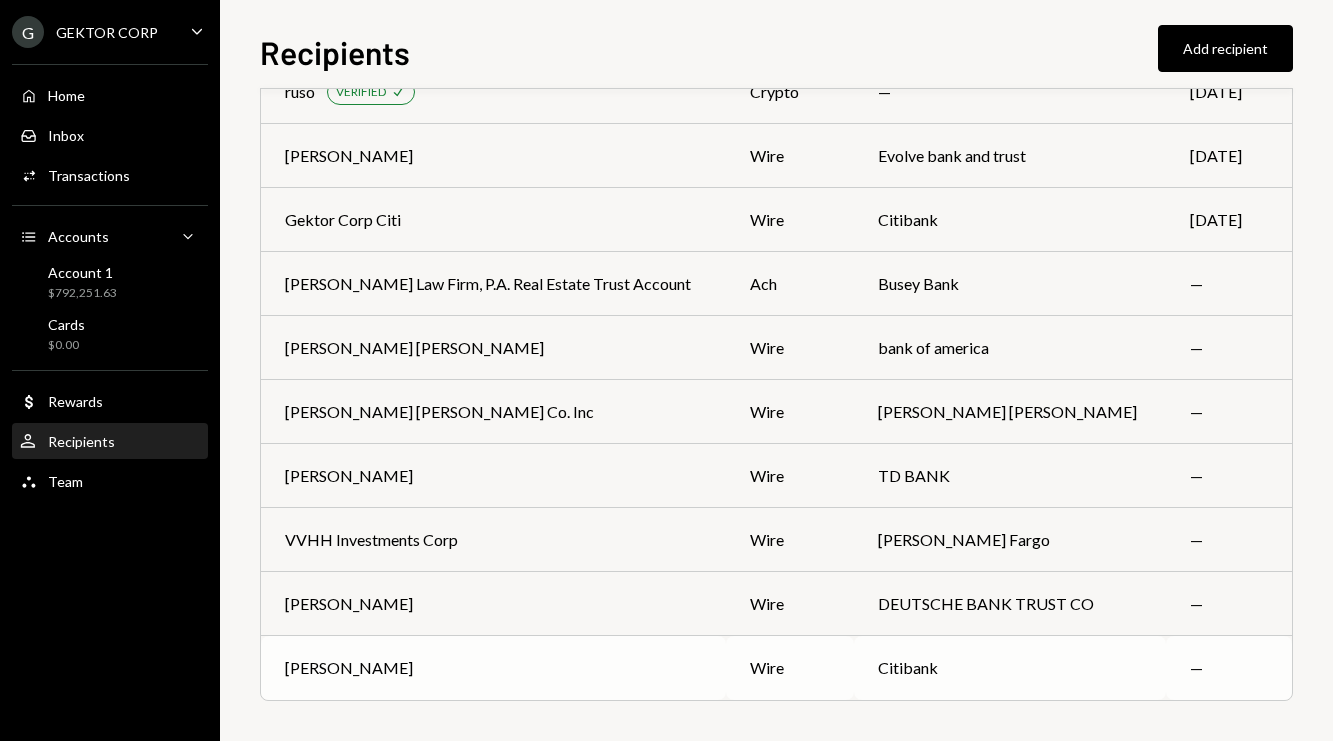 click on "[PERSON_NAME]" at bounding box center (493, 668) 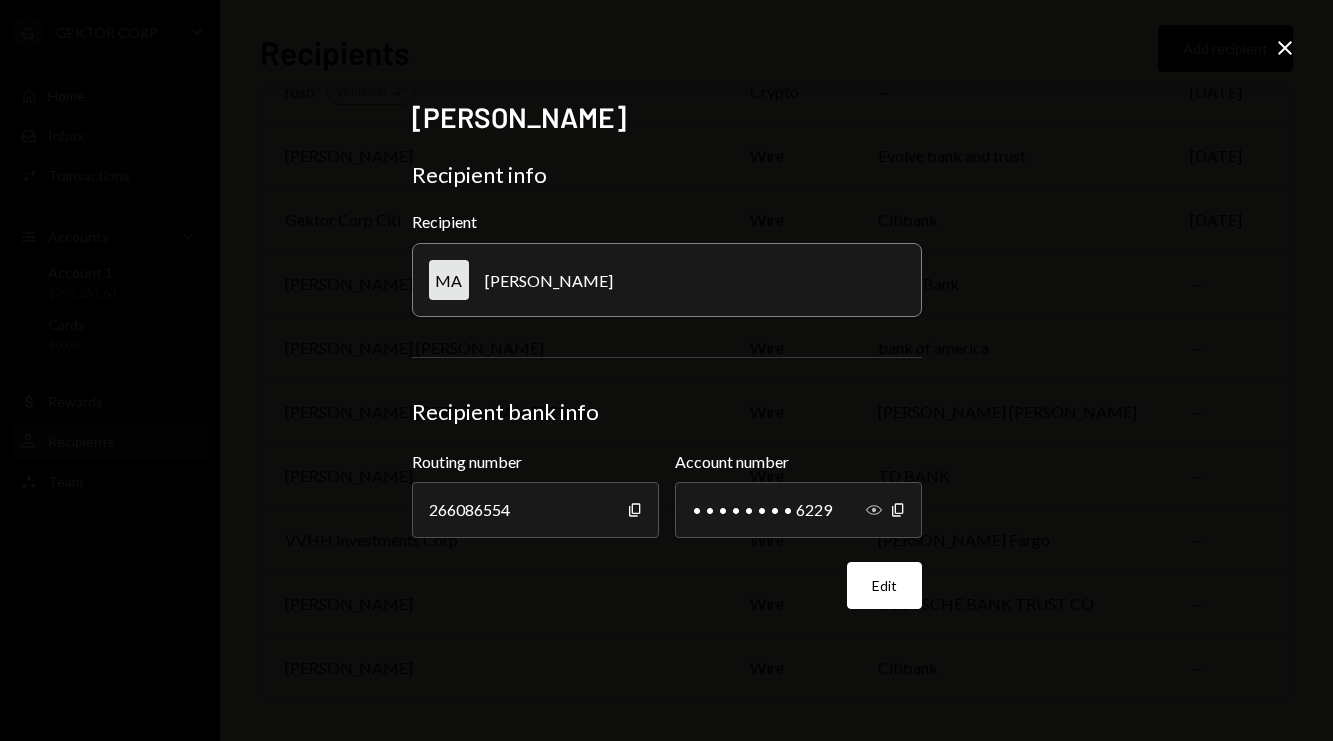 click 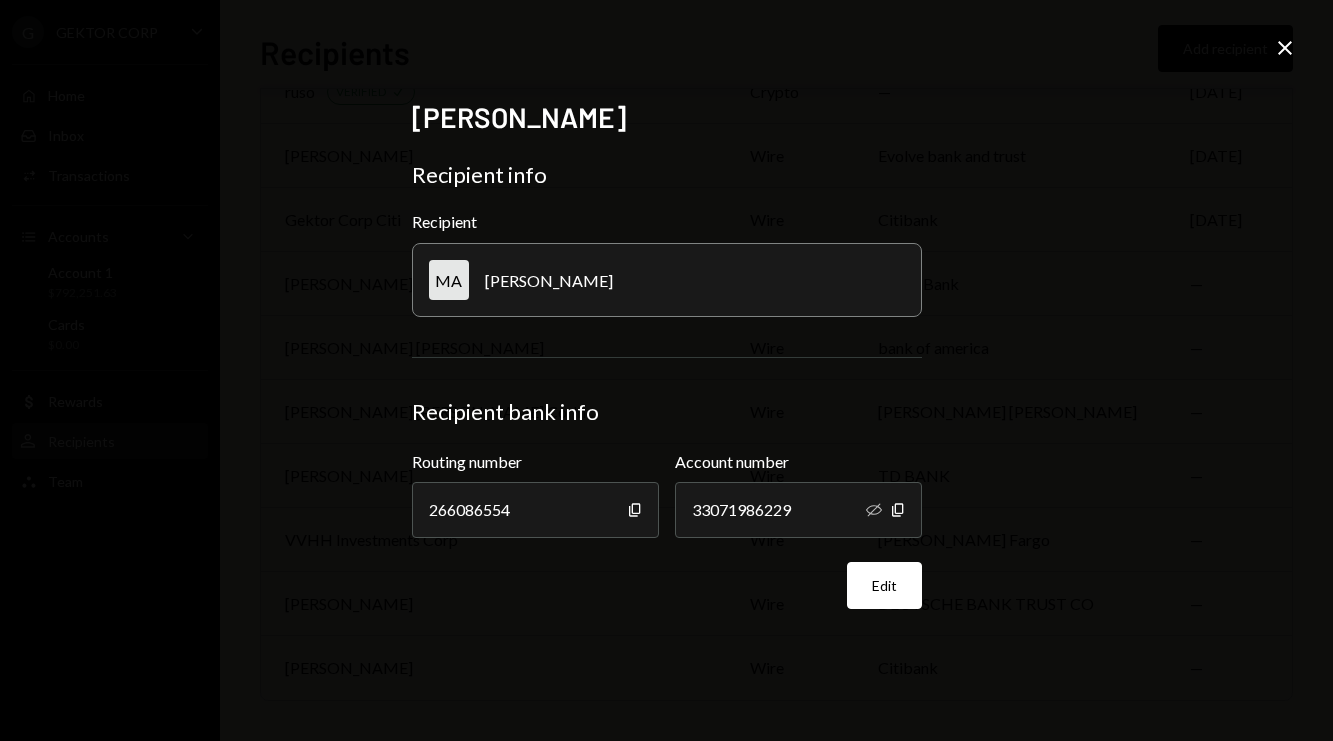 click on "Close" at bounding box center [1285, 49] 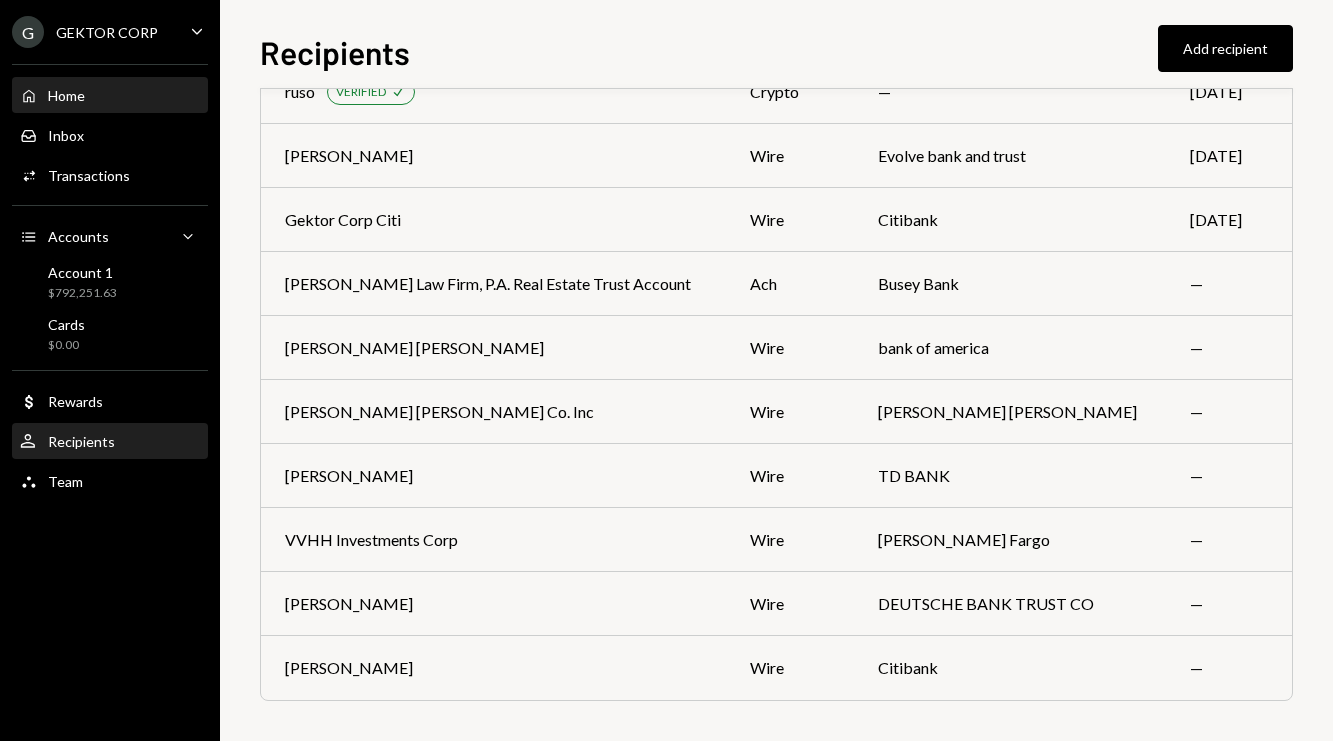click on "Home Home" at bounding box center [110, 96] 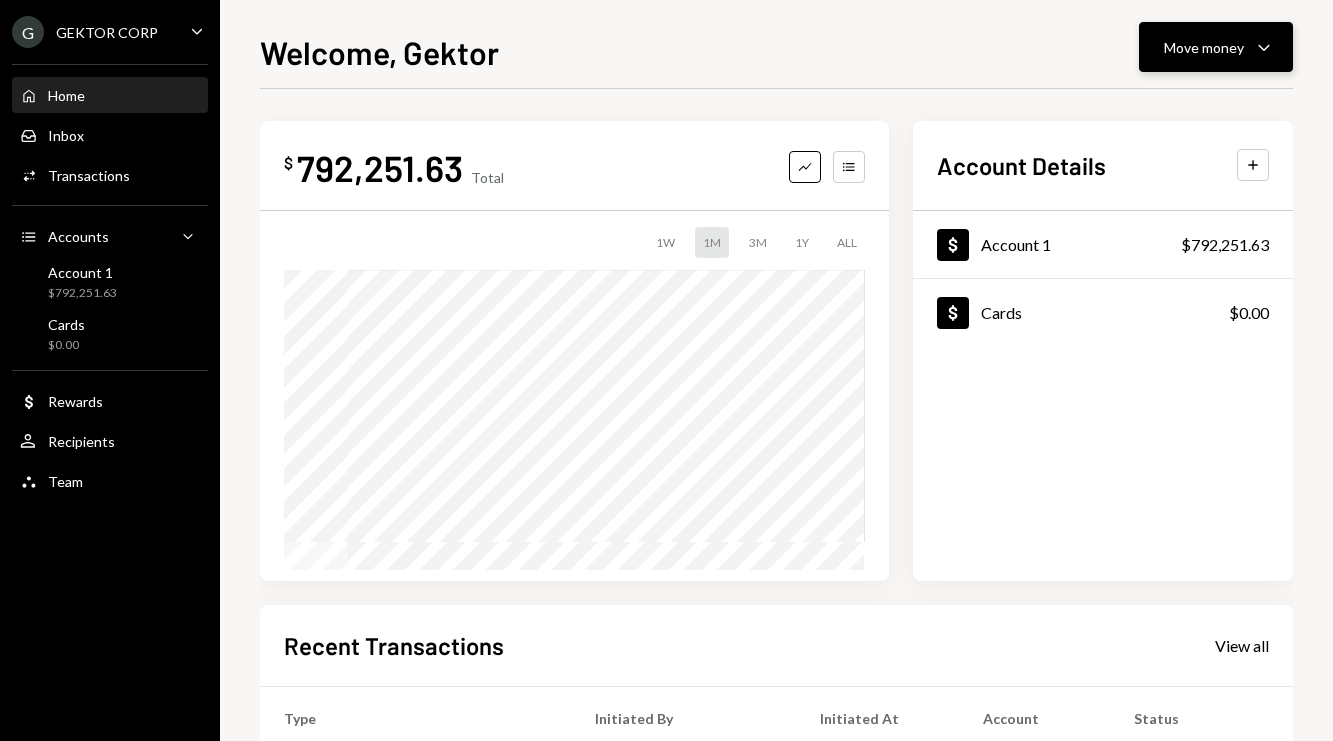 click on "Move money Caret Down" at bounding box center [1216, 47] 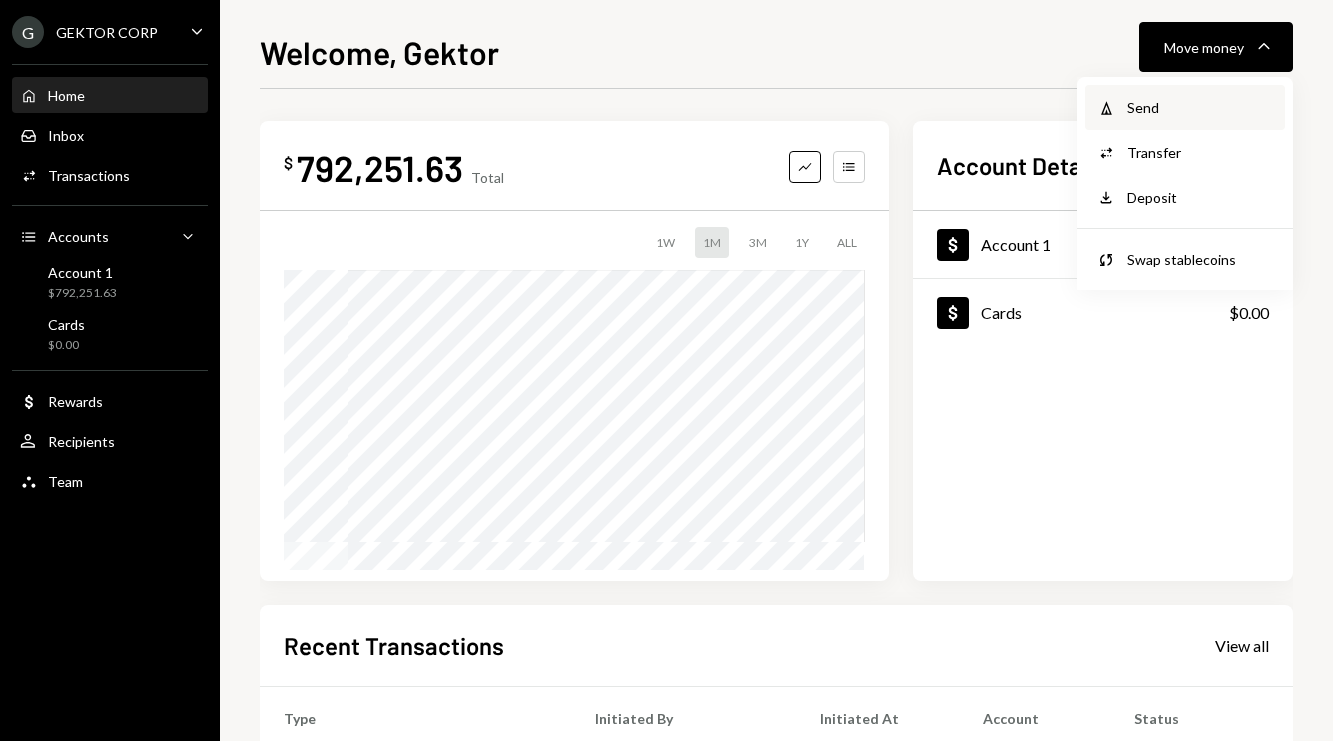 click on "Send" at bounding box center (1200, 107) 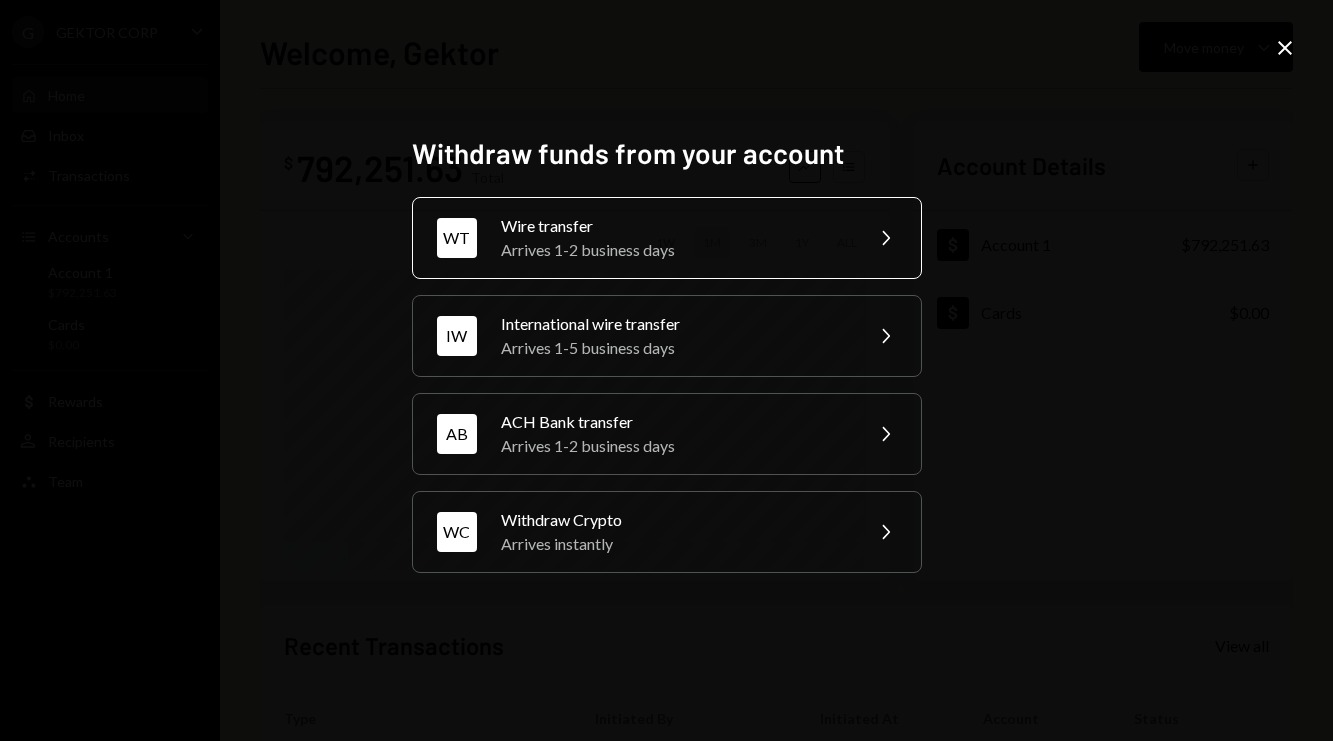 click on "WT Wire transfer Arrives 1-2 business days Chevron Right" at bounding box center (667, 238) 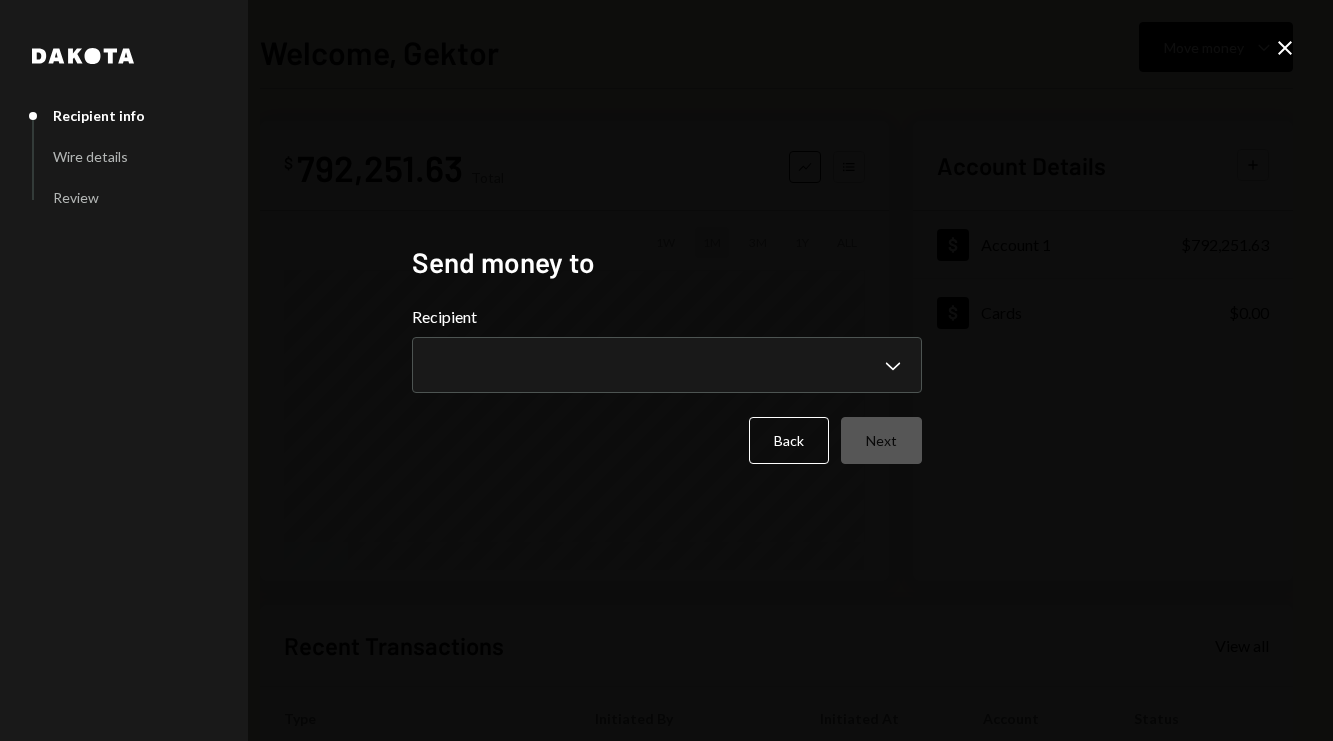 type 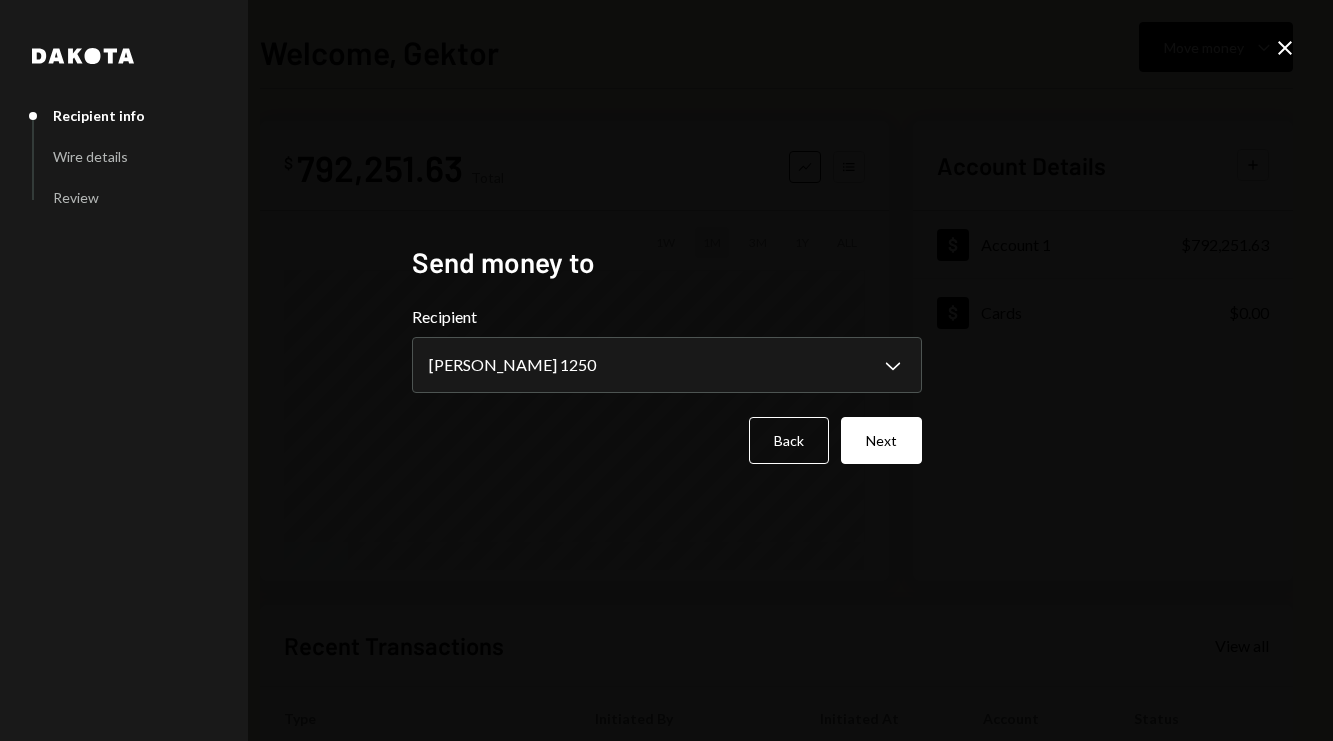 select on "**********" 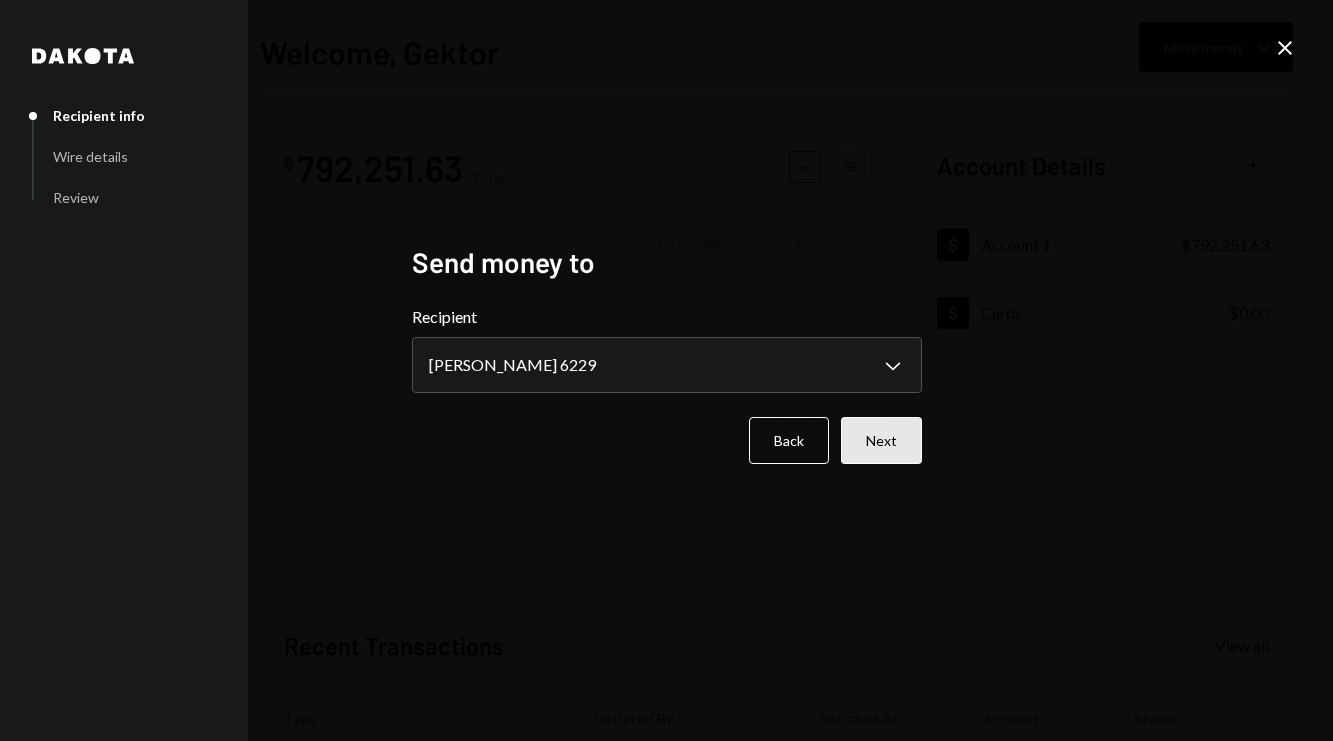 click on "Next" at bounding box center (881, 440) 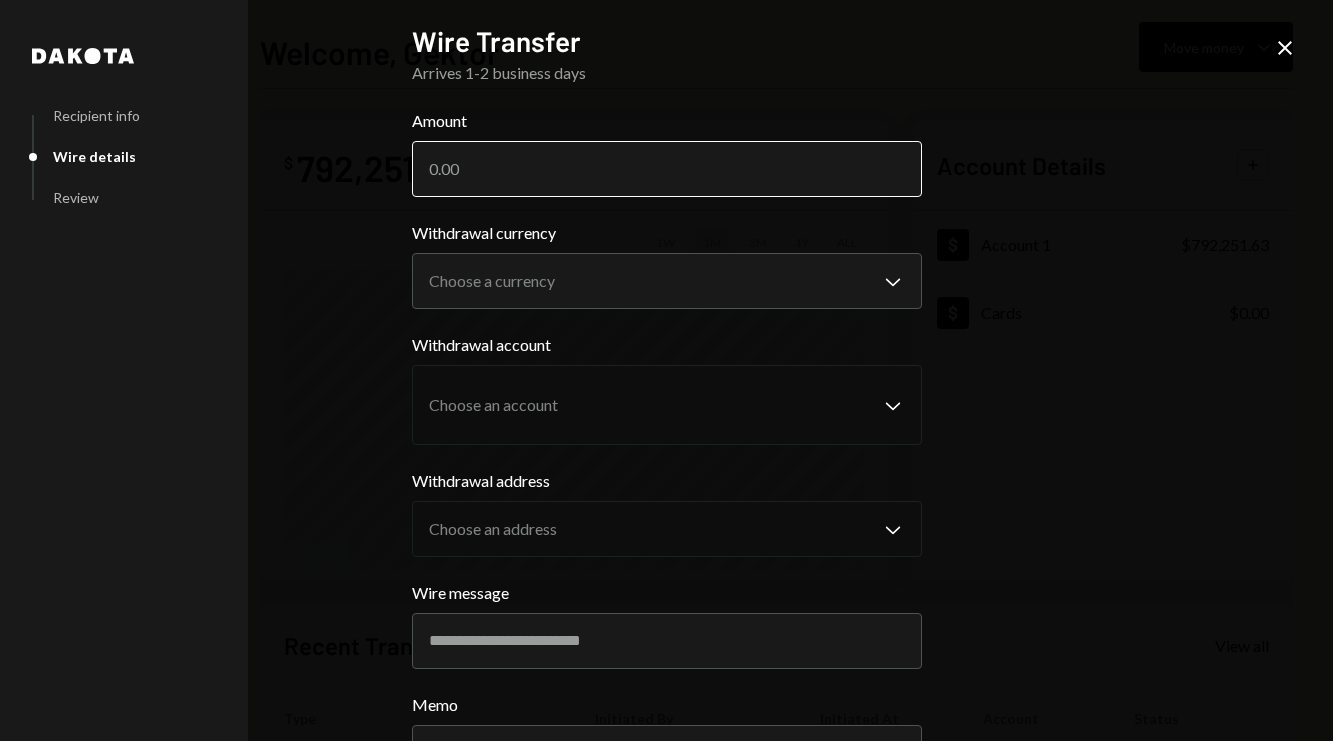 click on "Amount" at bounding box center [667, 169] 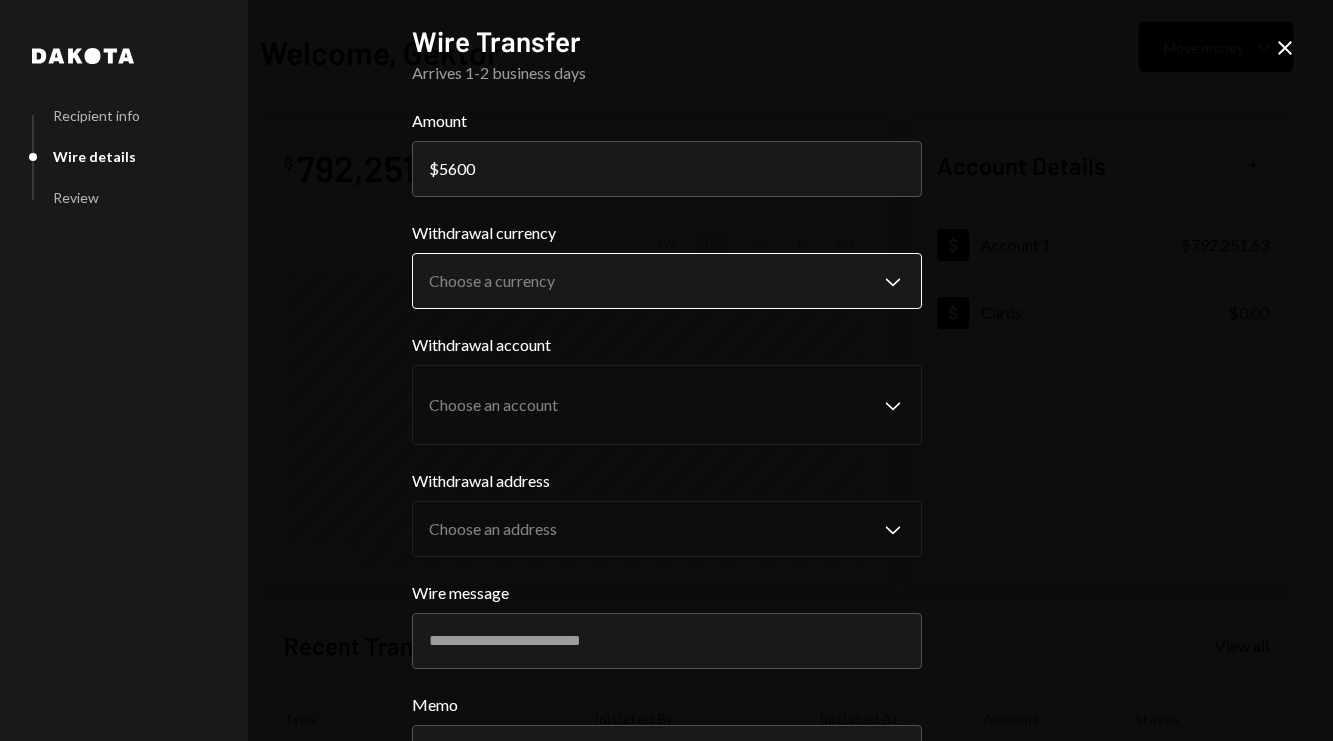 type on "5600" 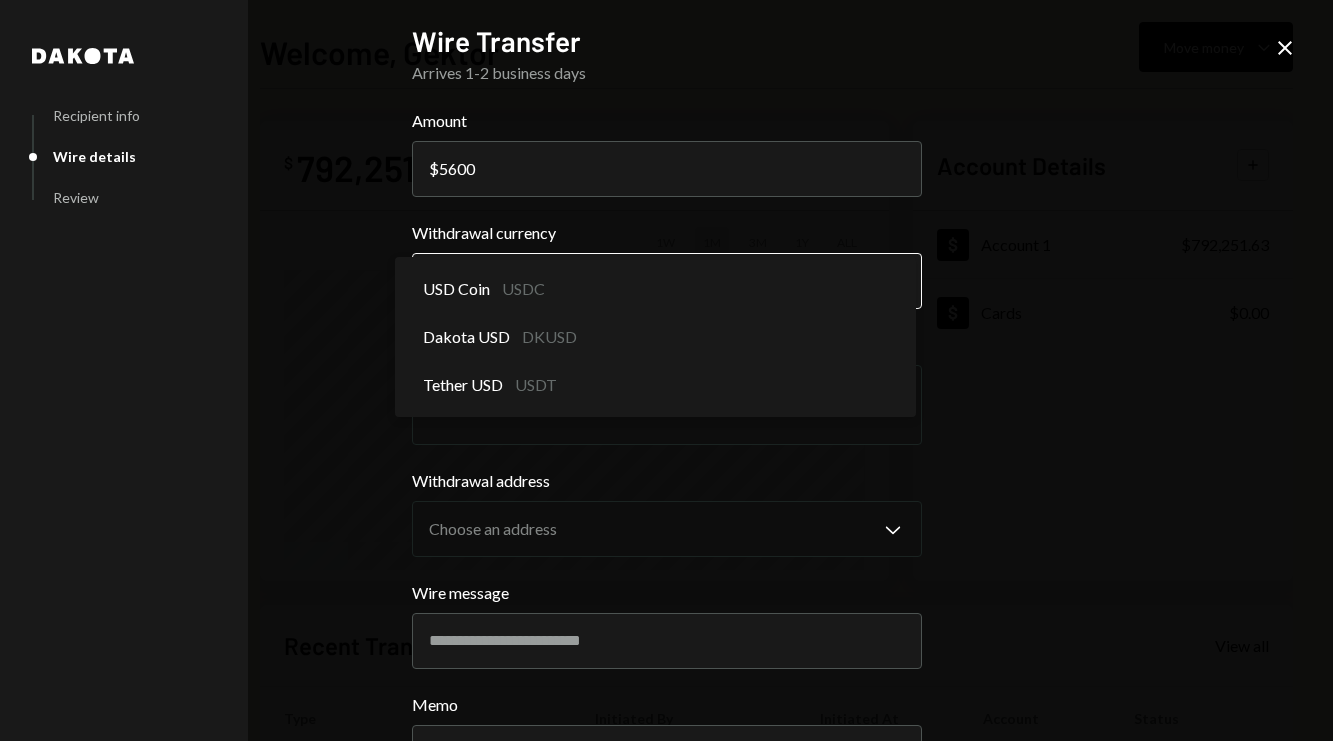 click on "**********" at bounding box center (666, 370) 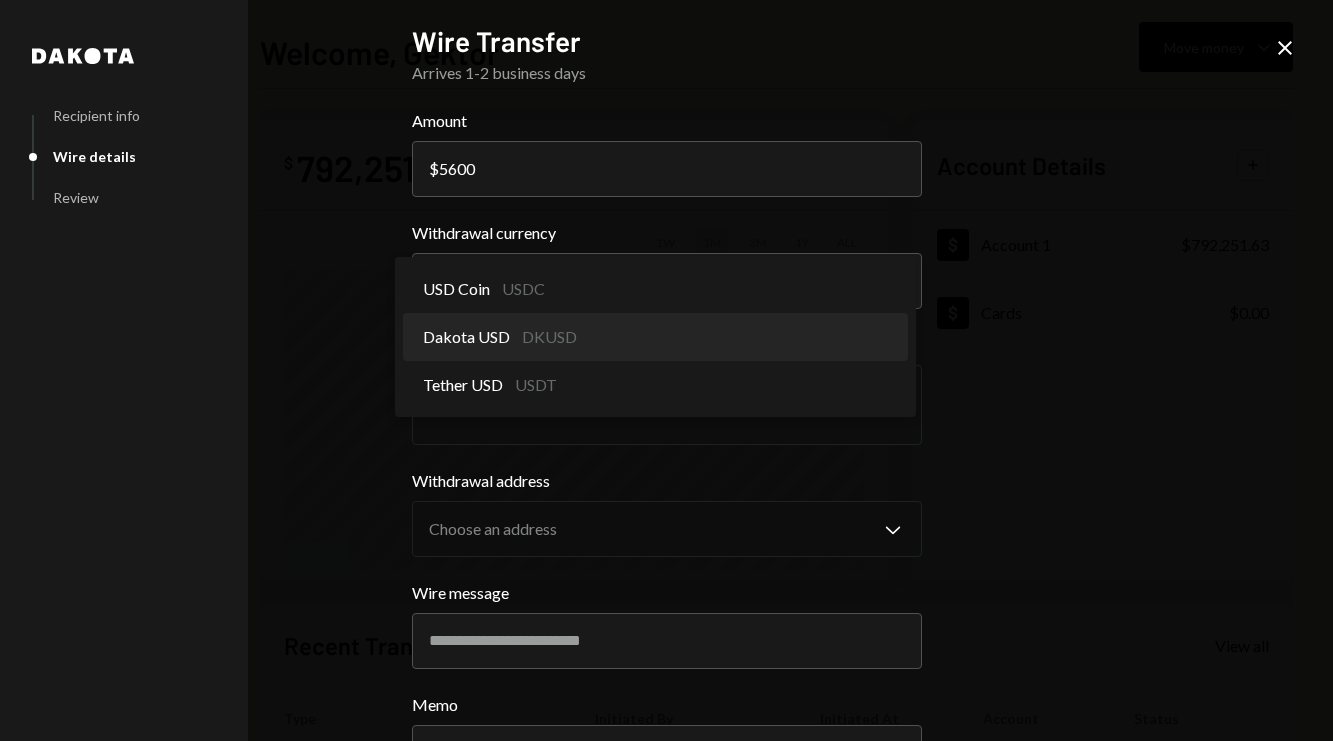 select on "*****" 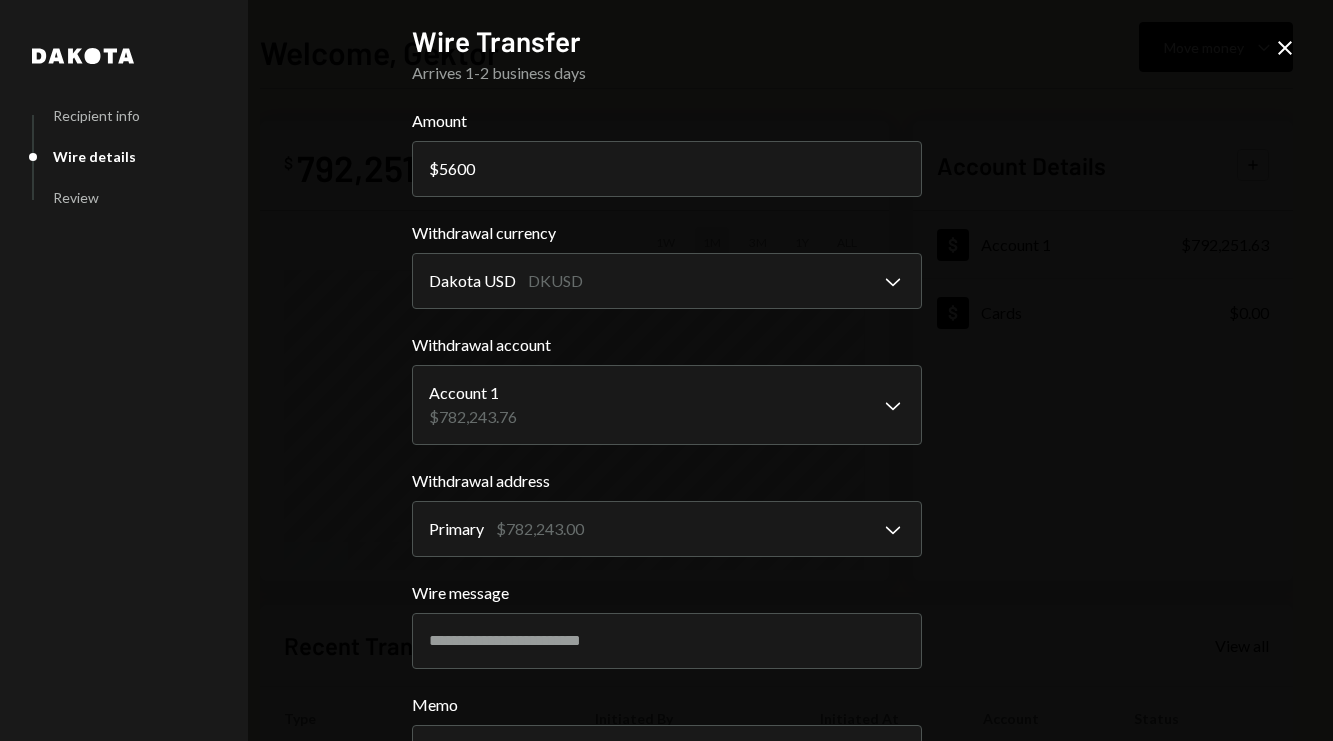 scroll, scrollTop: 166, scrollLeft: 0, axis: vertical 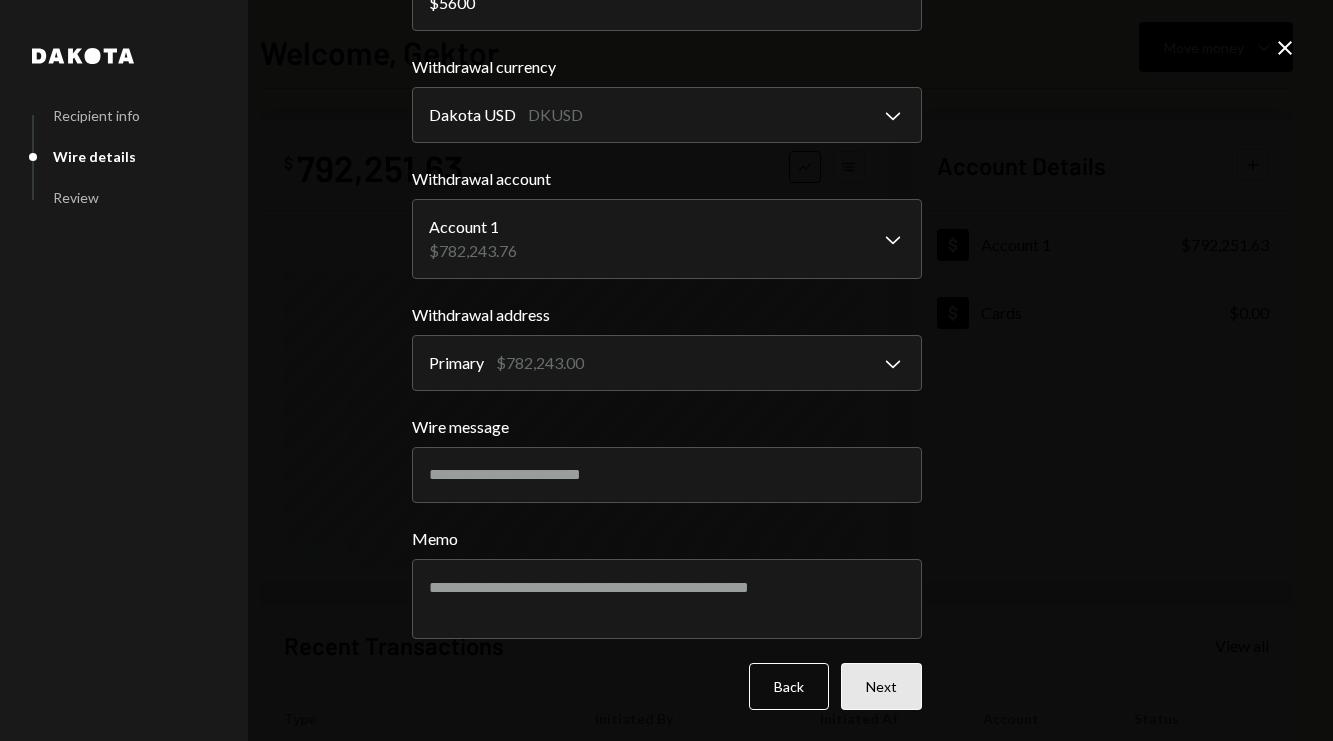 click on "Next" at bounding box center [881, 686] 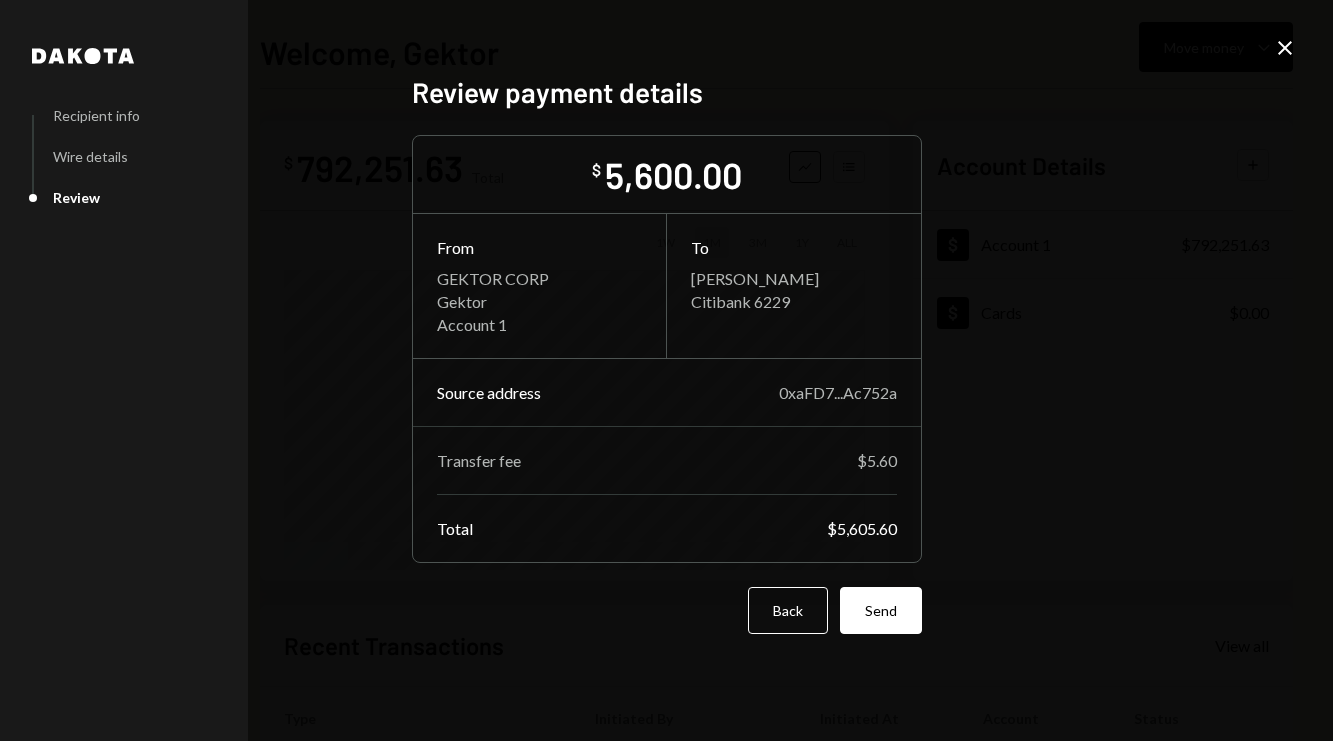 scroll, scrollTop: 0, scrollLeft: 0, axis: both 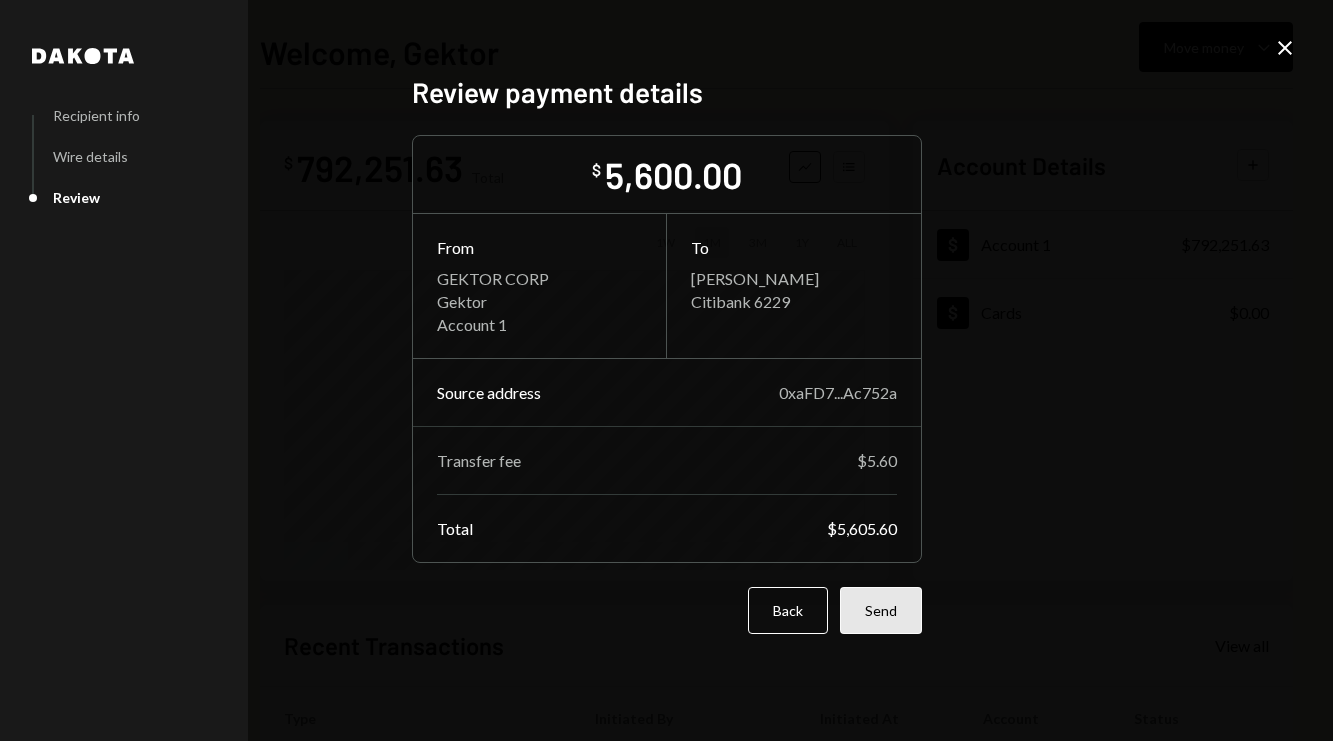 click on "Send" at bounding box center [881, 610] 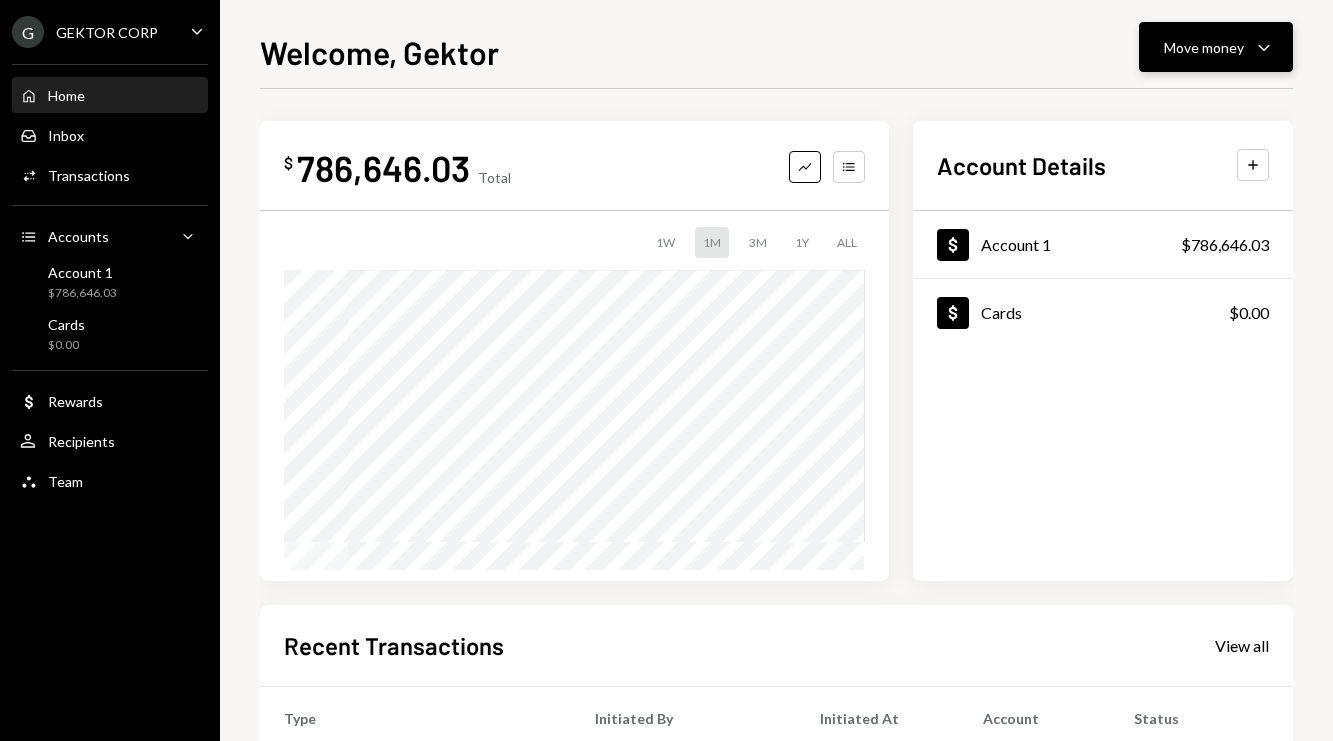 click on "Move money Caret Down" at bounding box center [1216, 47] 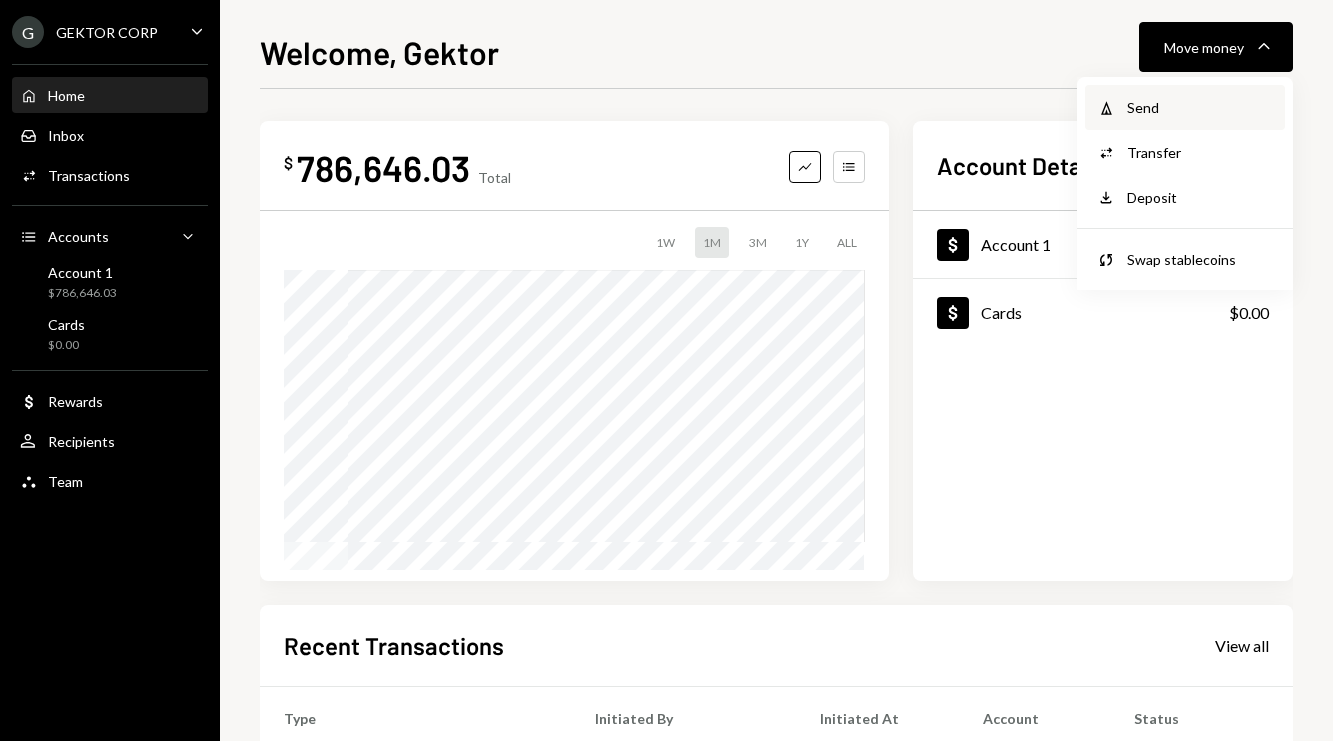 click on "Send" at bounding box center [1200, 107] 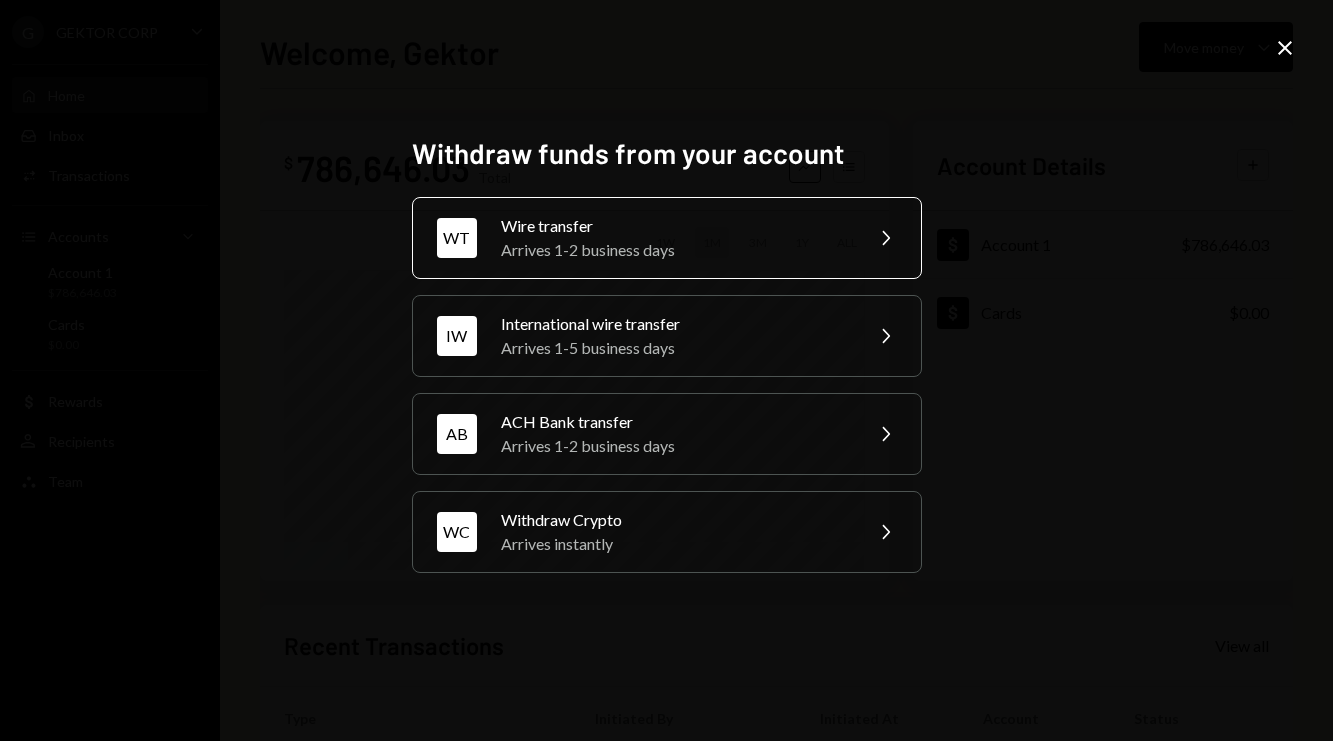 click on "Arrives 1-2 business days" at bounding box center [675, 250] 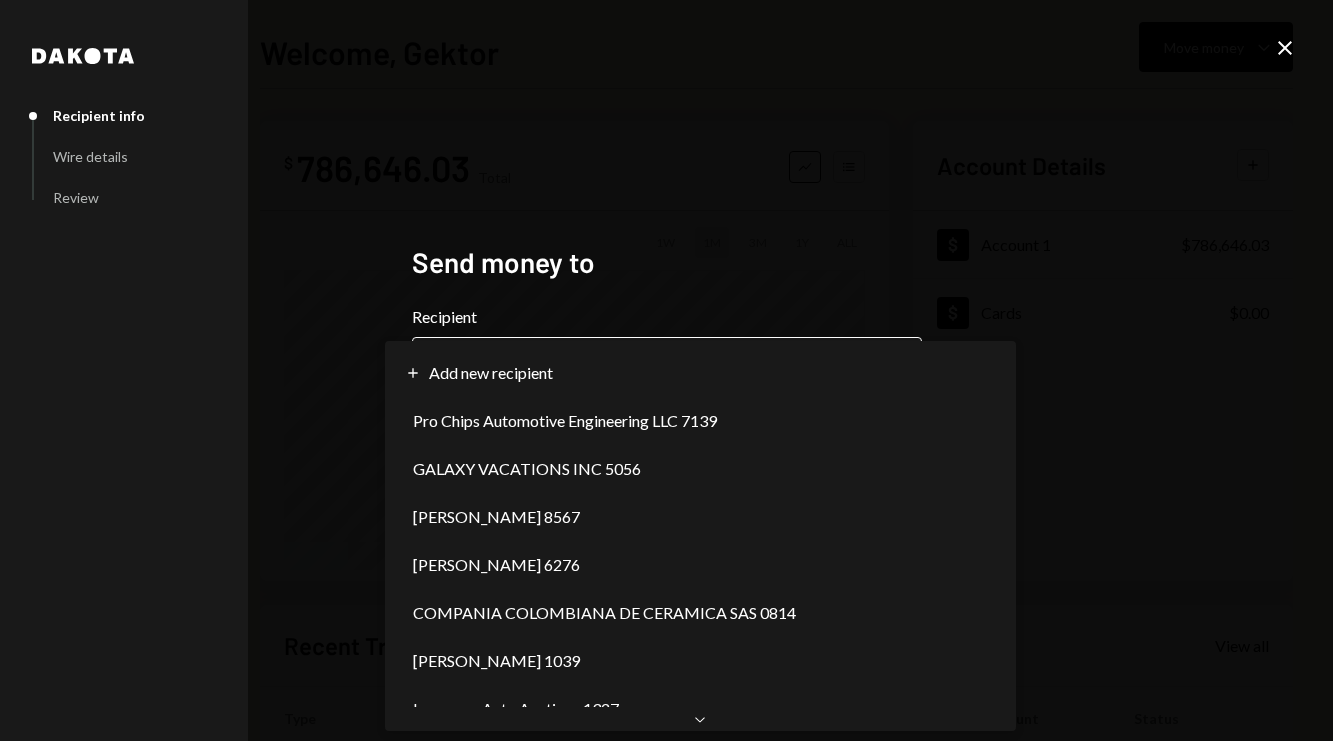 click on "**********" at bounding box center (666, 370) 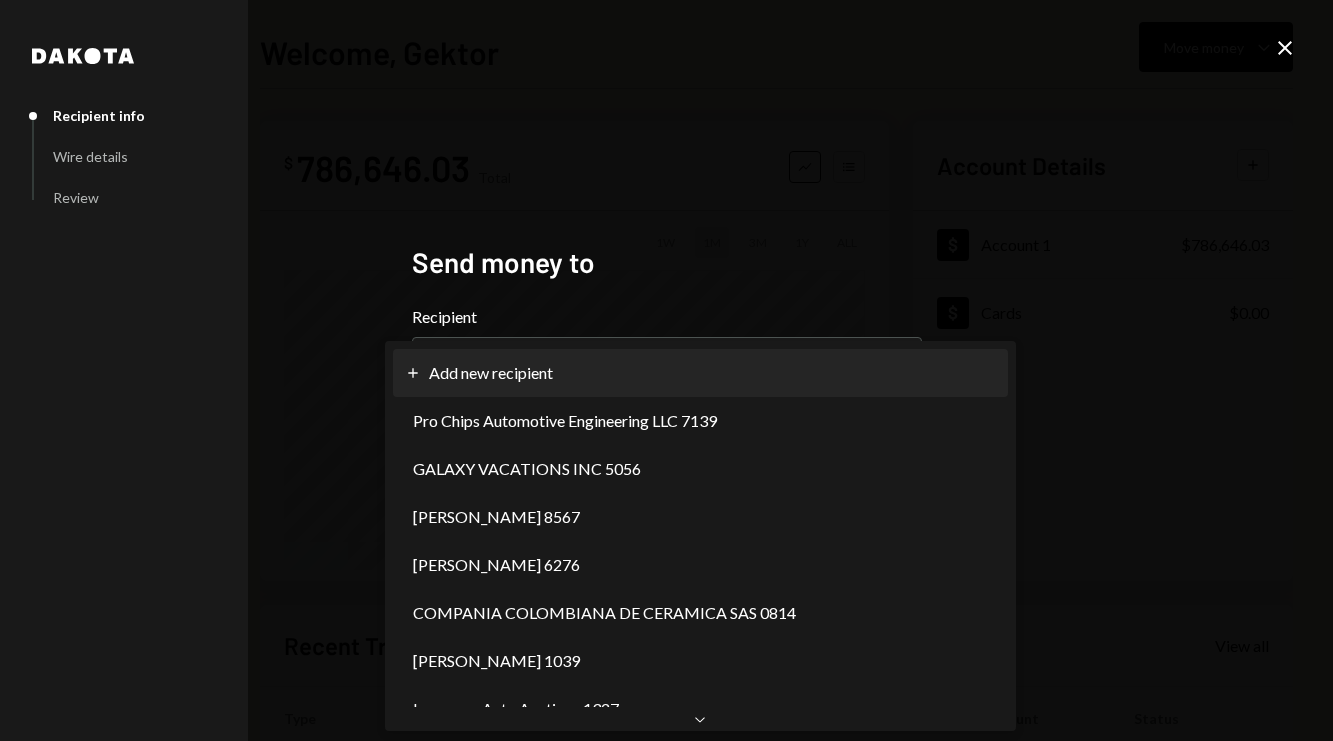 select on "**********" 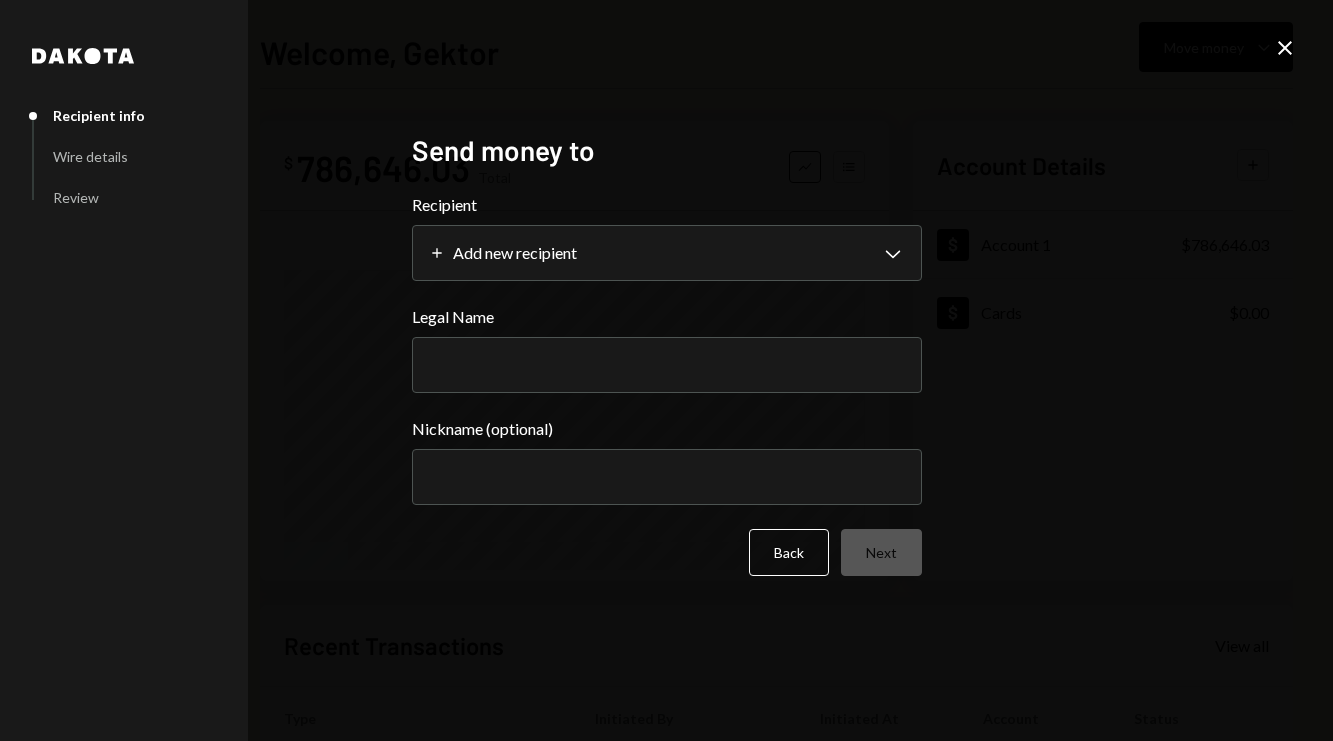 click on "Legal Name" at bounding box center [667, 365] 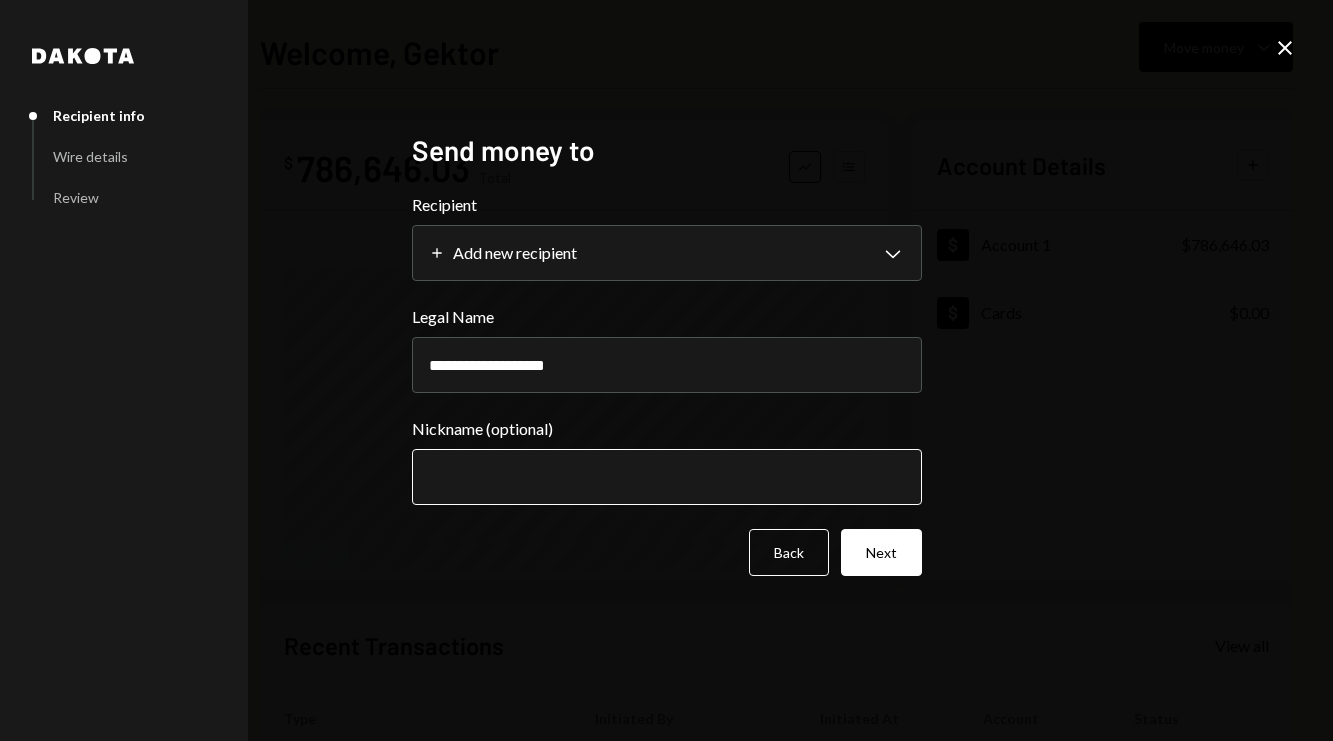 type on "**********" 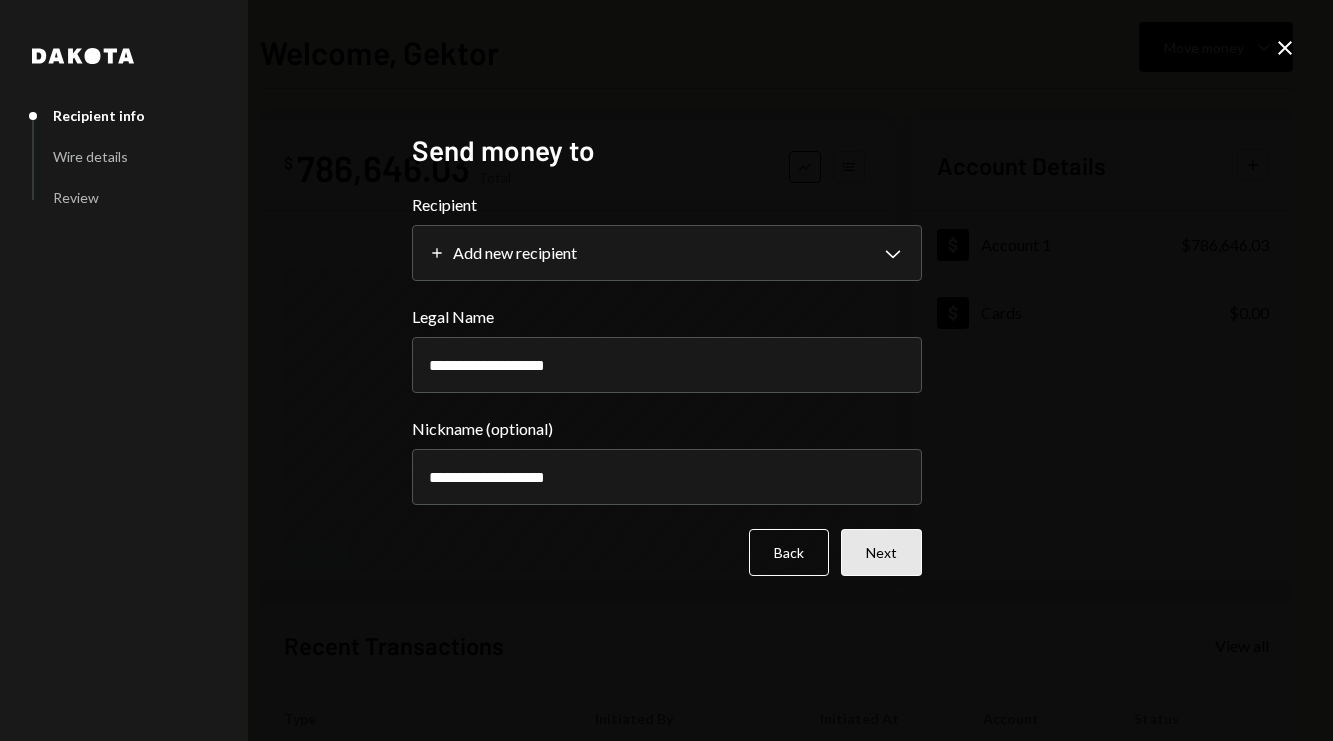 type on "**********" 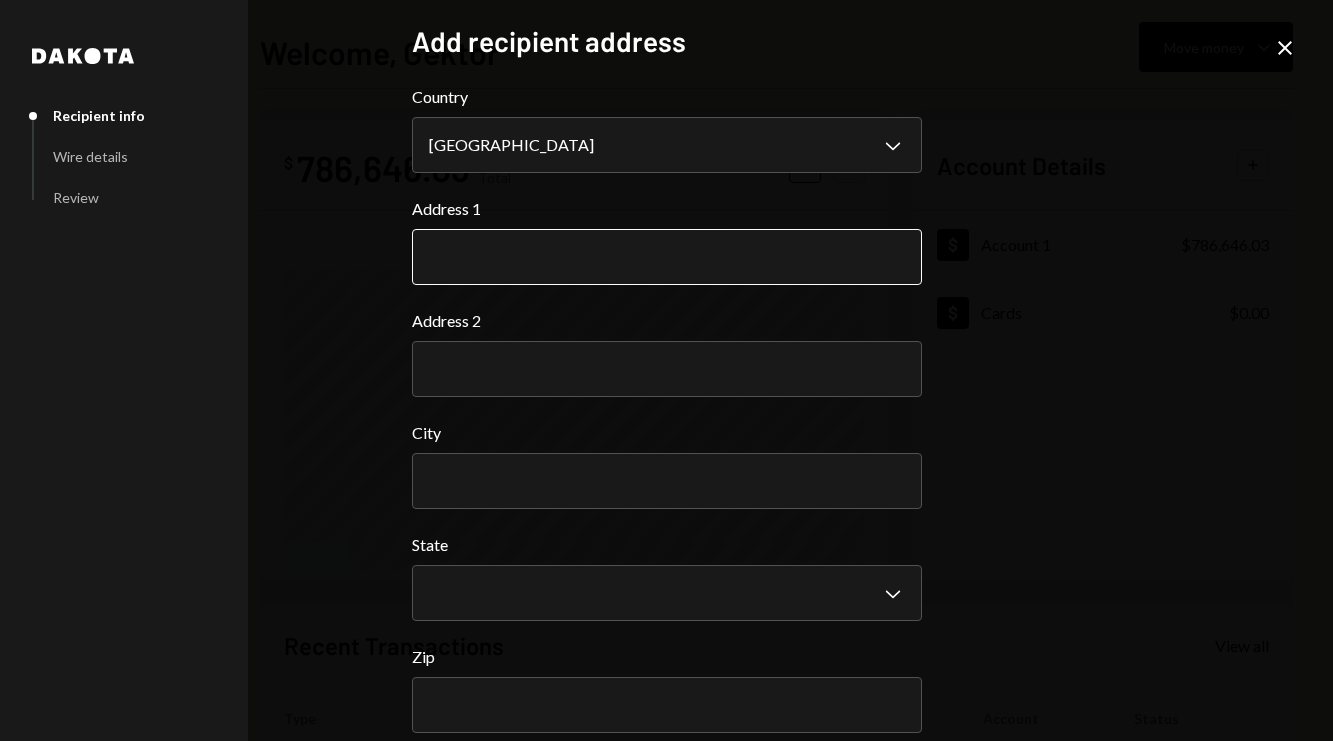click on "Address 1" at bounding box center (667, 257) 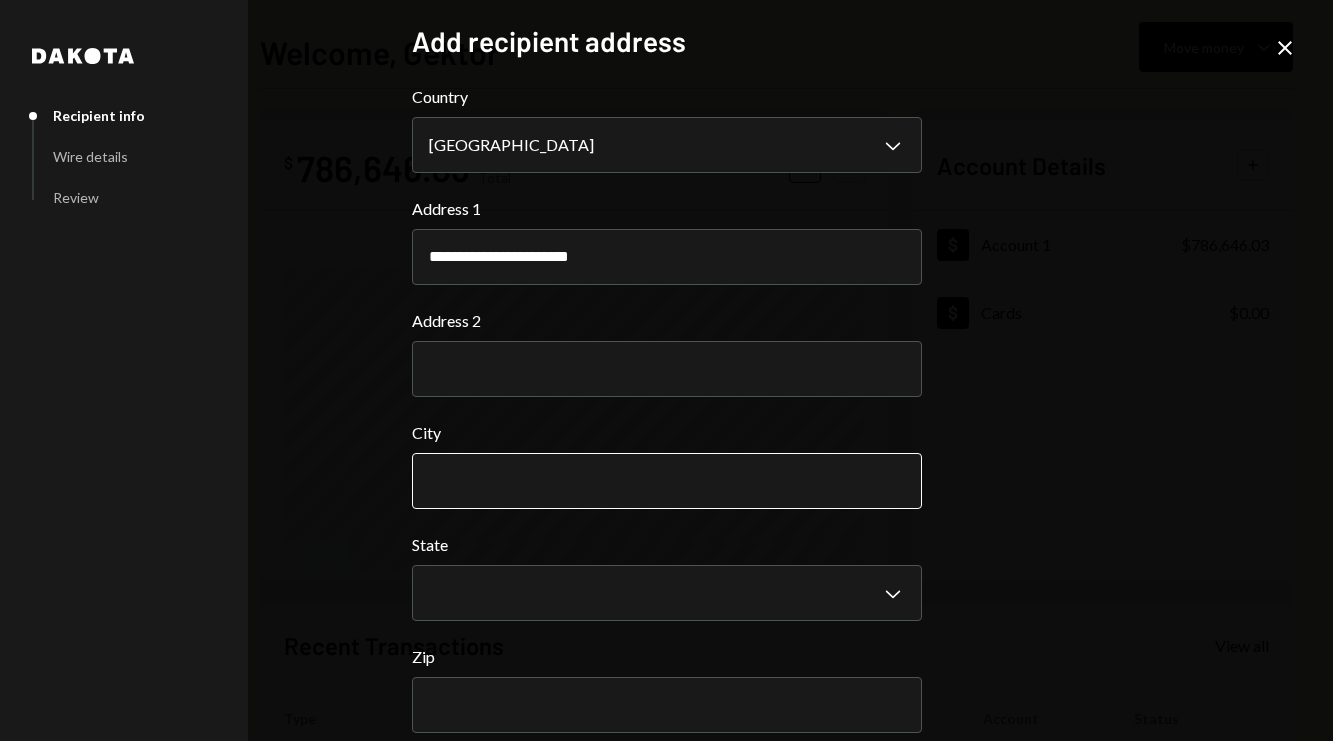 type on "**********" 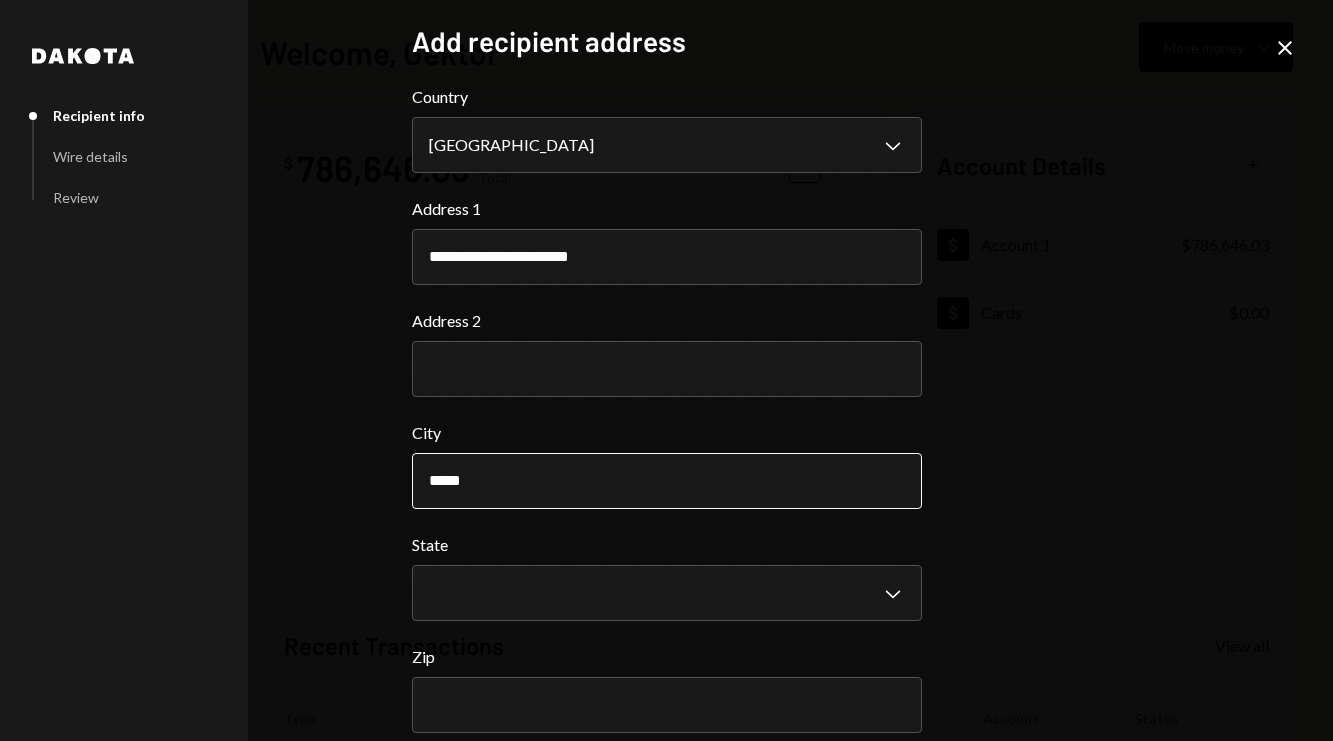 type on "**********" 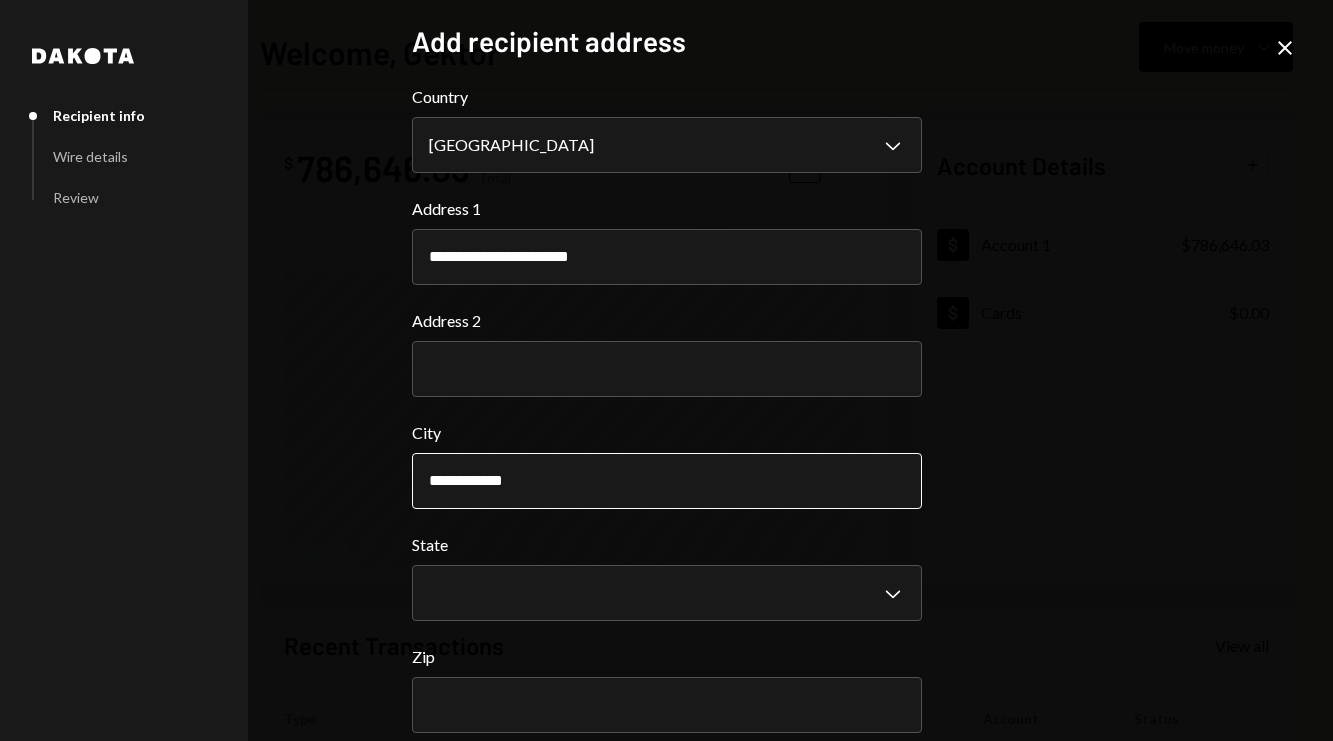 type 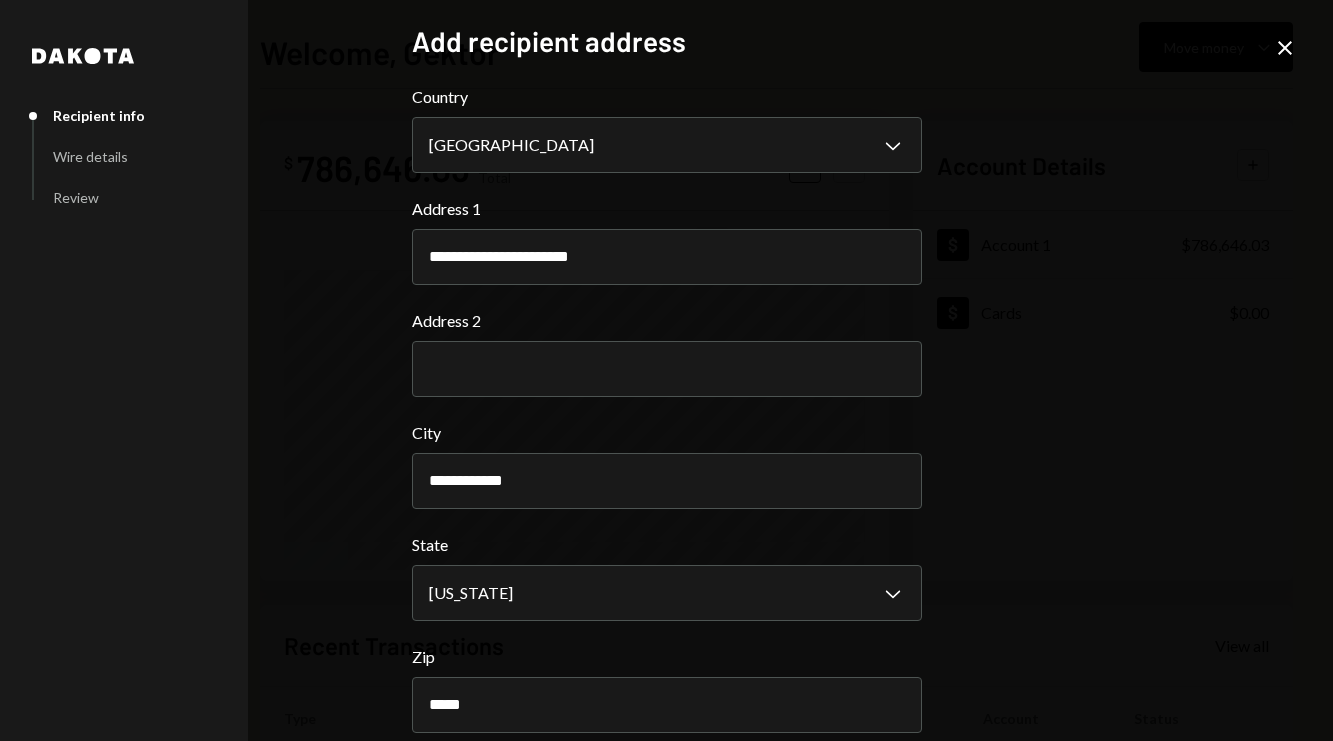 scroll, scrollTop: 94, scrollLeft: 0, axis: vertical 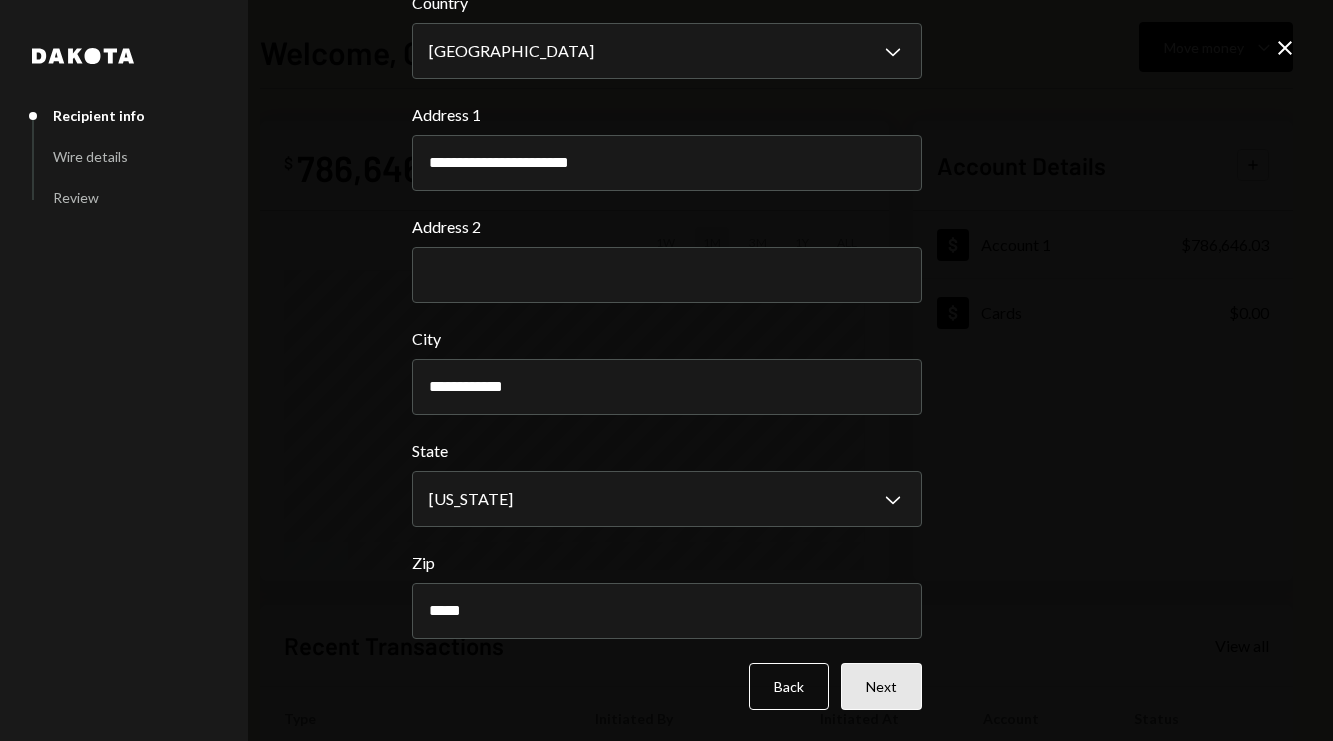 type on "*****" 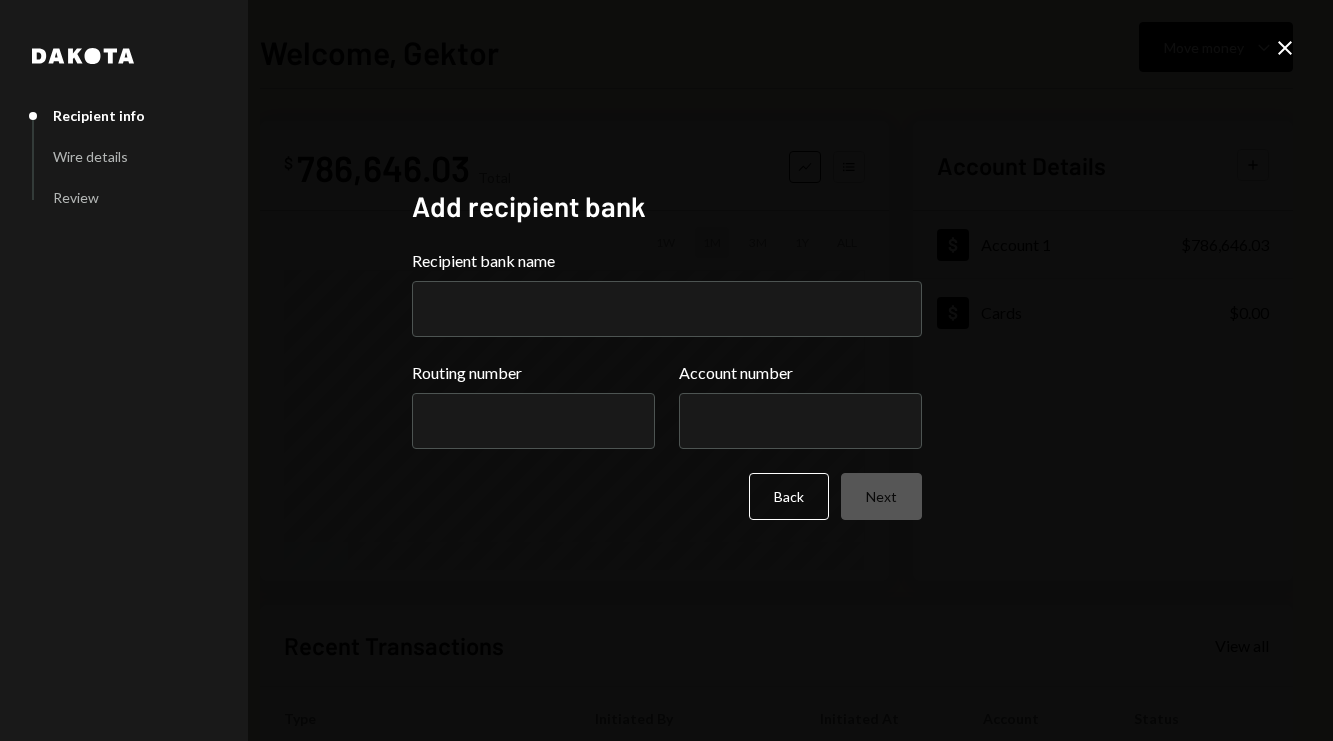 scroll, scrollTop: 0, scrollLeft: 0, axis: both 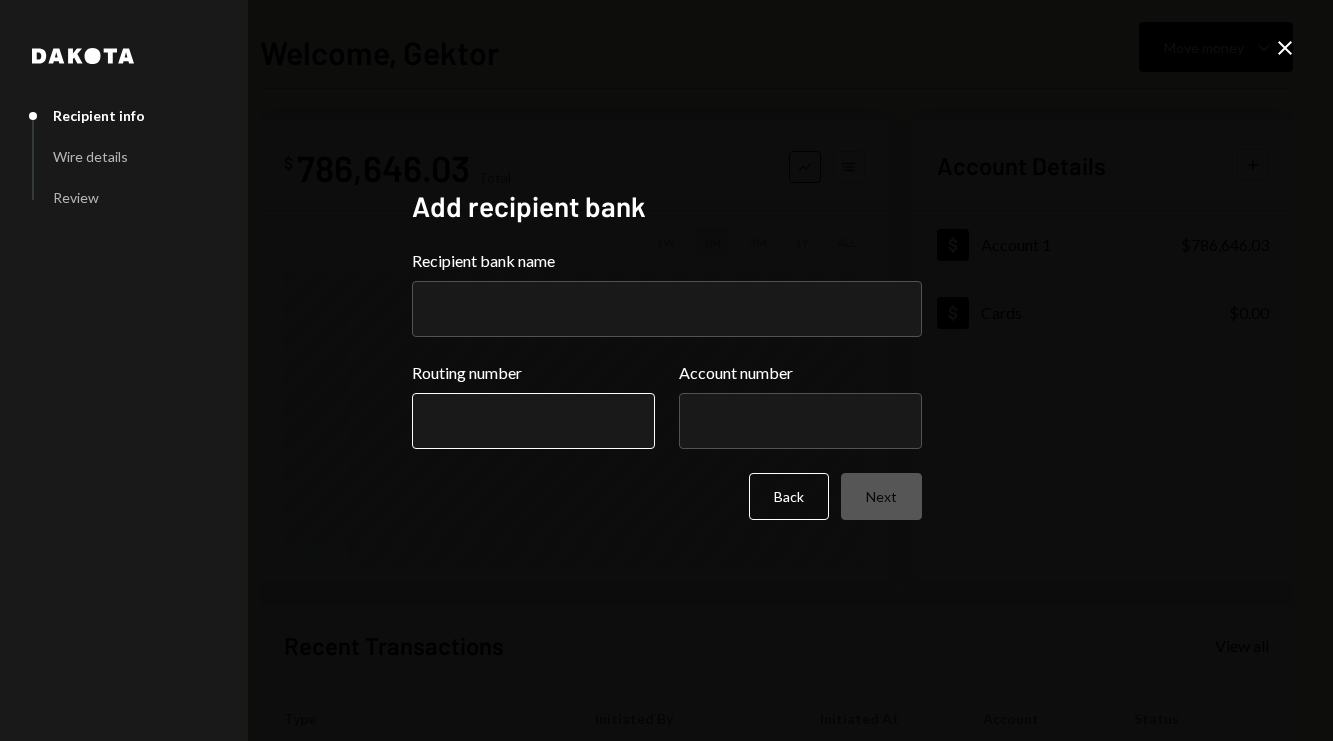 click on "Routing number" at bounding box center (533, 421) 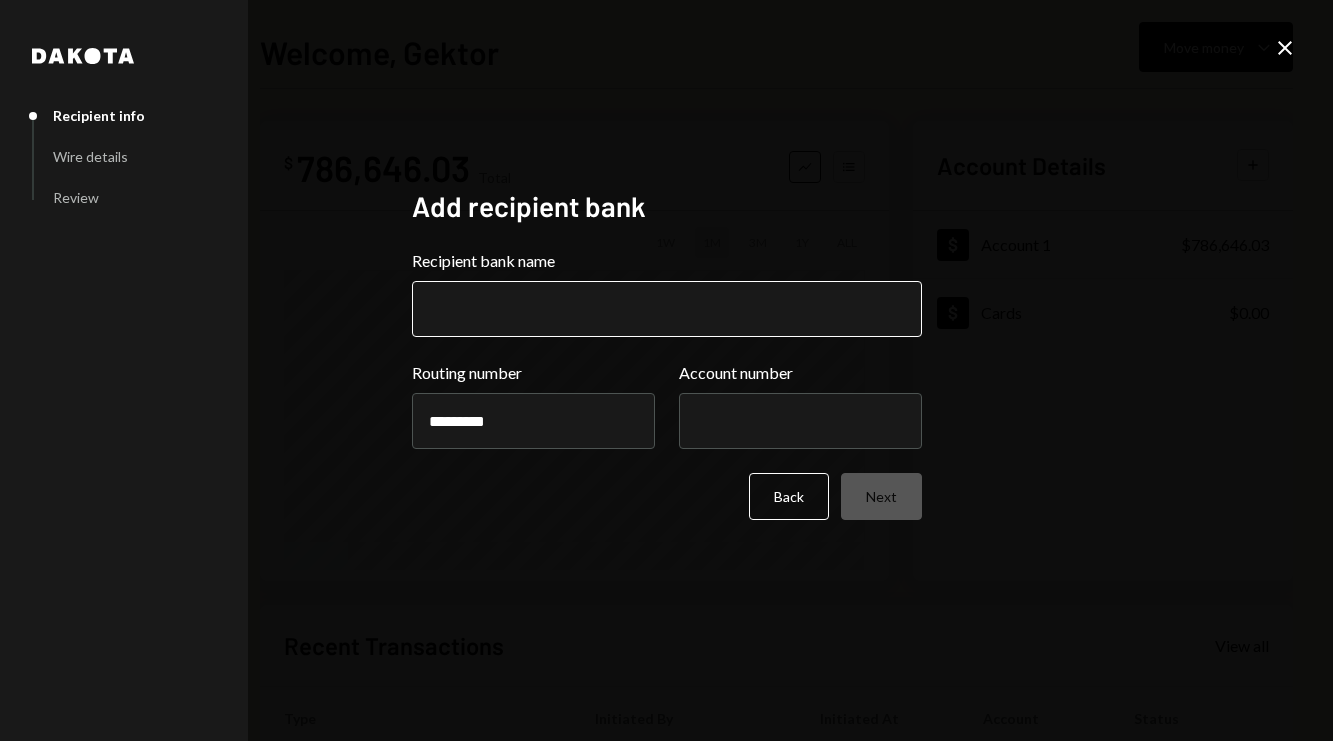 type on "*********" 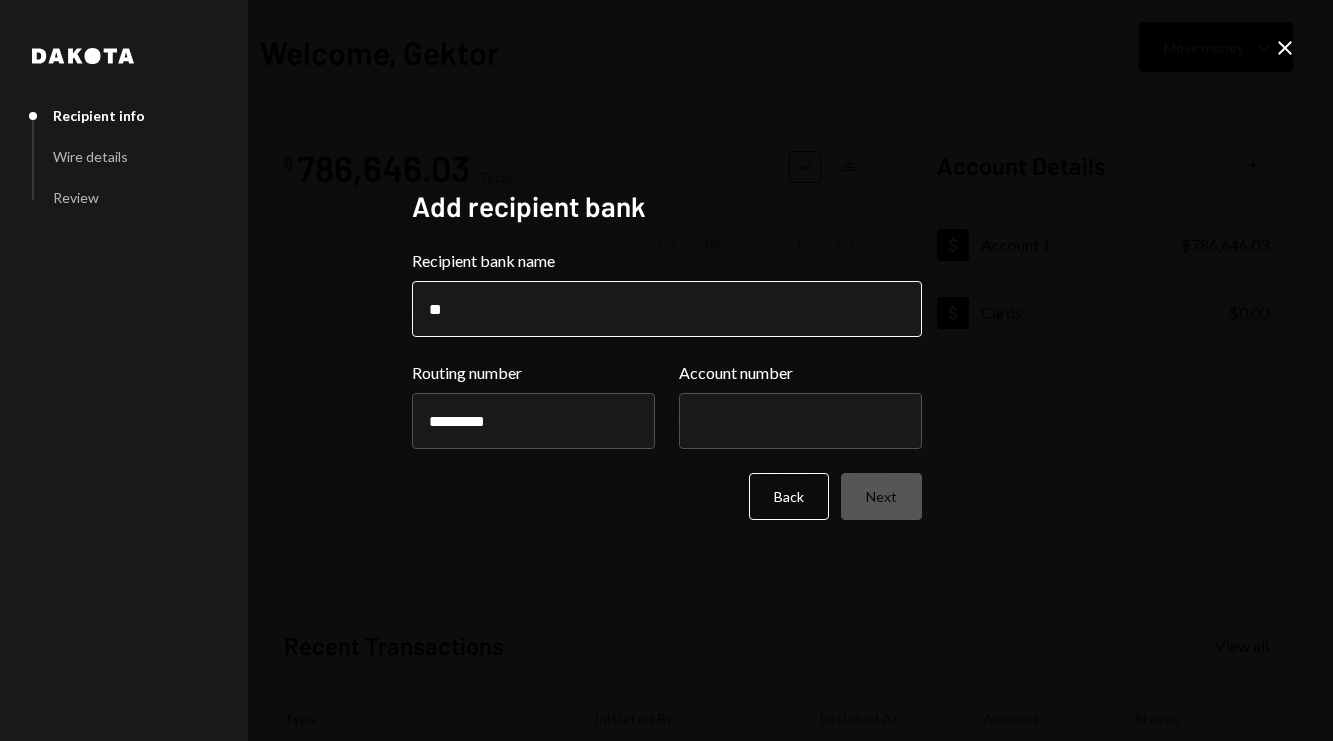 type on "*" 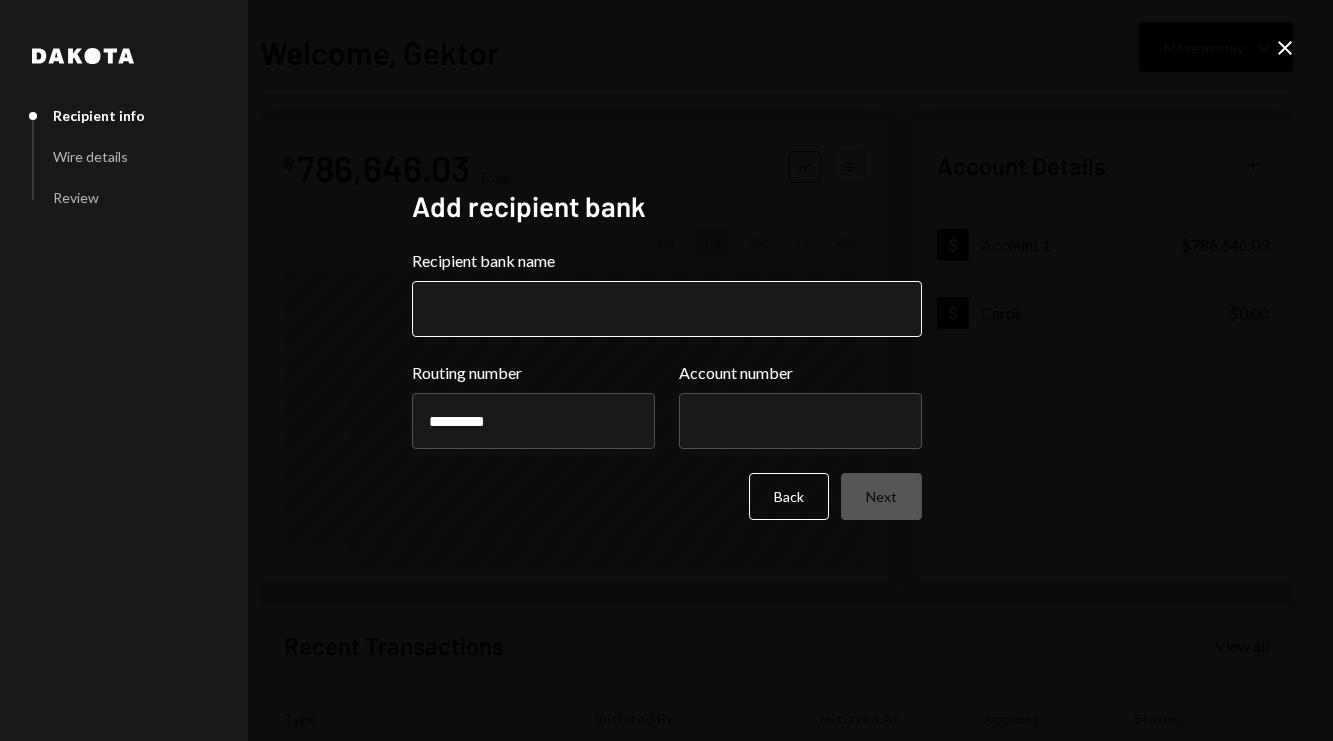 paste on "********" 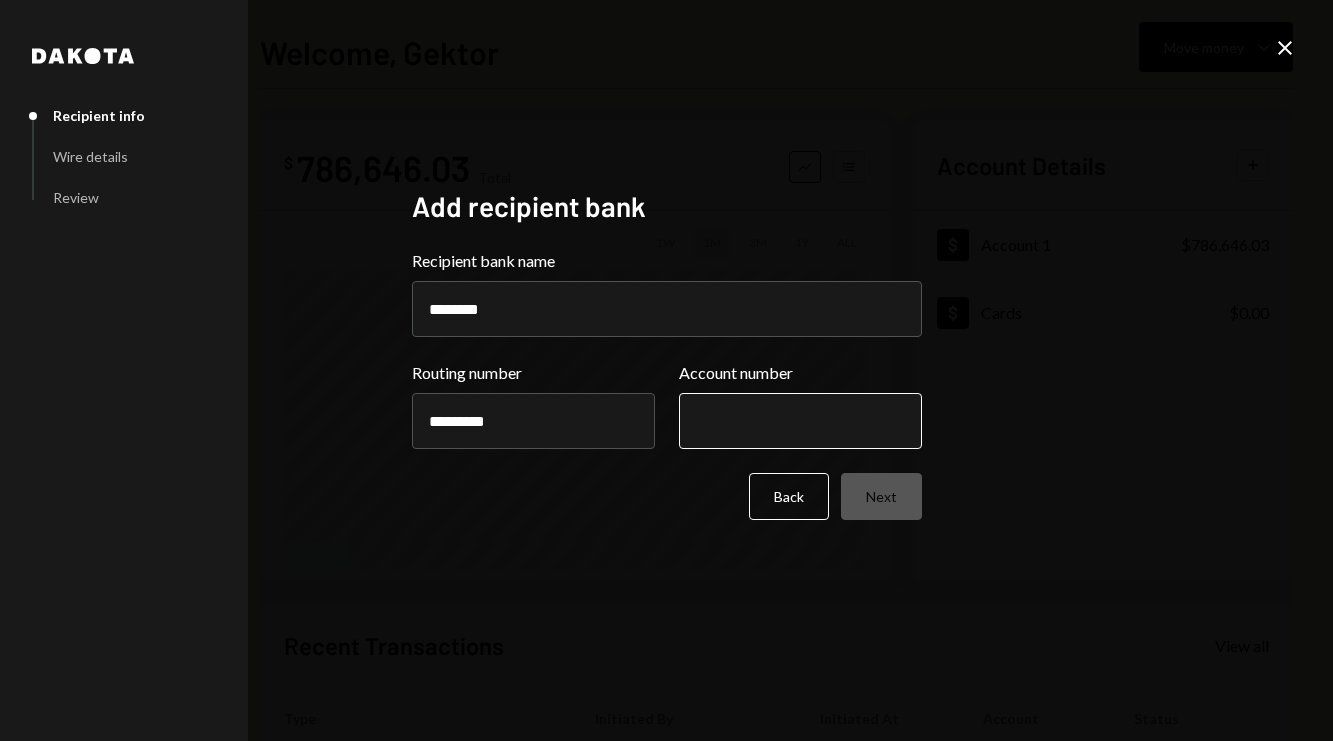 paste on "*********" 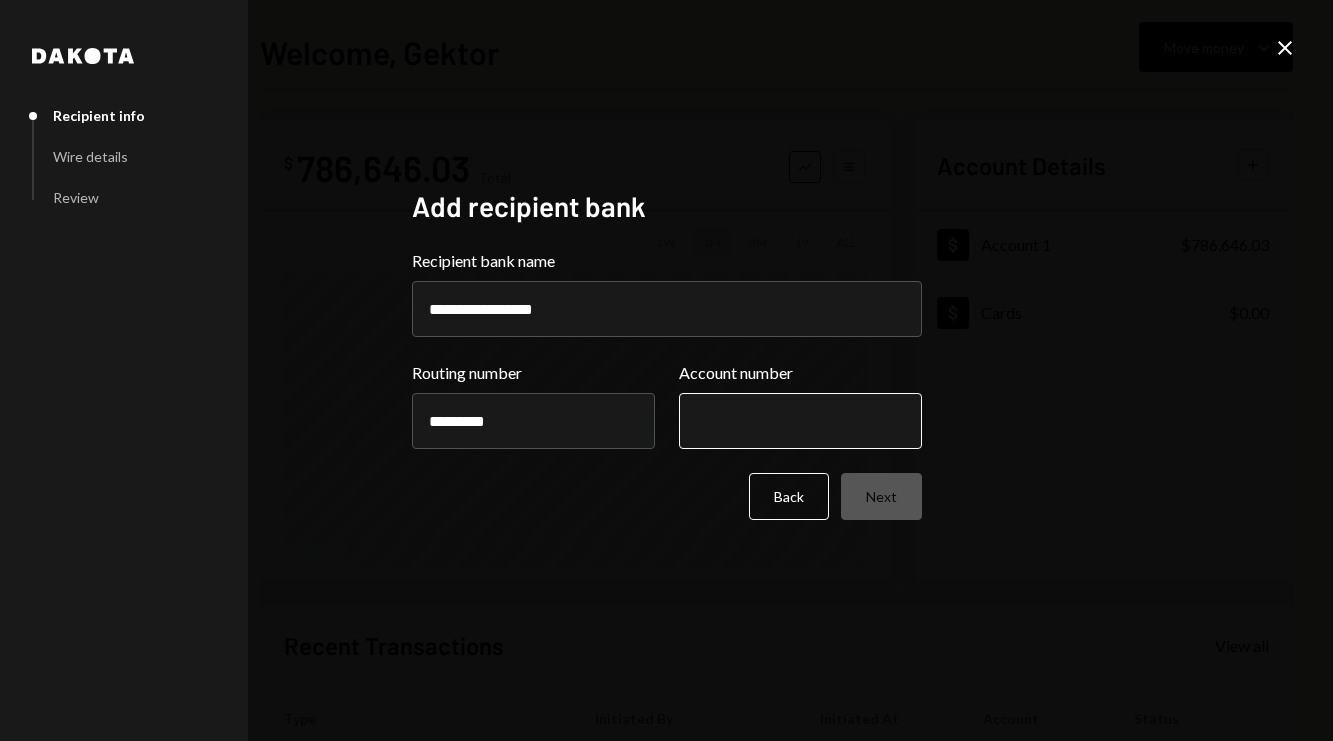 type on "**********" 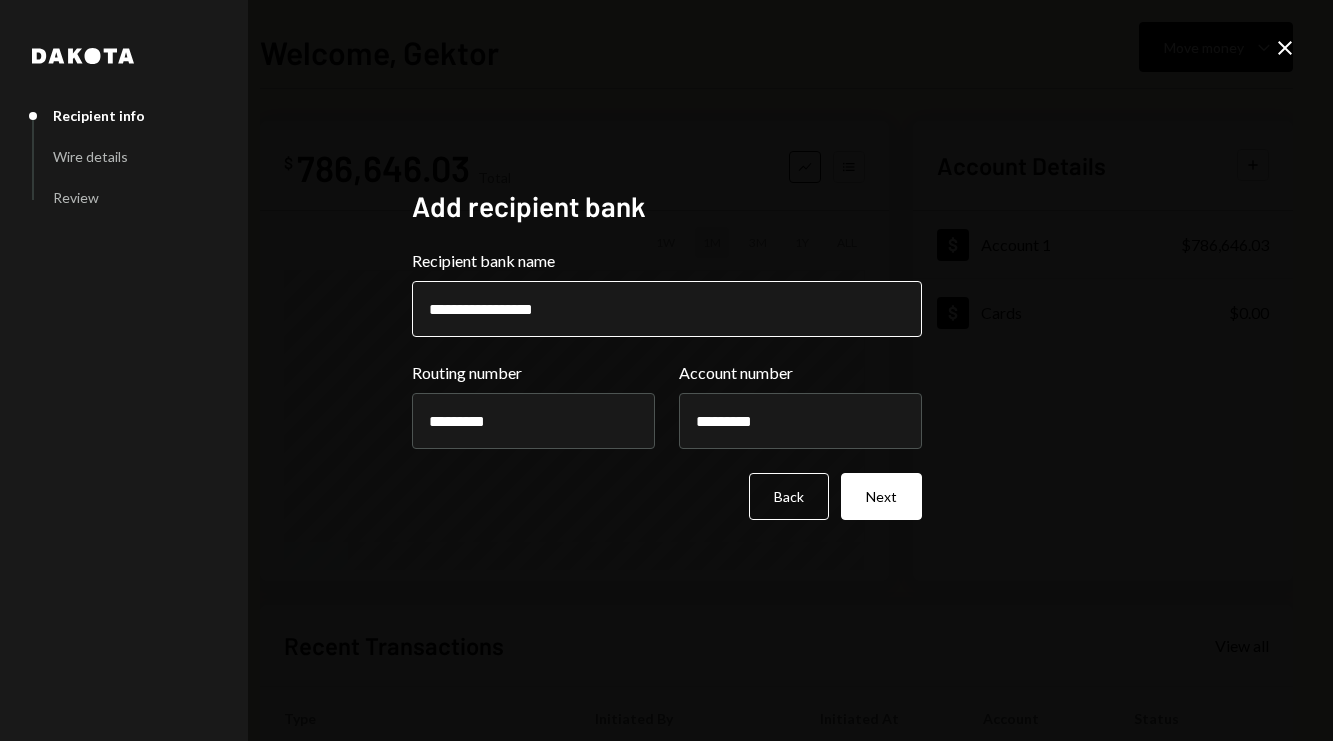 type on "*********" 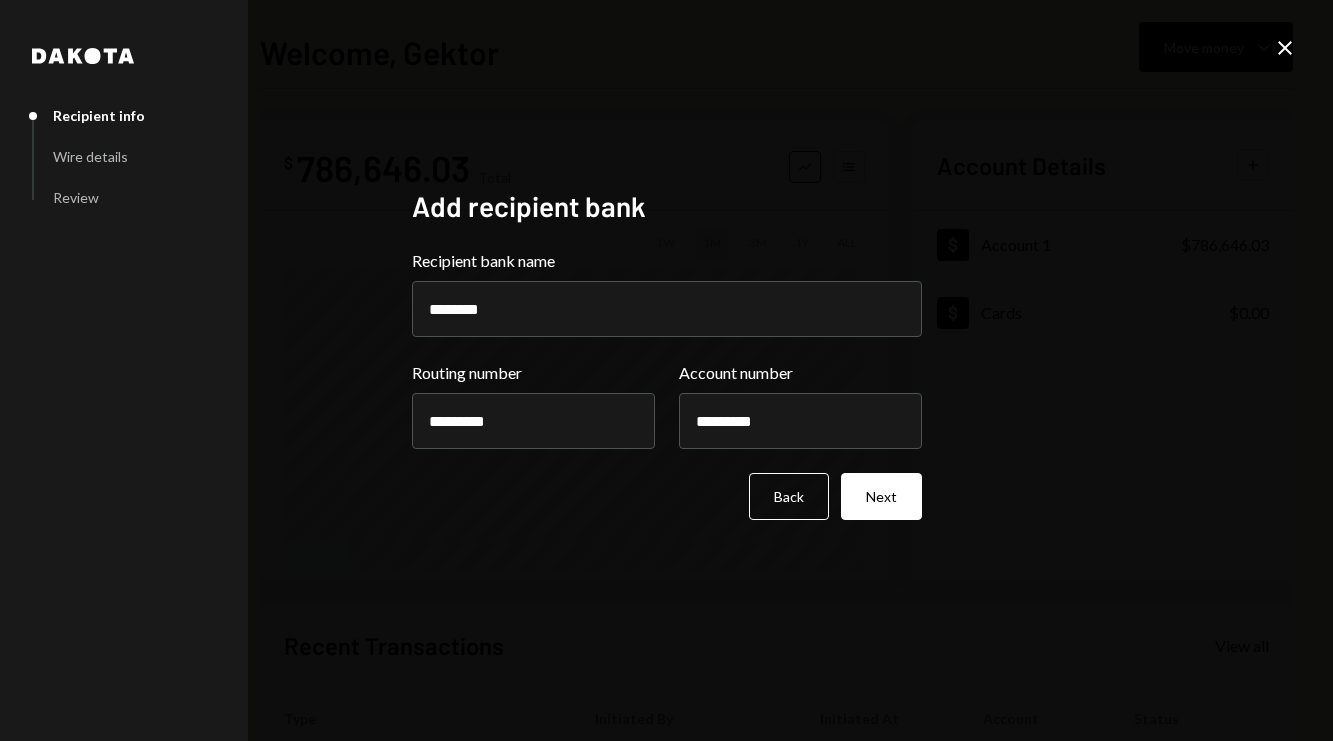 type on "********" 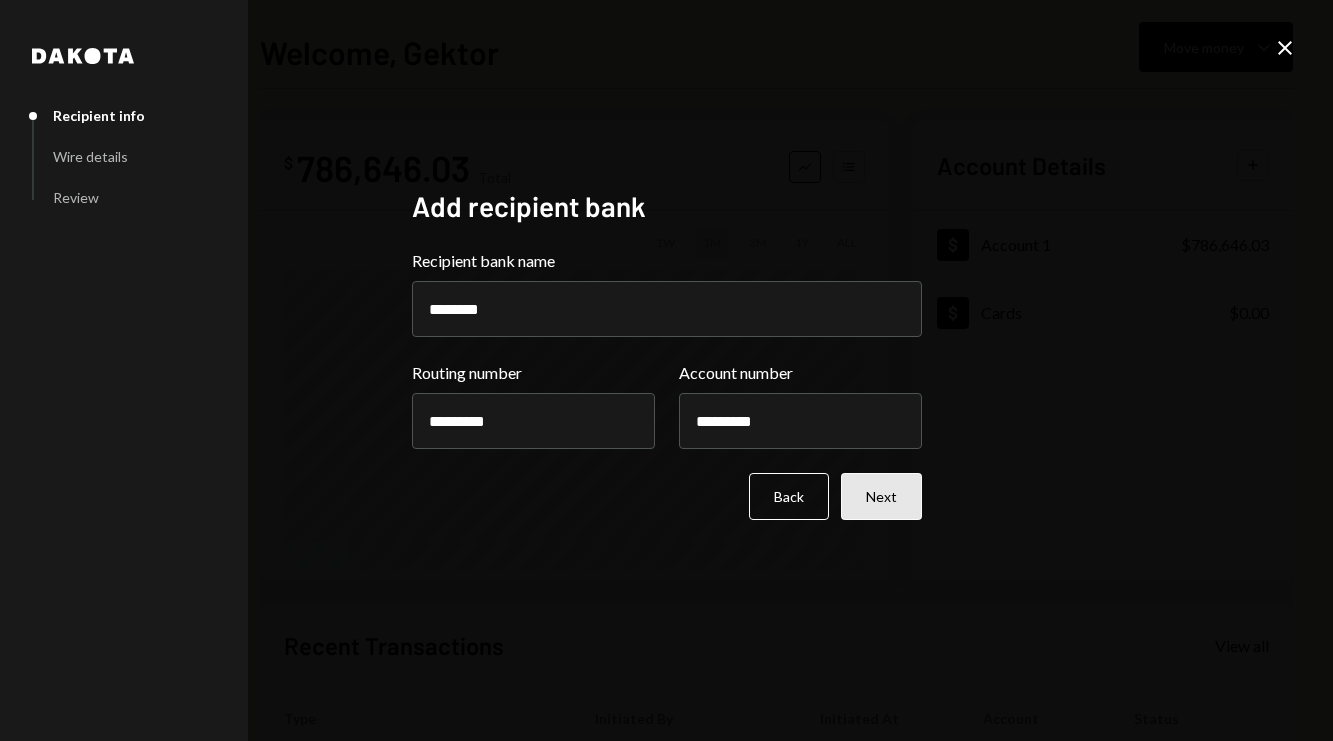 click on "Next" at bounding box center [881, 496] 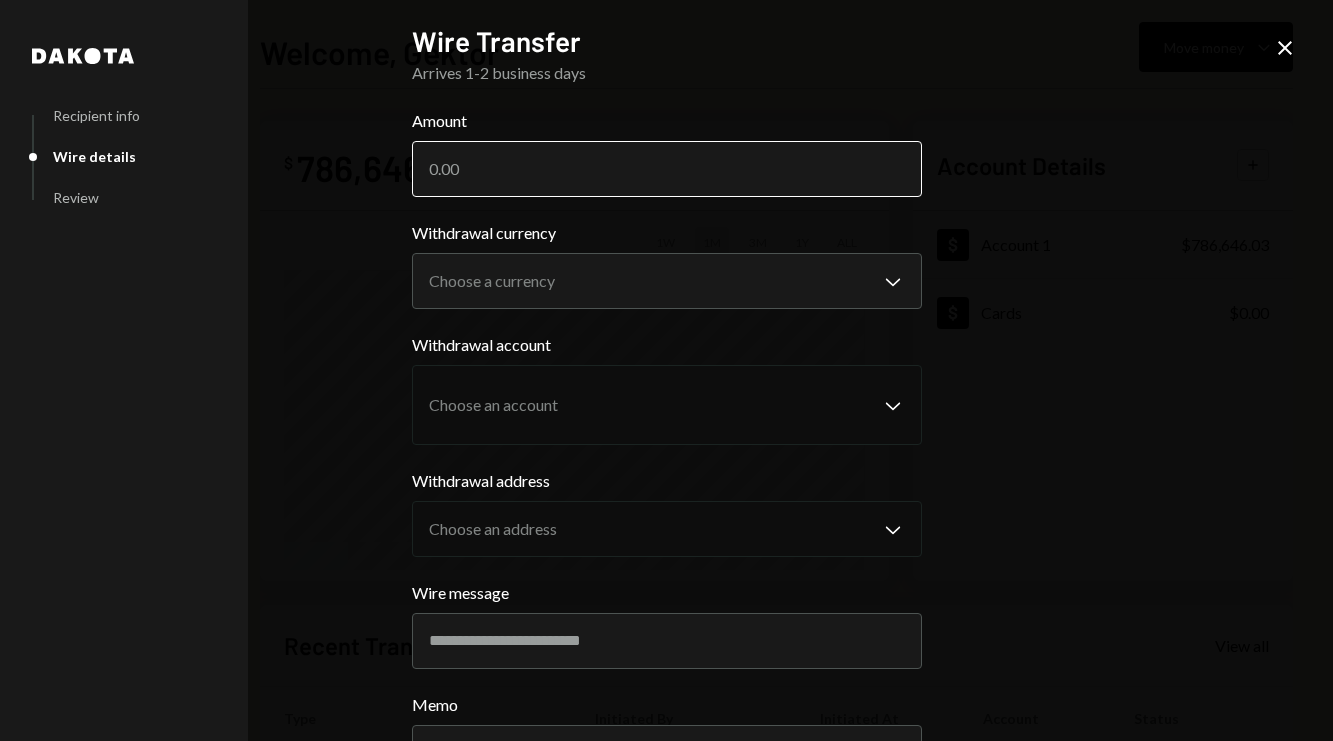 click on "Amount" at bounding box center (667, 169) 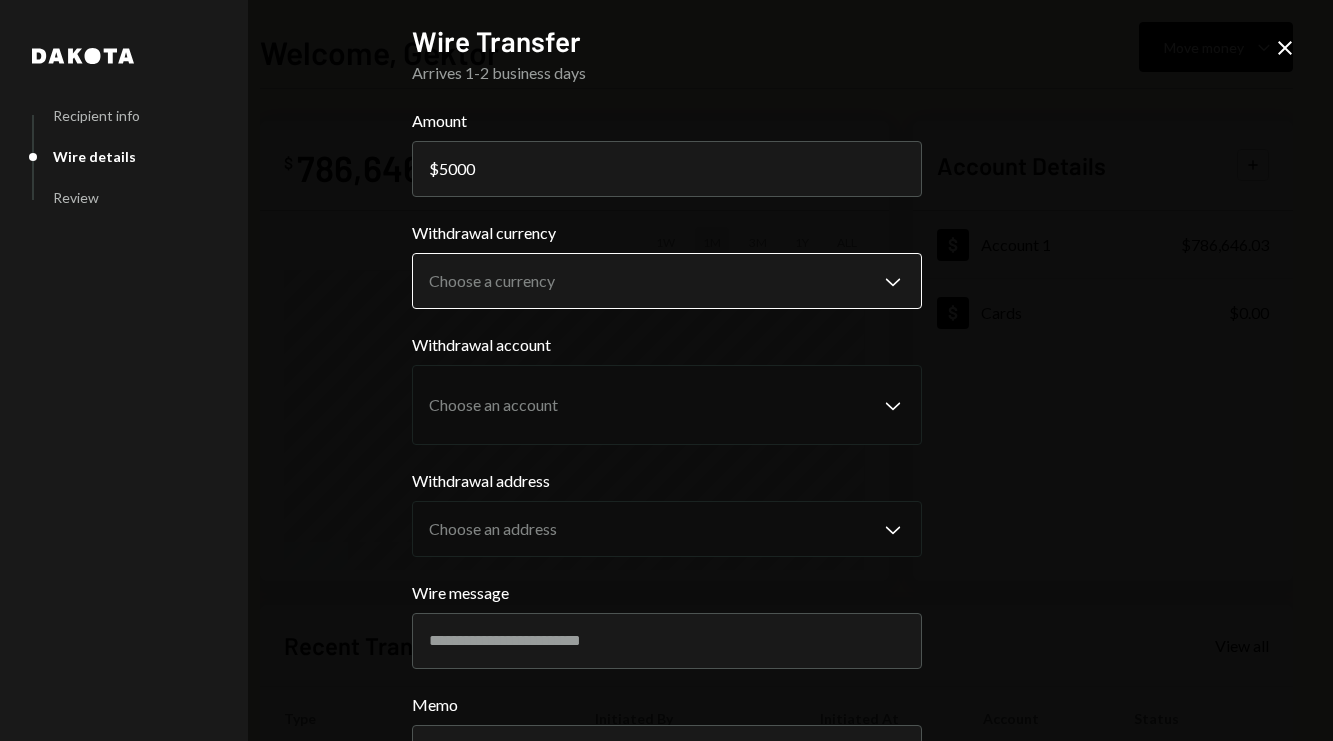 type on "5000" 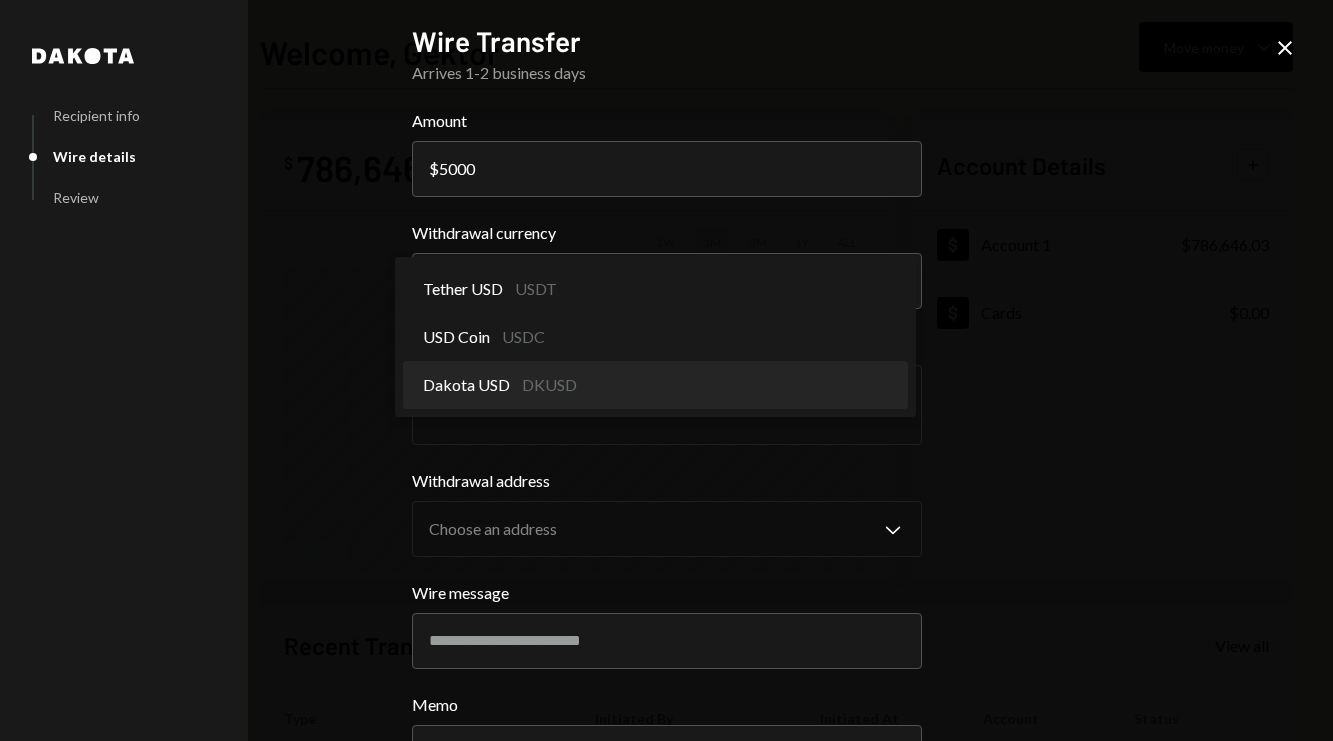select on "*****" 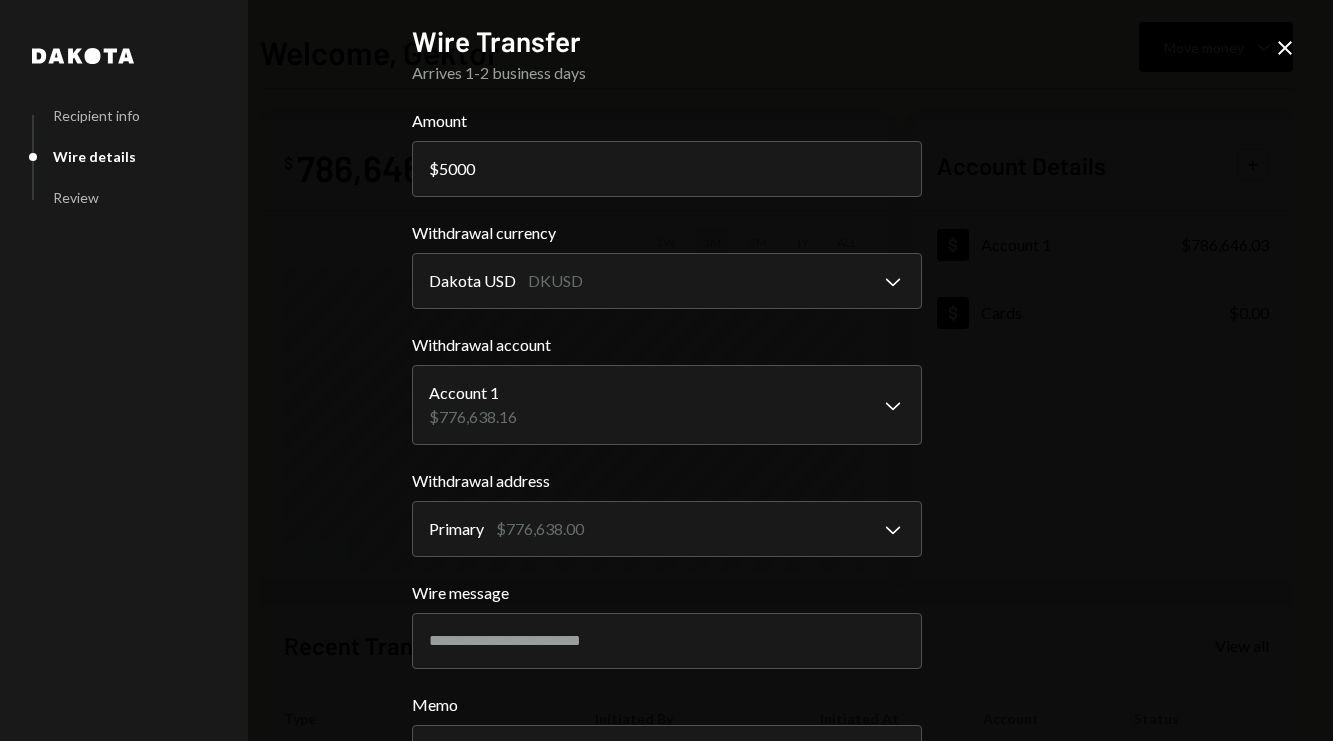 scroll, scrollTop: 166, scrollLeft: 0, axis: vertical 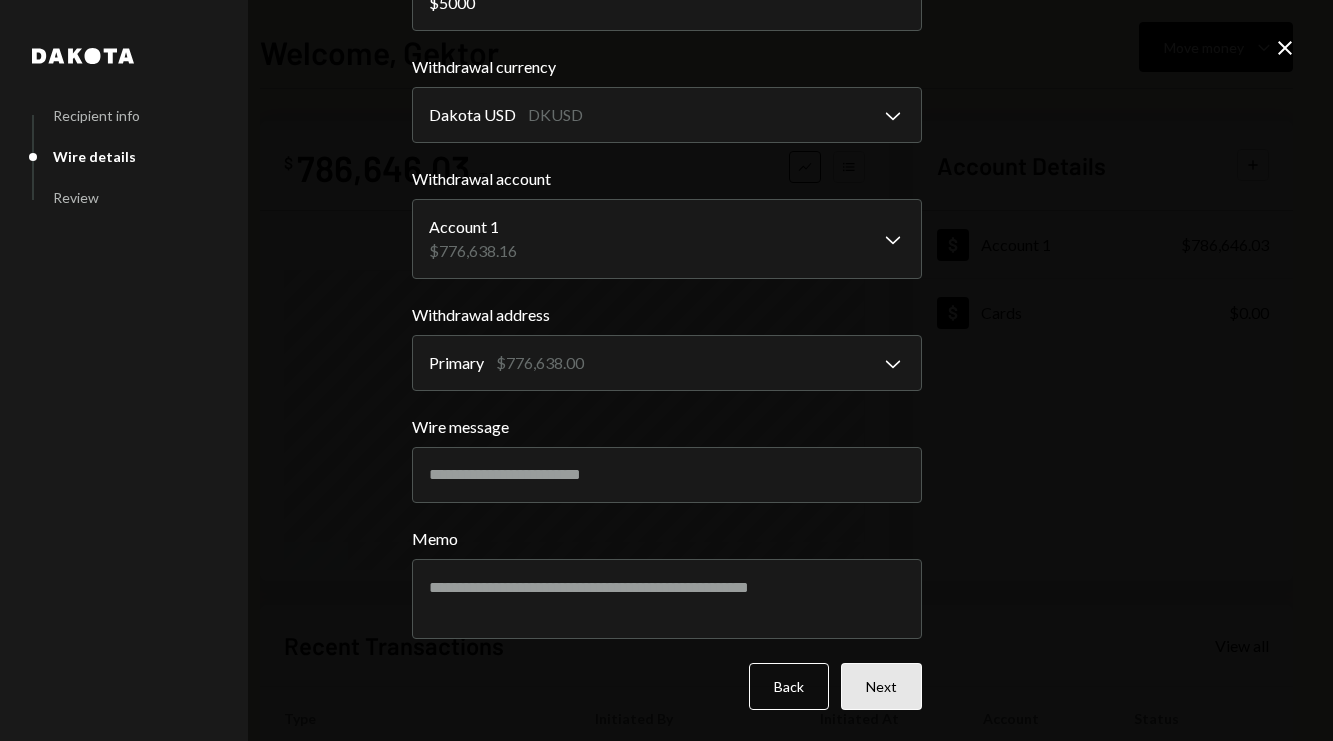 click on "Next" at bounding box center (881, 686) 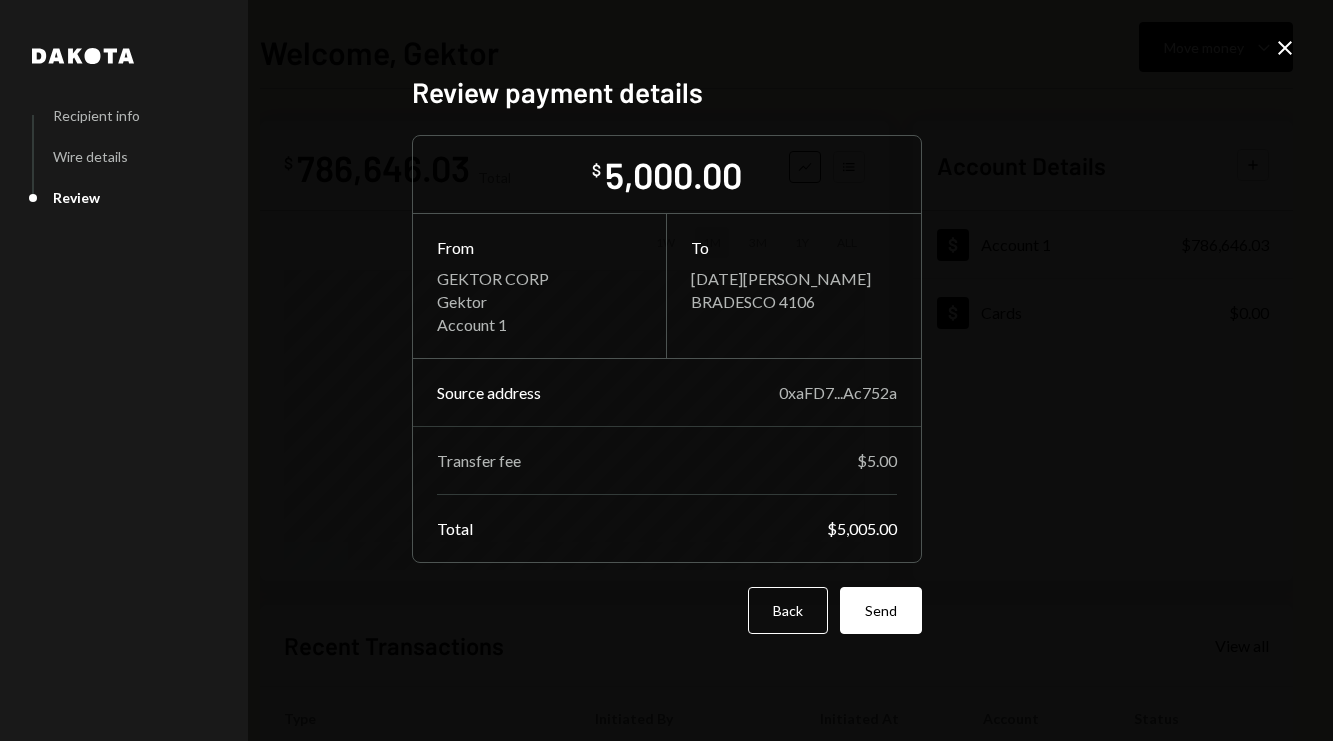 scroll, scrollTop: 0, scrollLeft: 0, axis: both 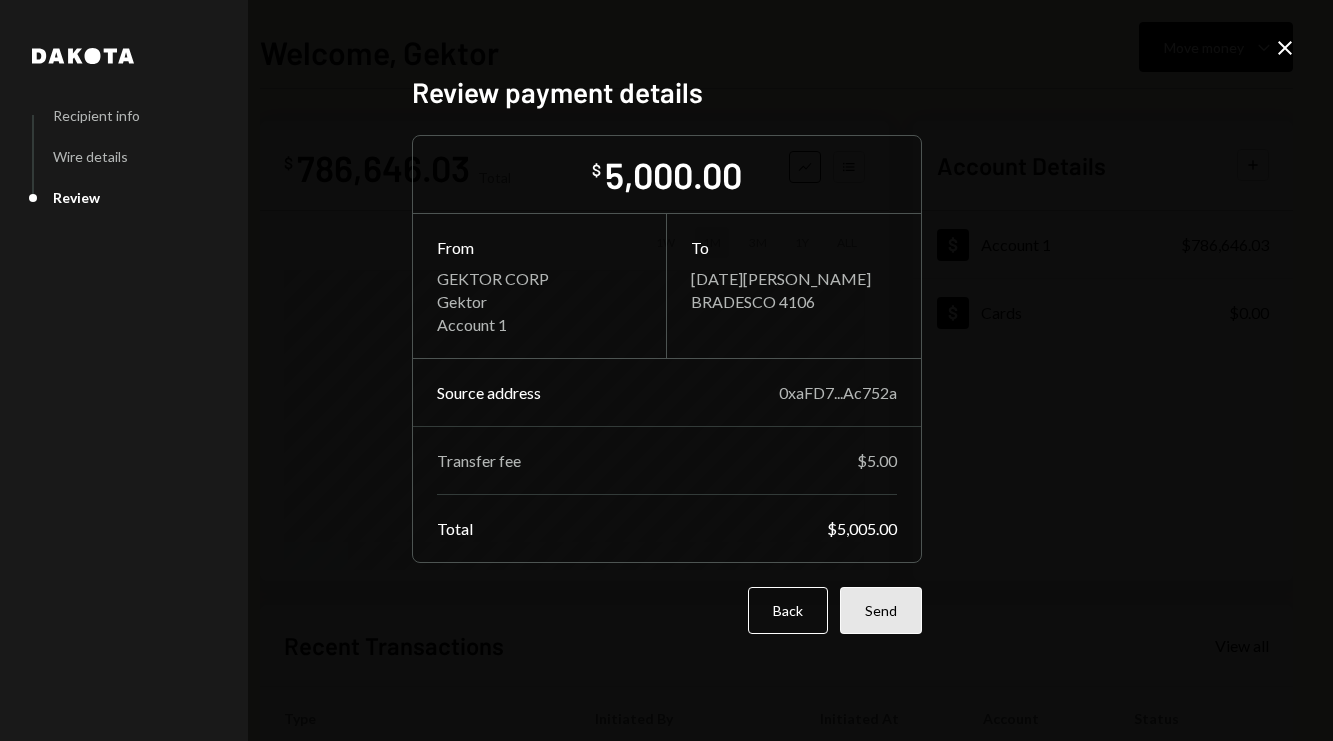click on "Send" at bounding box center [881, 610] 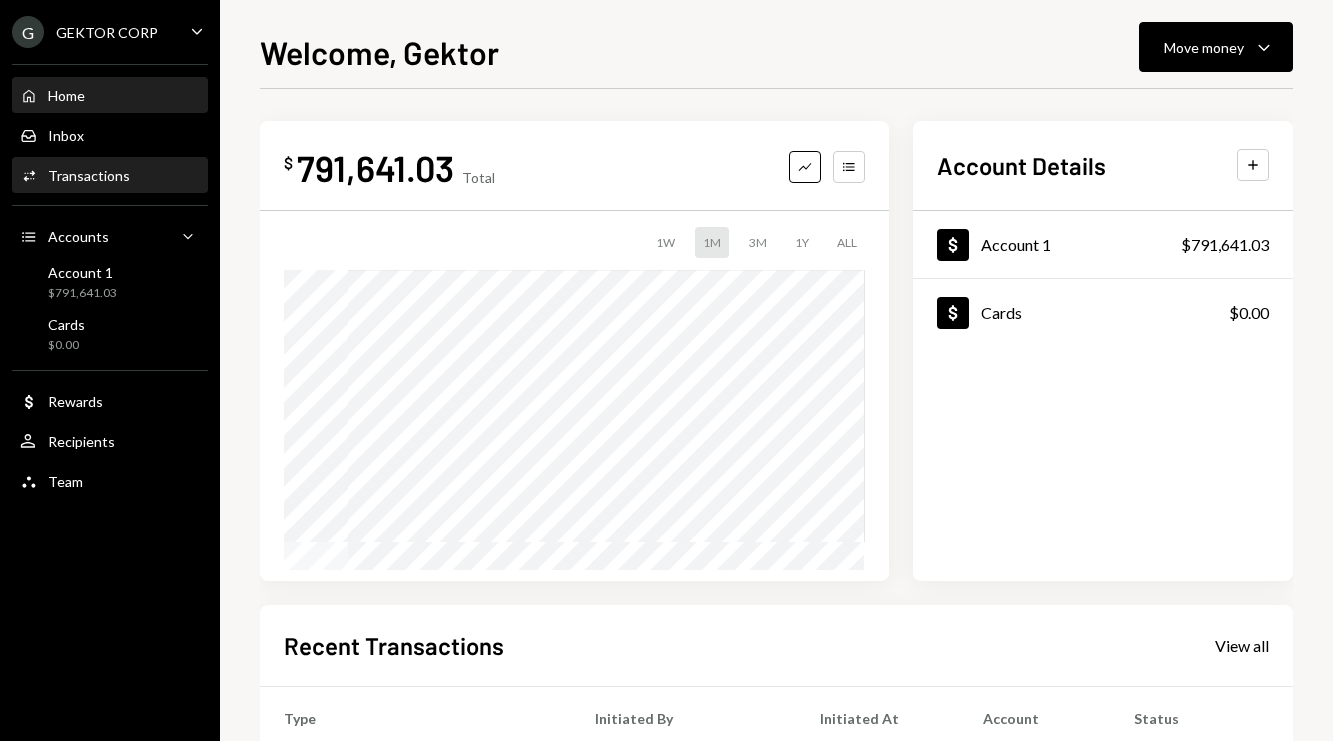 click on "Activities Transactions" at bounding box center (110, 176) 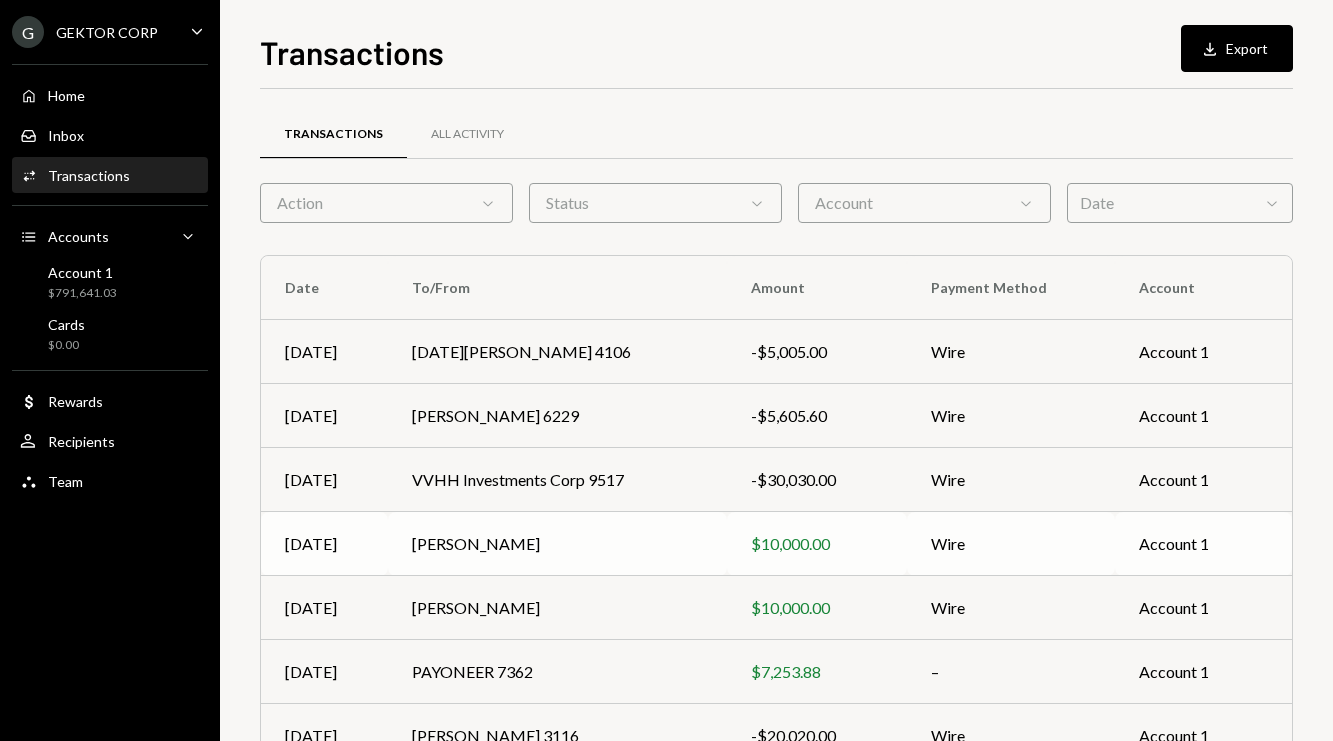 click on "[PERSON_NAME]" at bounding box center (557, 544) 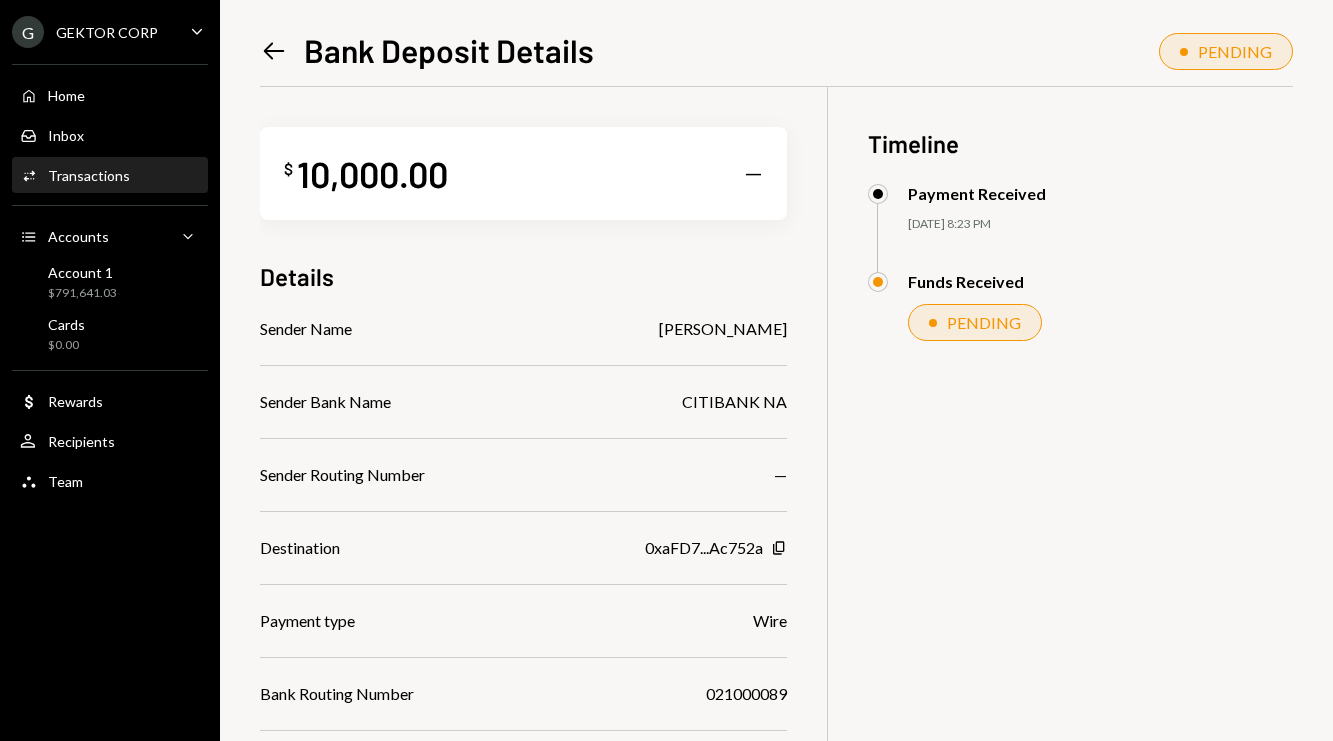 drag, startPoint x: 667, startPoint y: 330, endPoint x: 795, endPoint y: 330, distance: 128 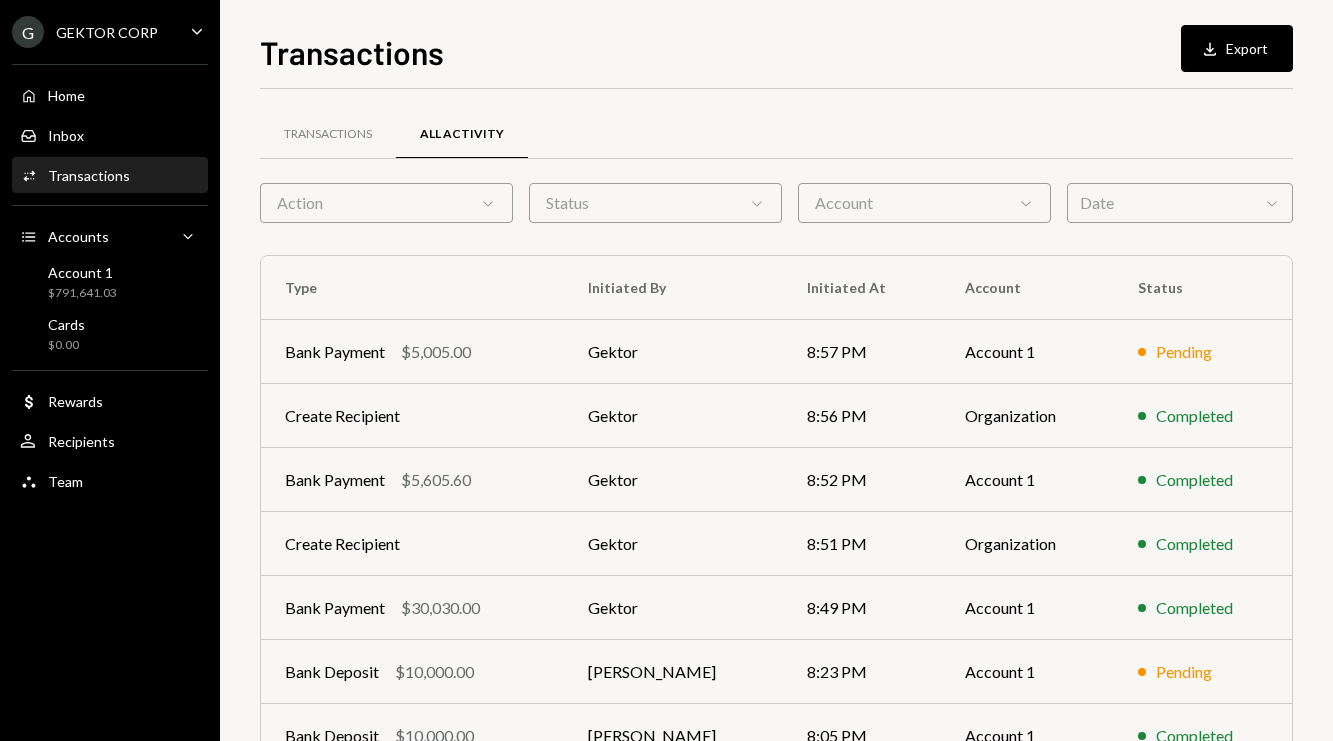 scroll, scrollTop: 0, scrollLeft: 0, axis: both 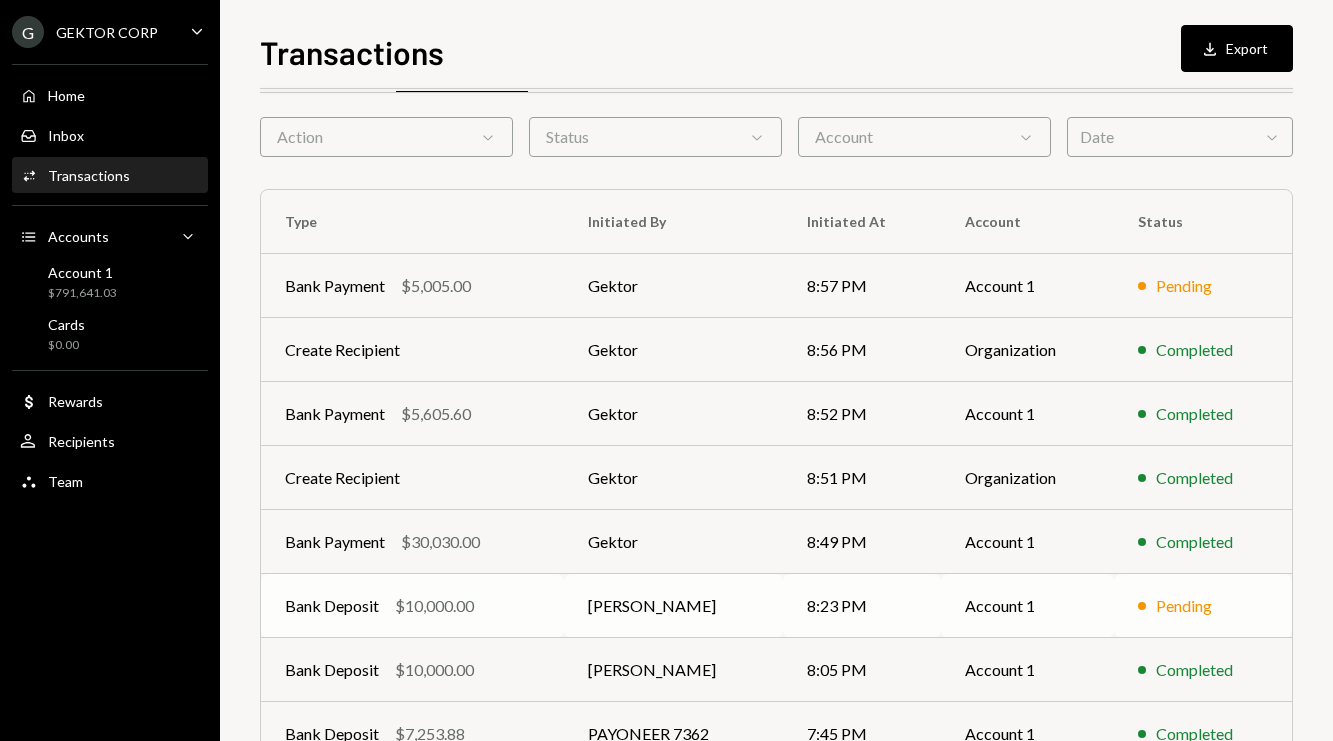click on "[PERSON_NAME]" at bounding box center [673, 670] 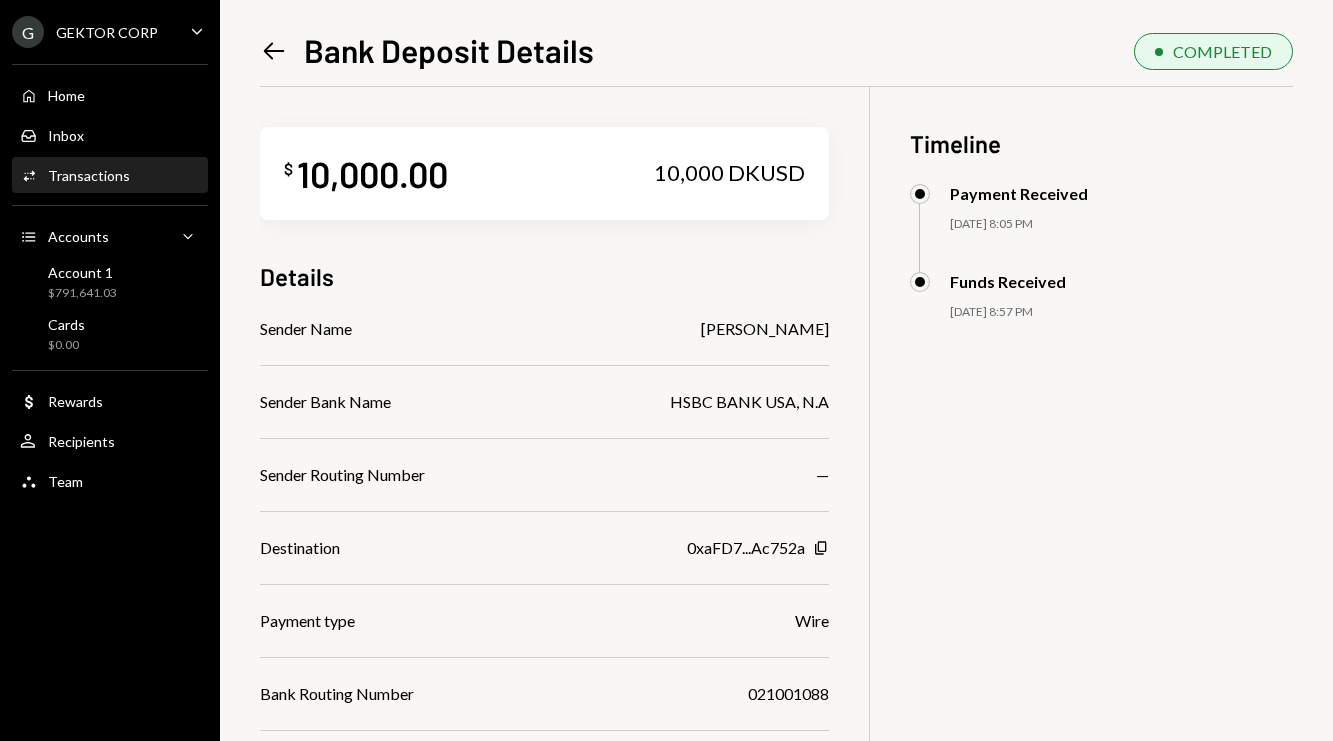 drag, startPoint x: 603, startPoint y: 327, endPoint x: 833, endPoint y: 328, distance: 230.00217 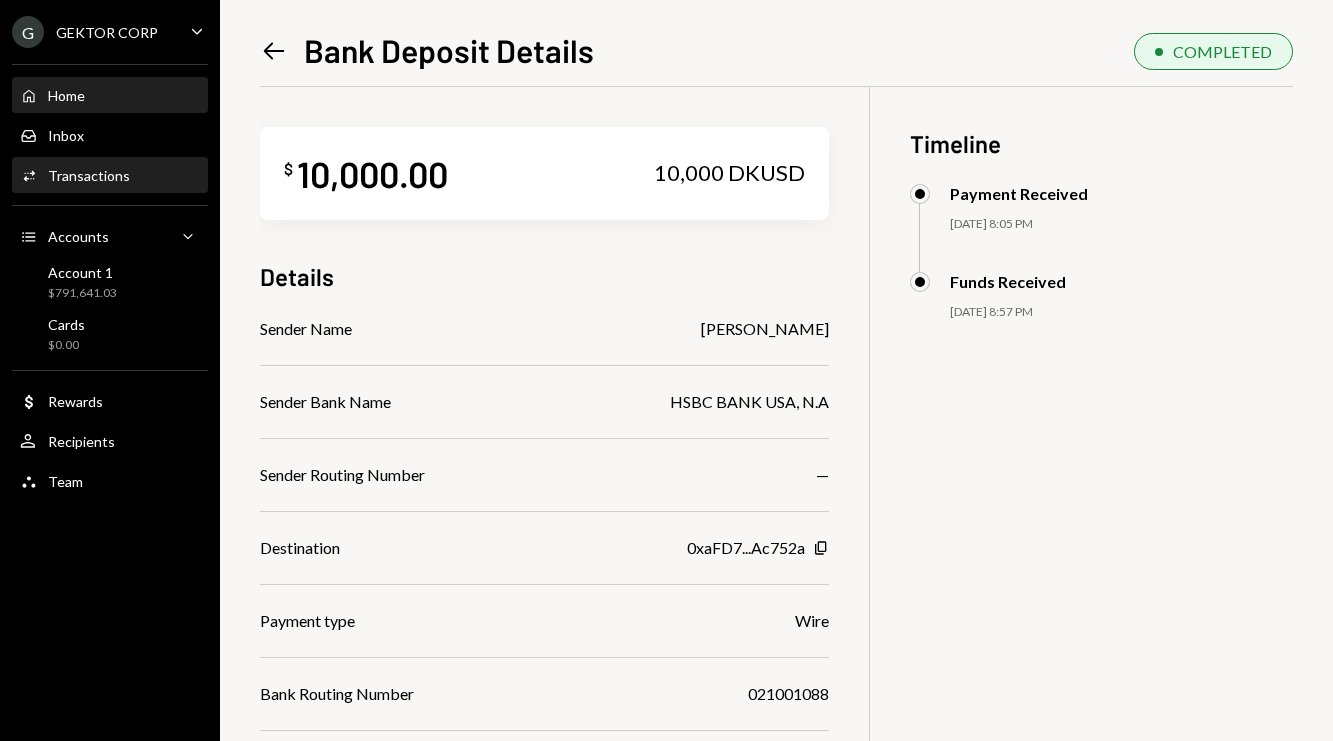 click on "Home Home" at bounding box center [110, 96] 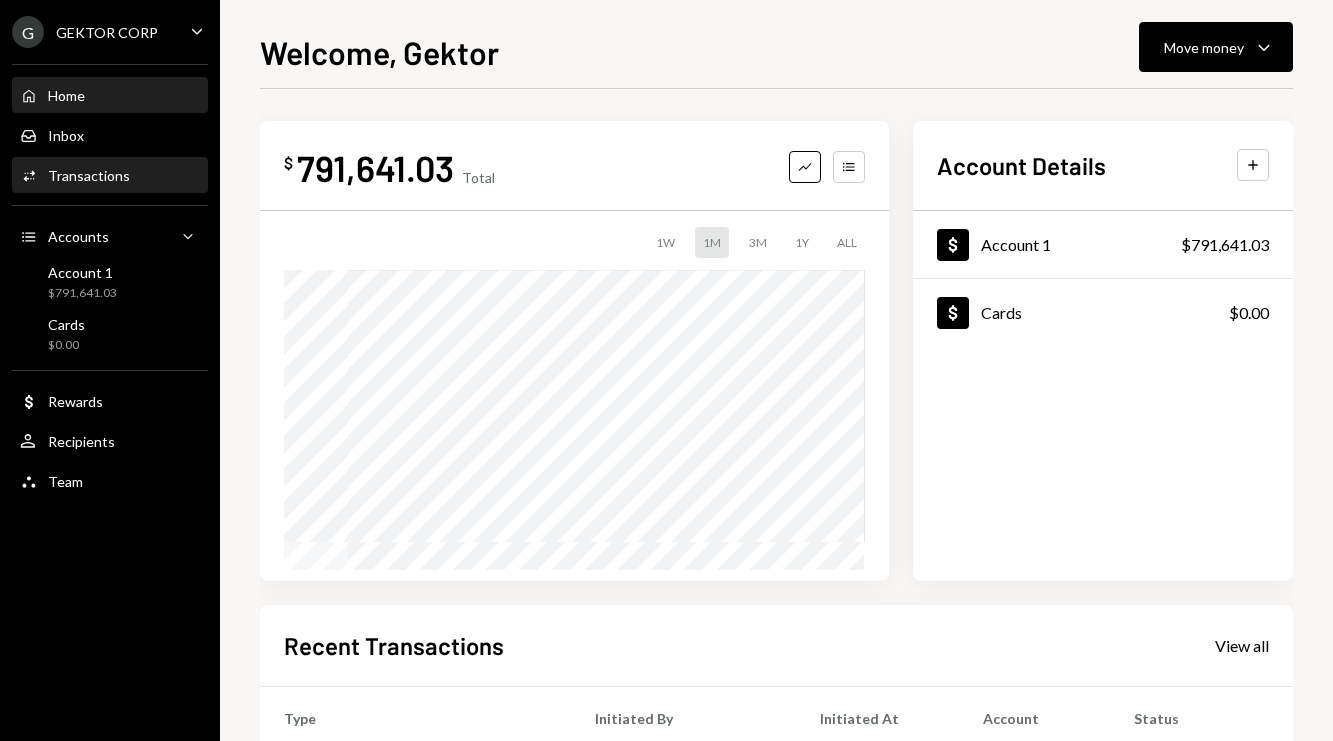 click on "Transactions" at bounding box center (89, 175) 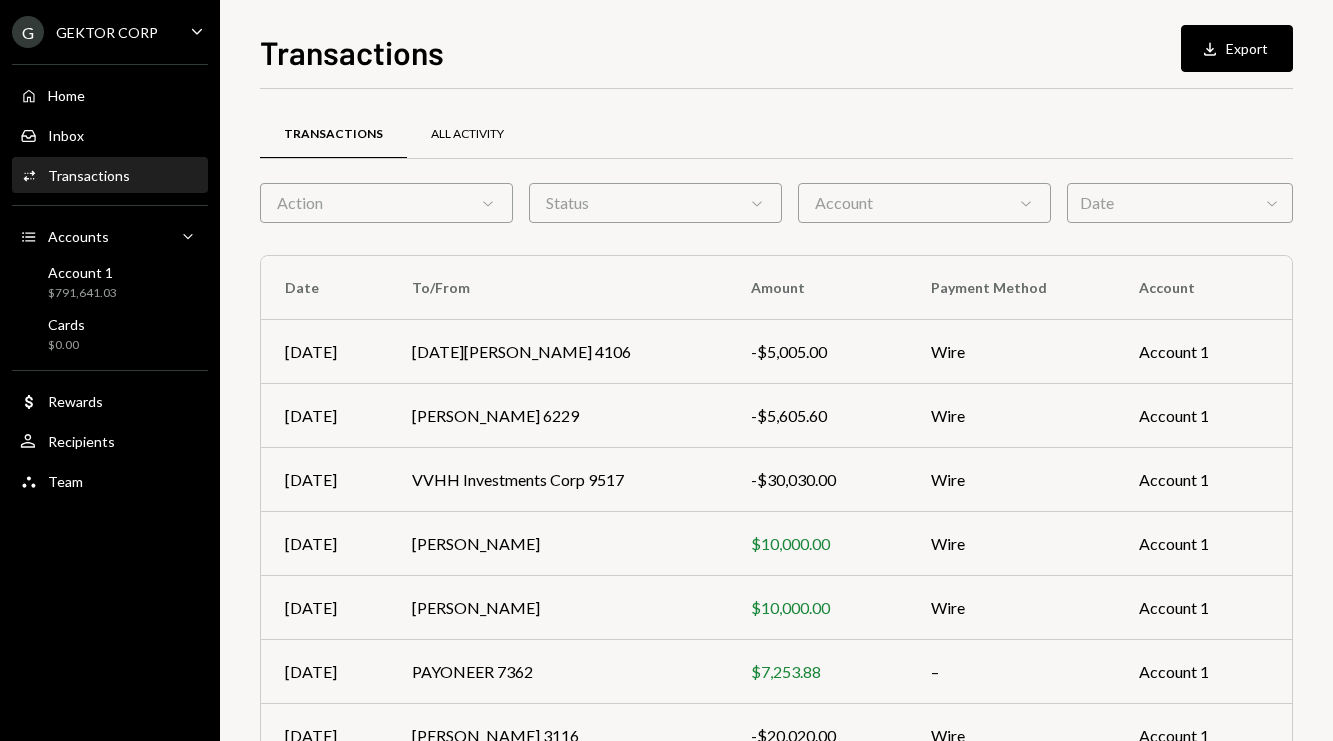 click on "All Activity" at bounding box center (467, 134) 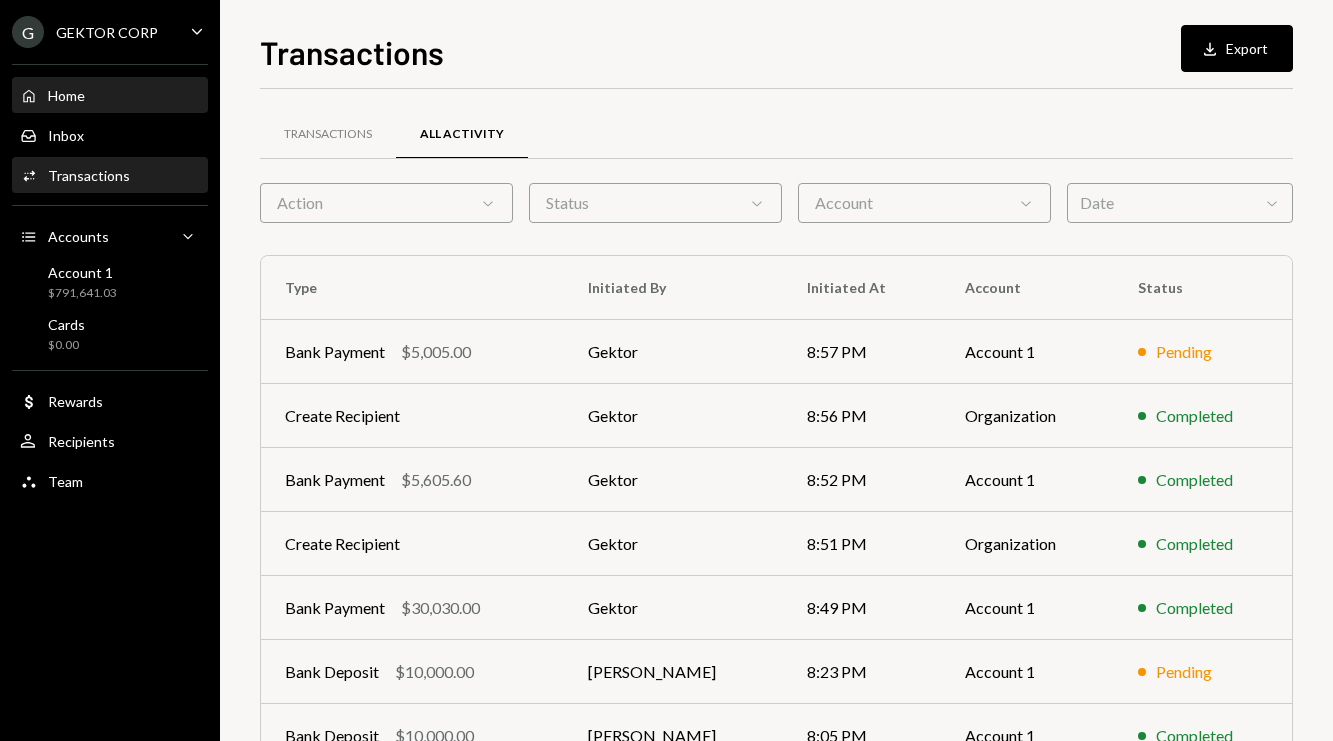 click on "Home Home" at bounding box center [110, 96] 